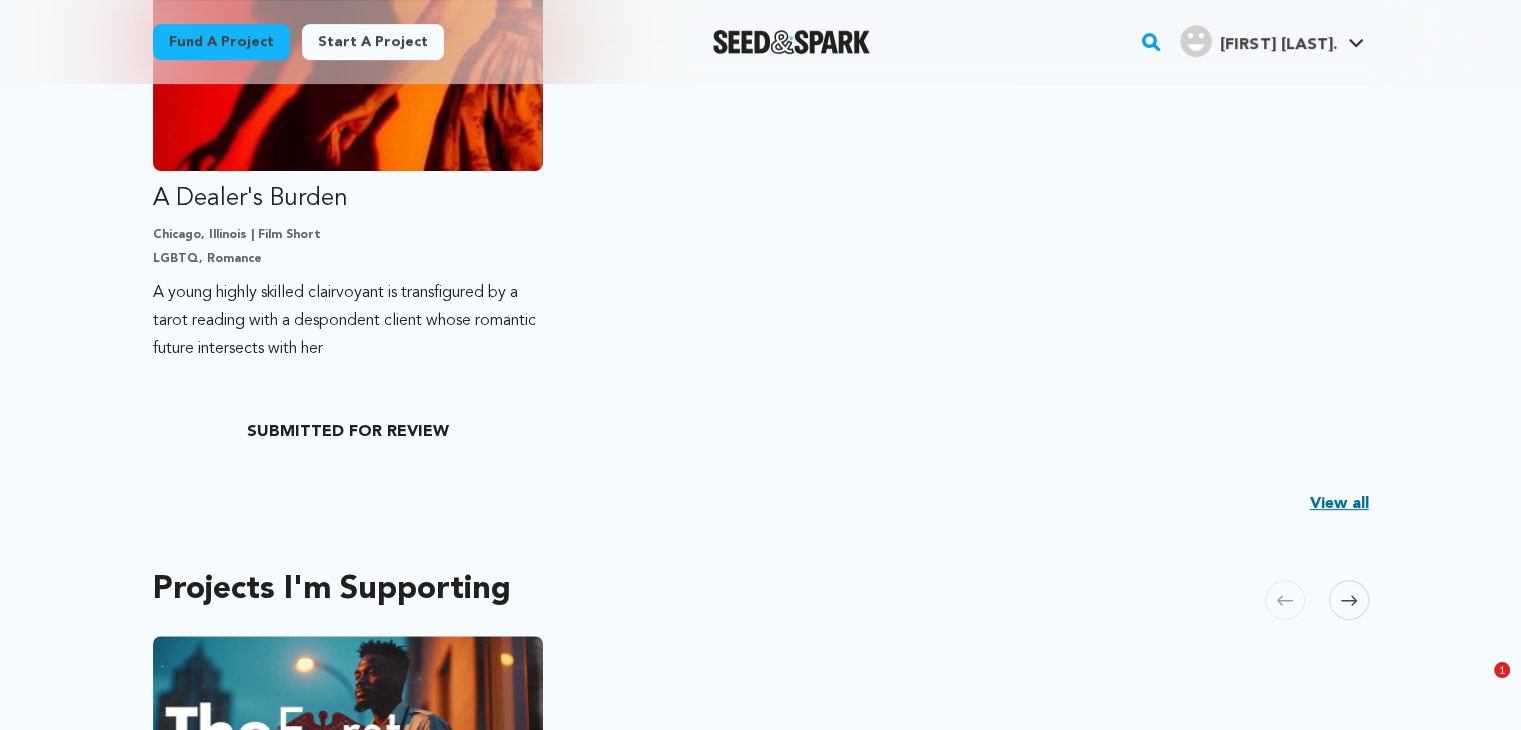 scroll, scrollTop: 804, scrollLeft: 0, axis: vertical 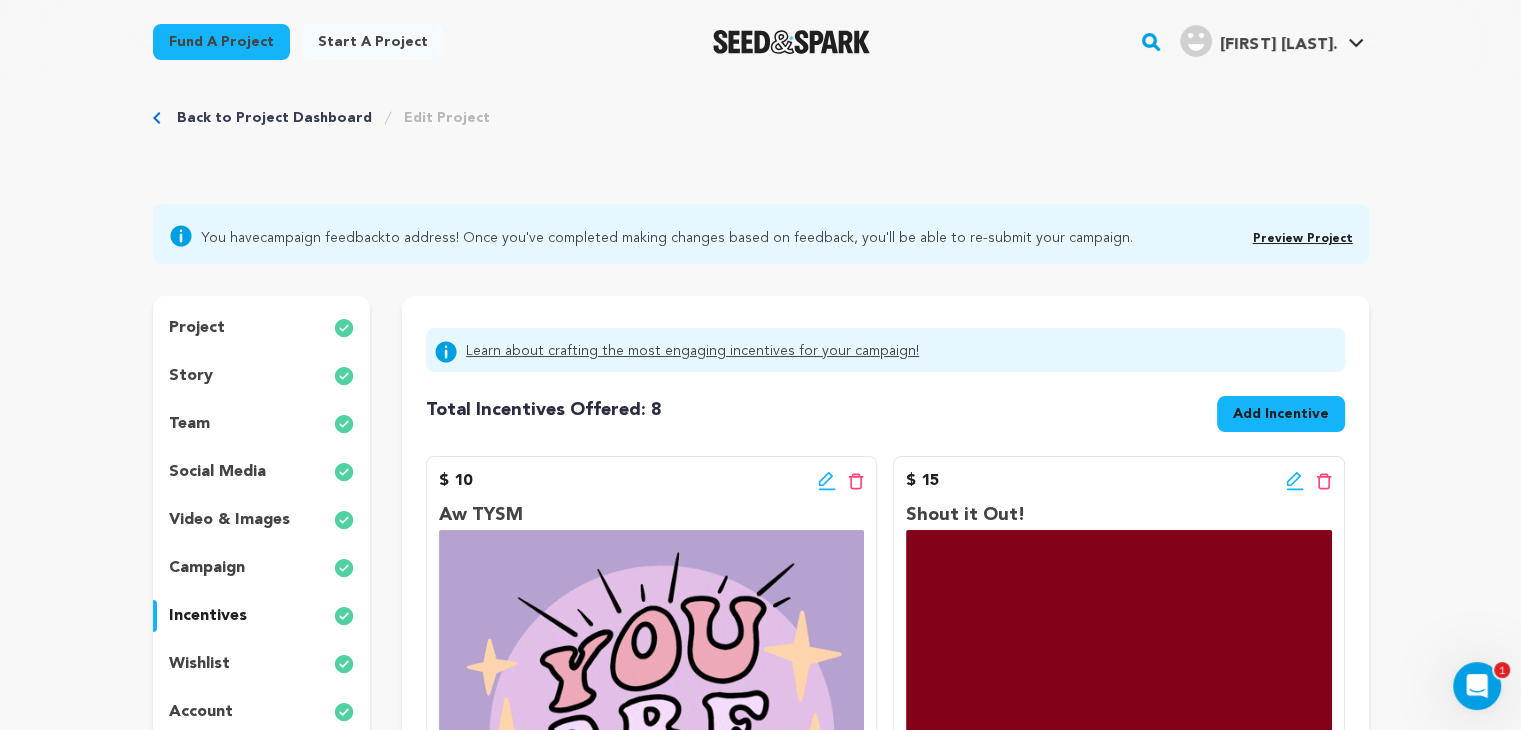 click on "project" at bounding box center (262, 328) 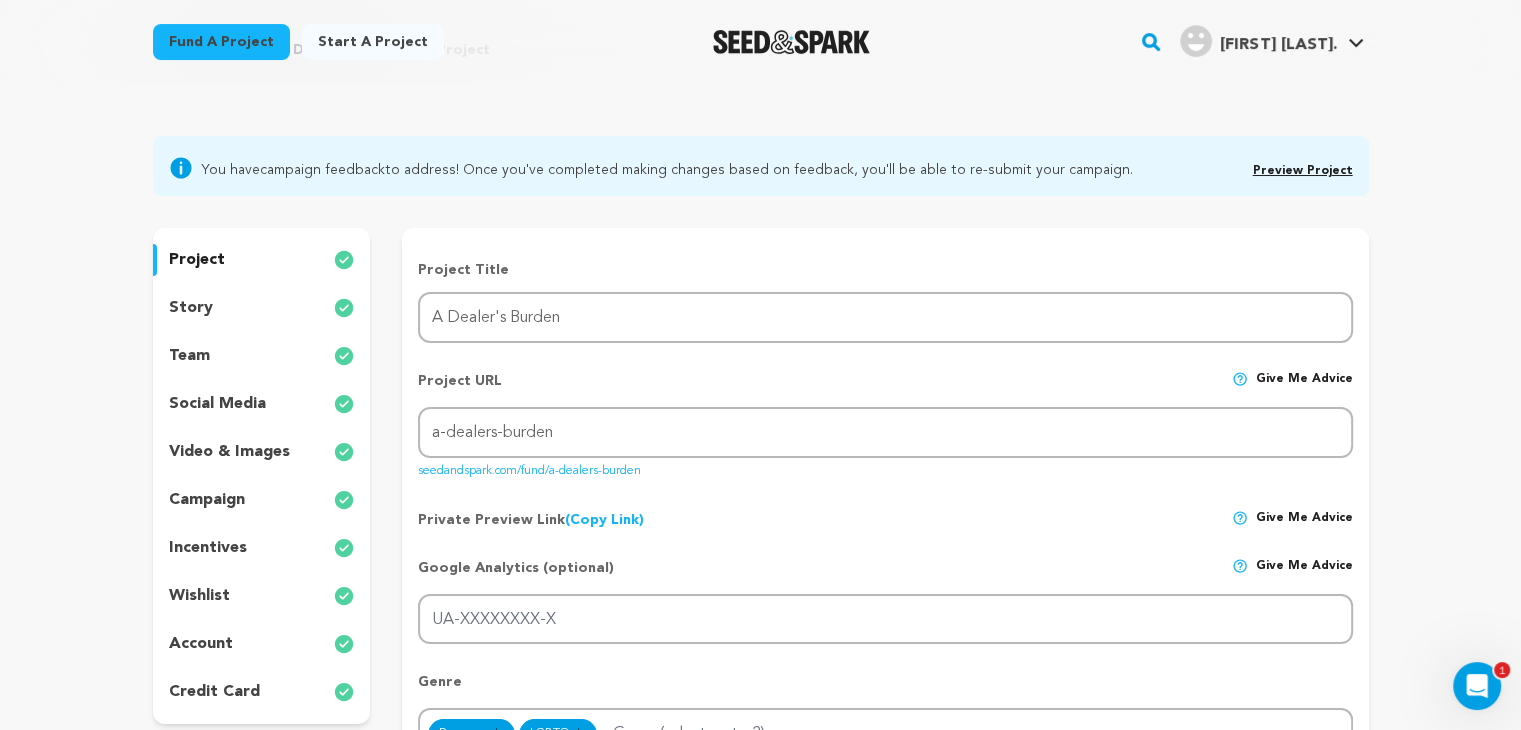 scroll, scrollTop: 98, scrollLeft: 0, axis: vertical 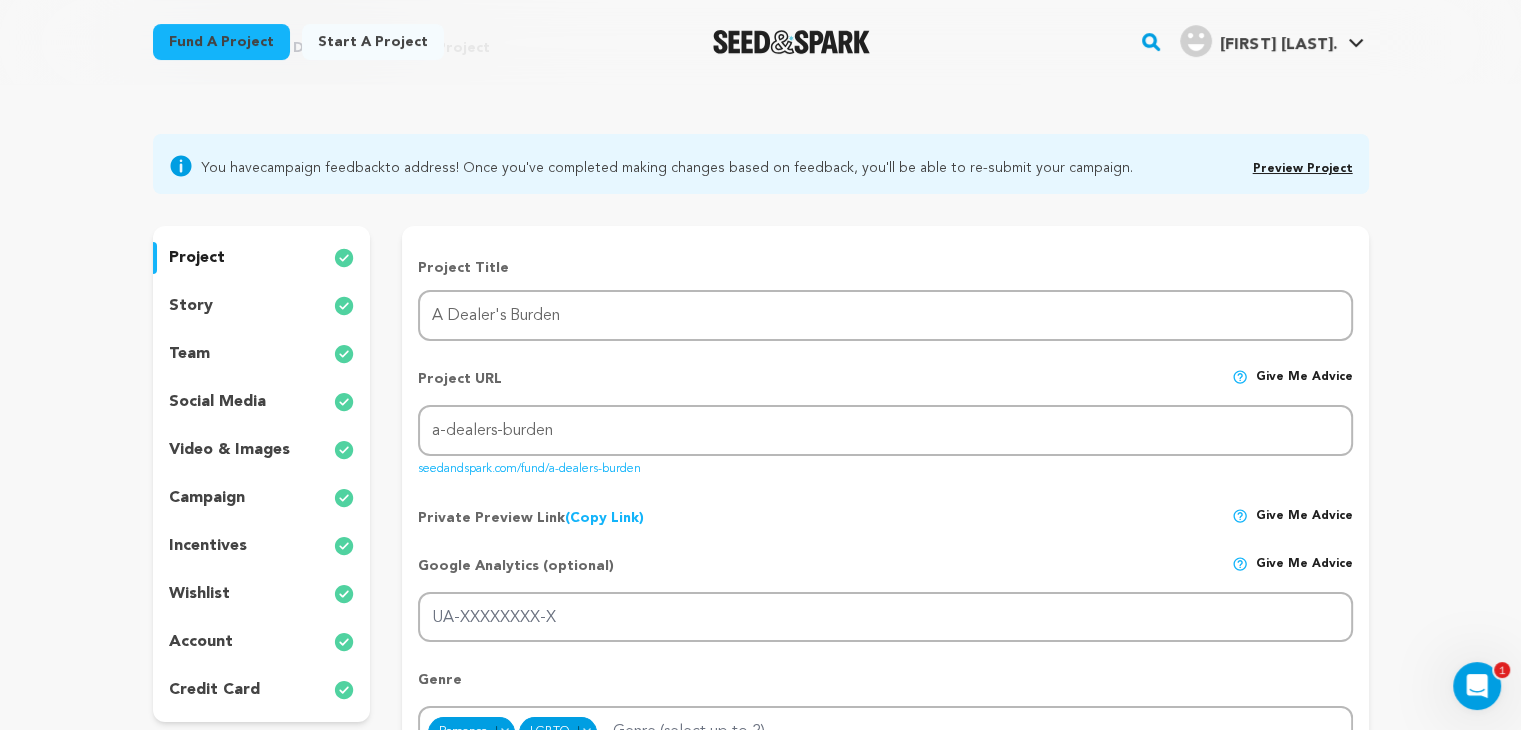 click on "incentives" at bounding box center (208, 546) 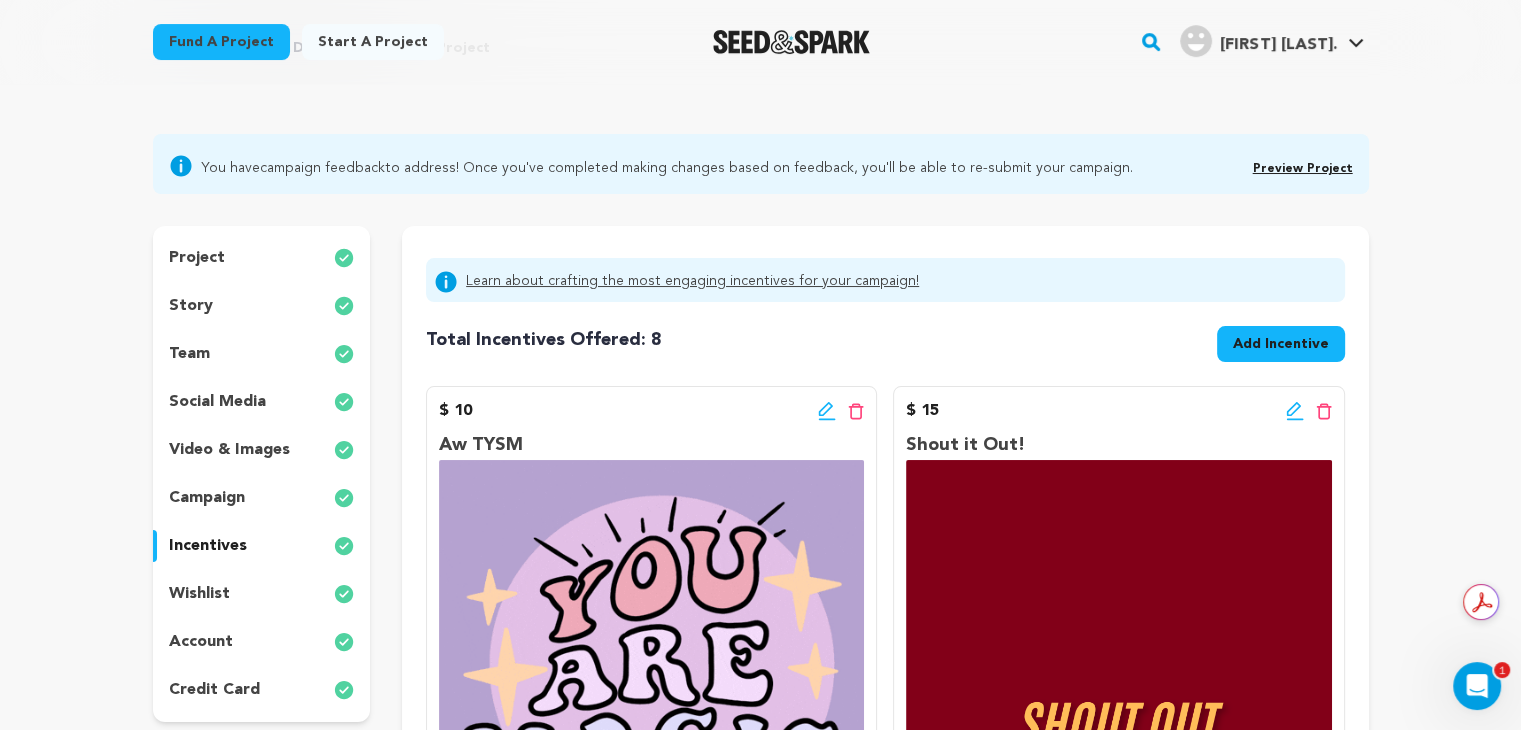 click on "story" at bounding box center [262, 306] 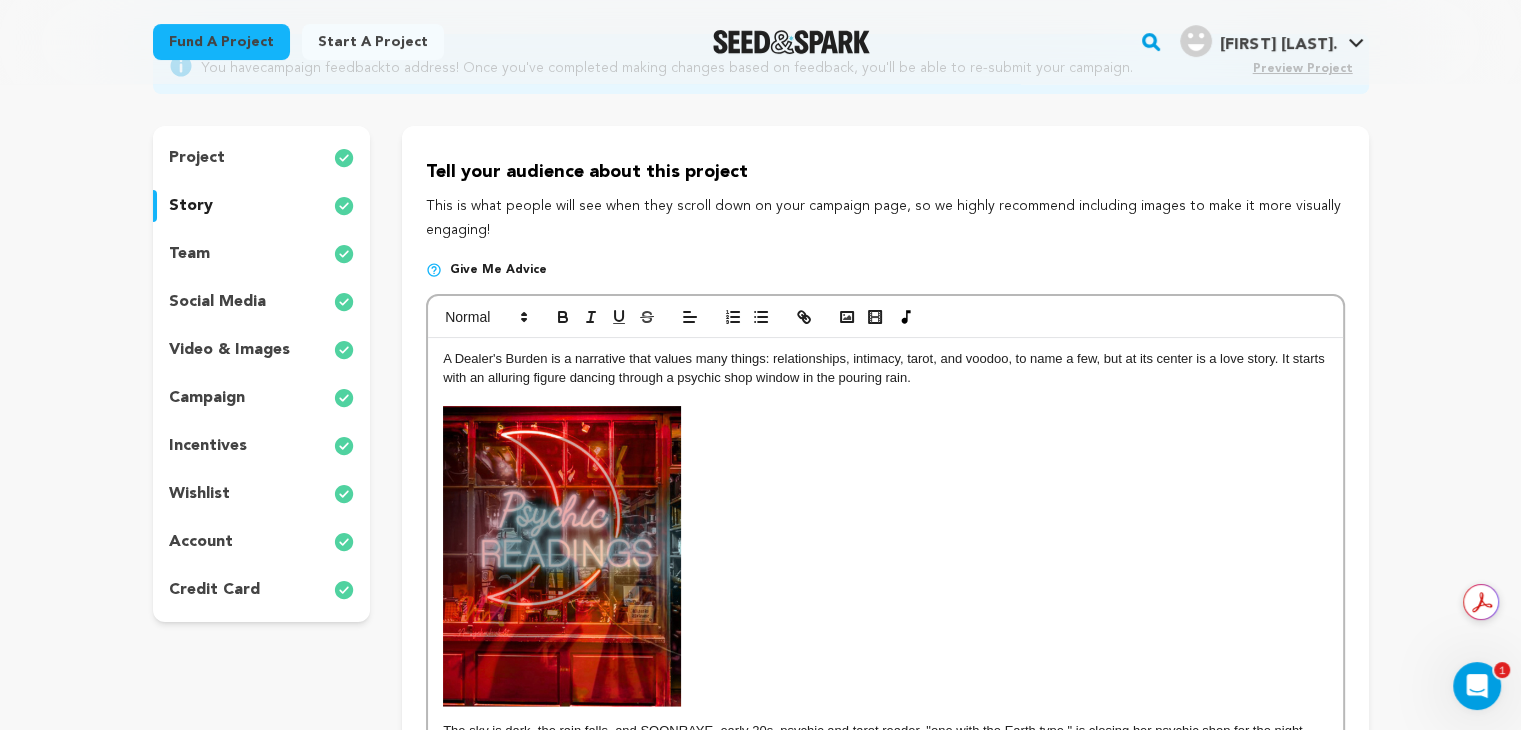 scroll, scrollTop: 0, scrollLeft: 0, axis: both 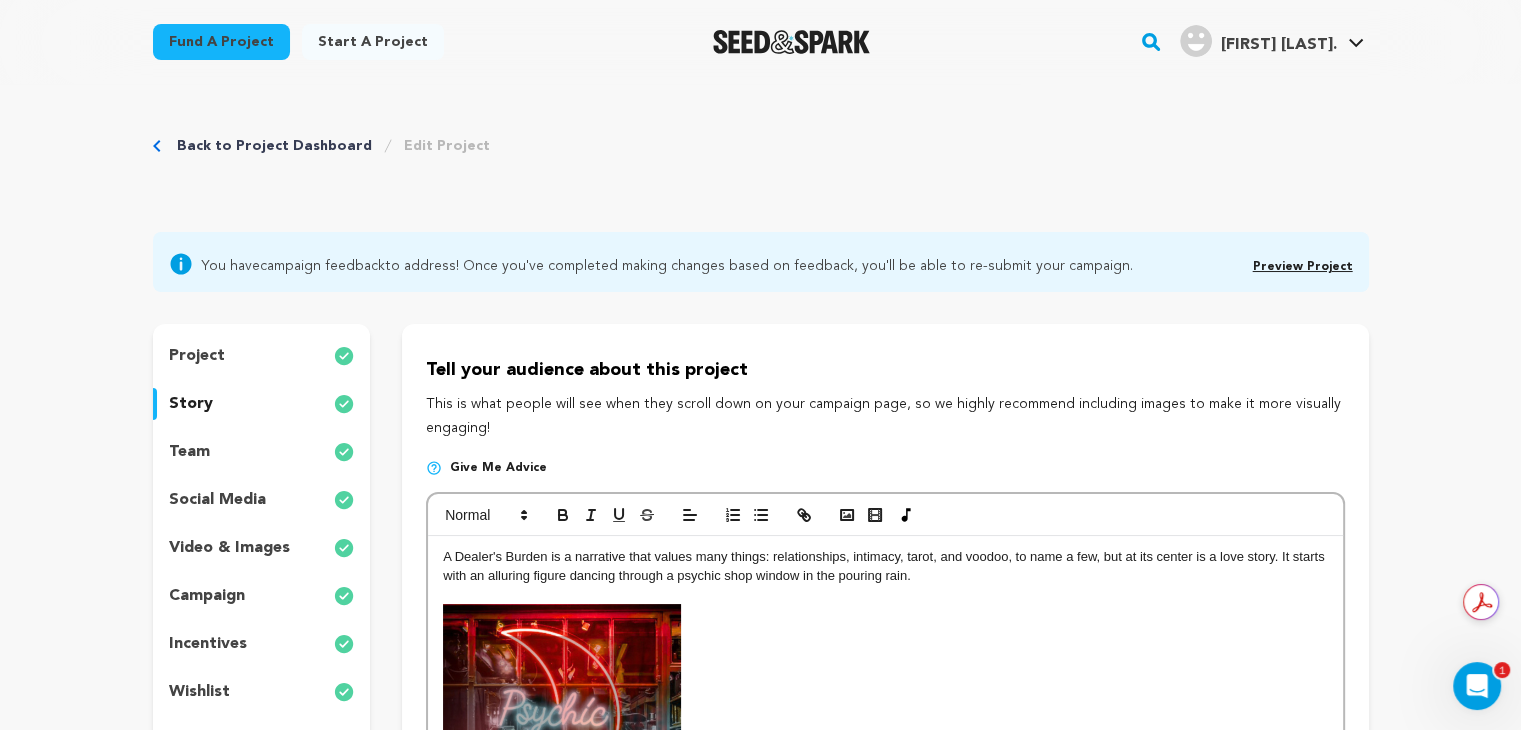 click on "[FIRST] [LAST]" at bounding box center [1278, 45] 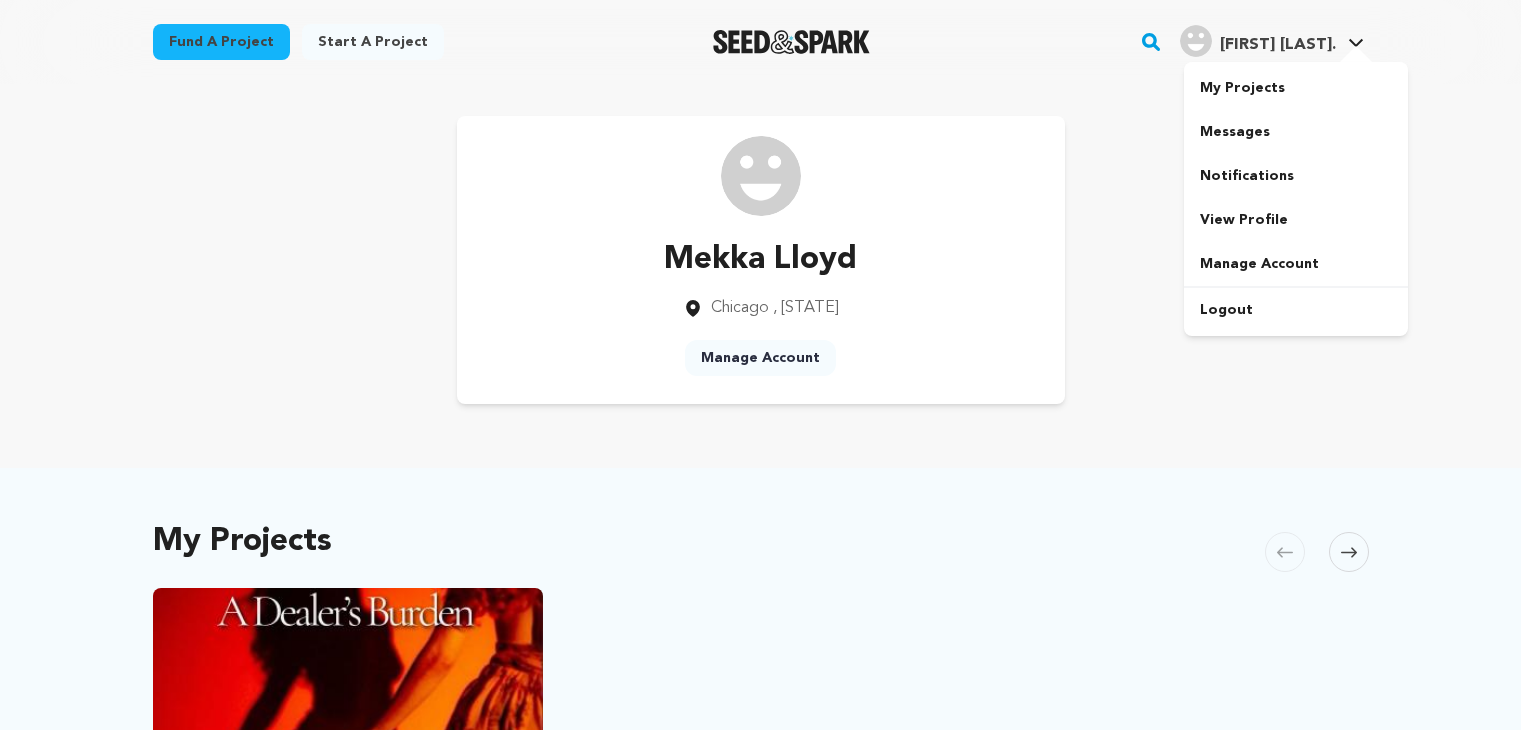 scroll, scrollTop: 0, scrollLeft: 0, axis: both 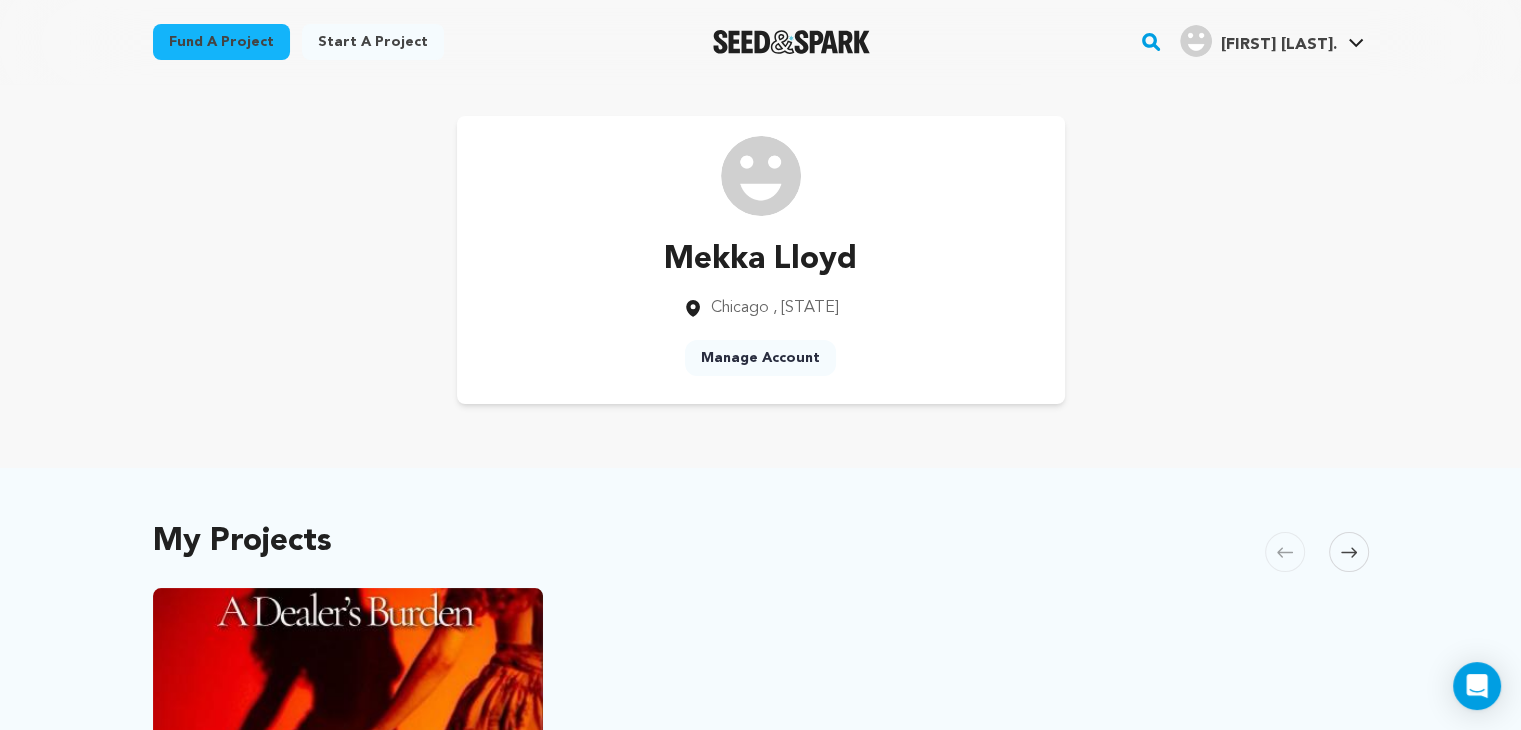 click on "Mekka Lloyd
Chicago
, Illinois
Manage Account" at bounding box center [761, 260] 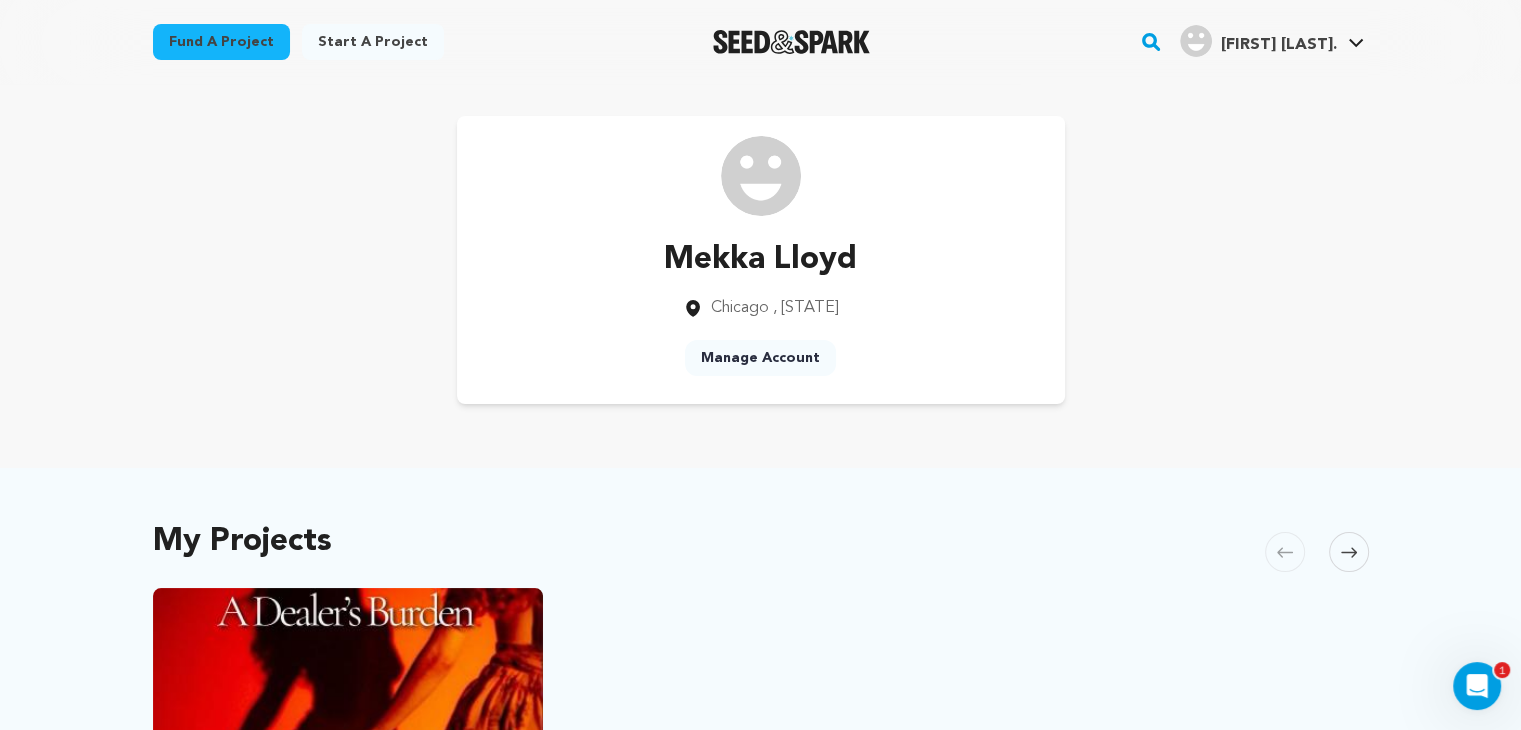 scroll, scrollTop: 0, scrollLeft: 0, axis: both 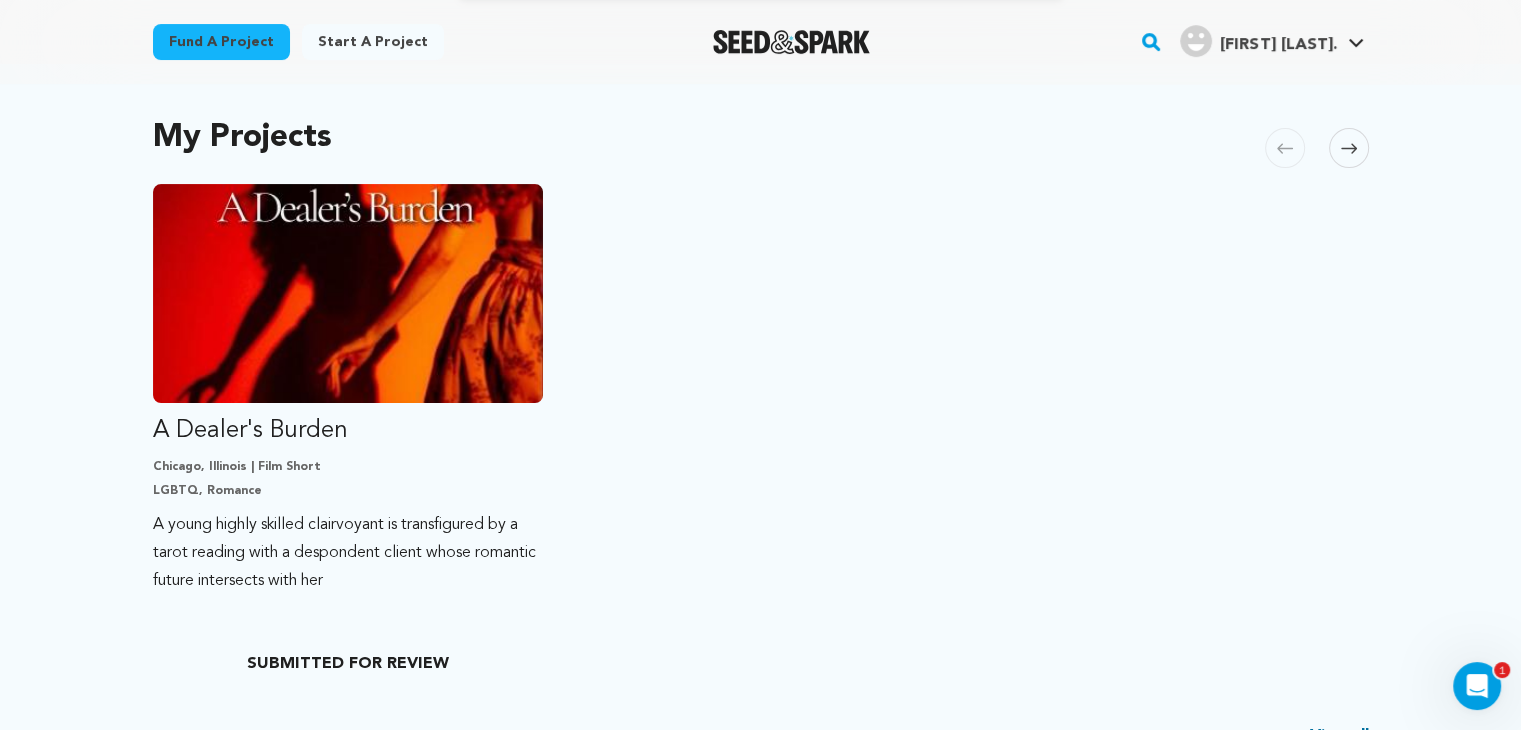 click on "A Dealer's Burden" at bounding box center (348, 431) 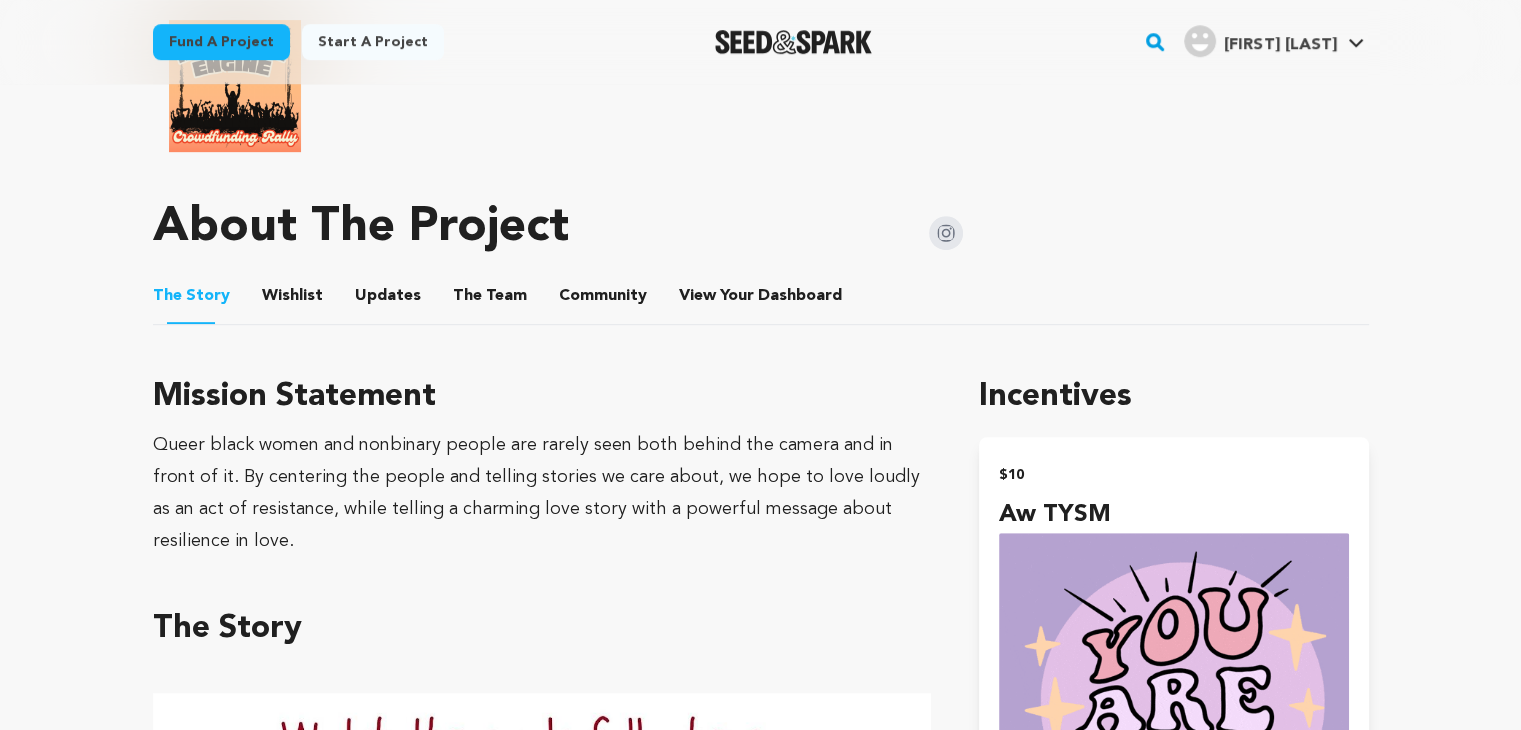 scroll, scrollTop: 975, scrollLeft: 0, axis: vertical 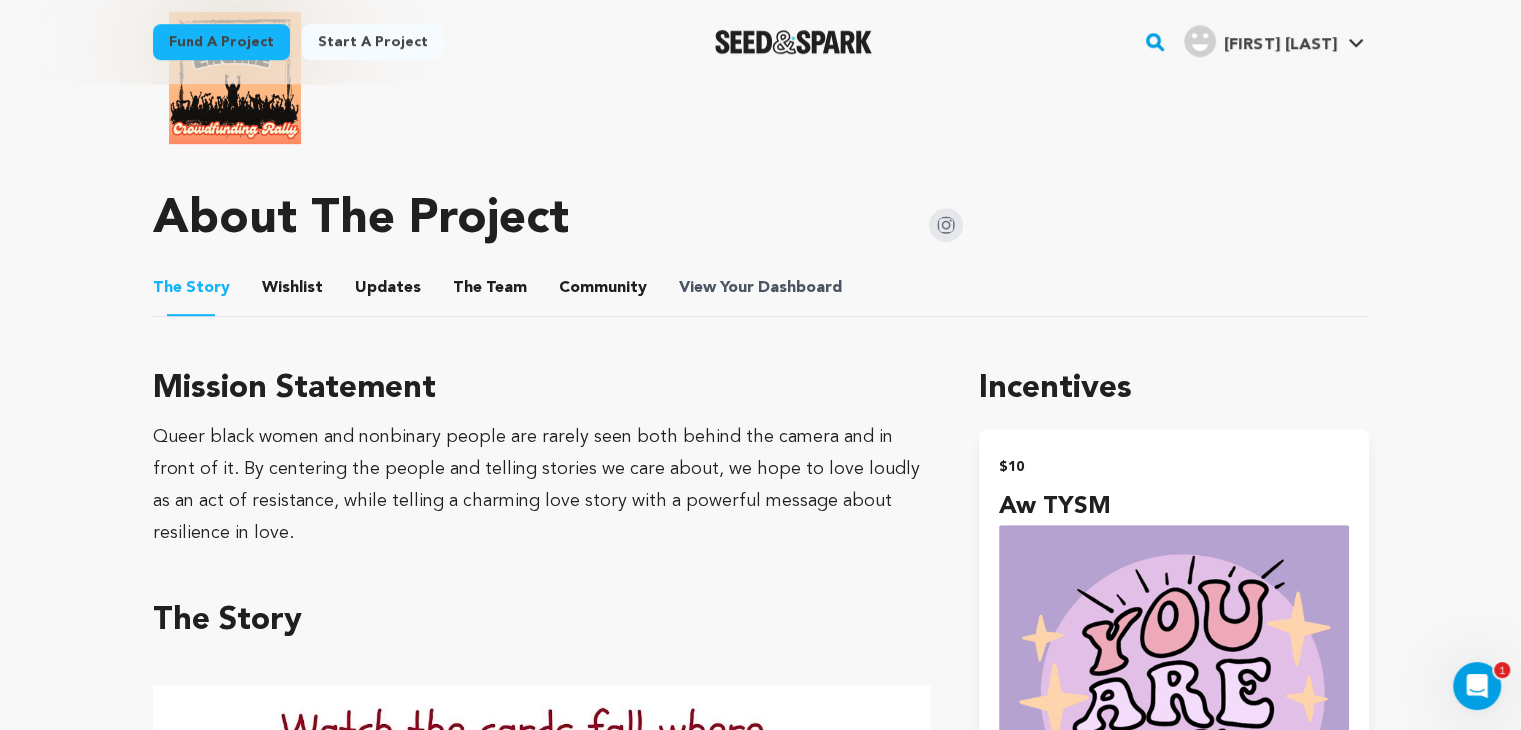 click on "View   Your   Dashboard" at bounding box center [762, 288] 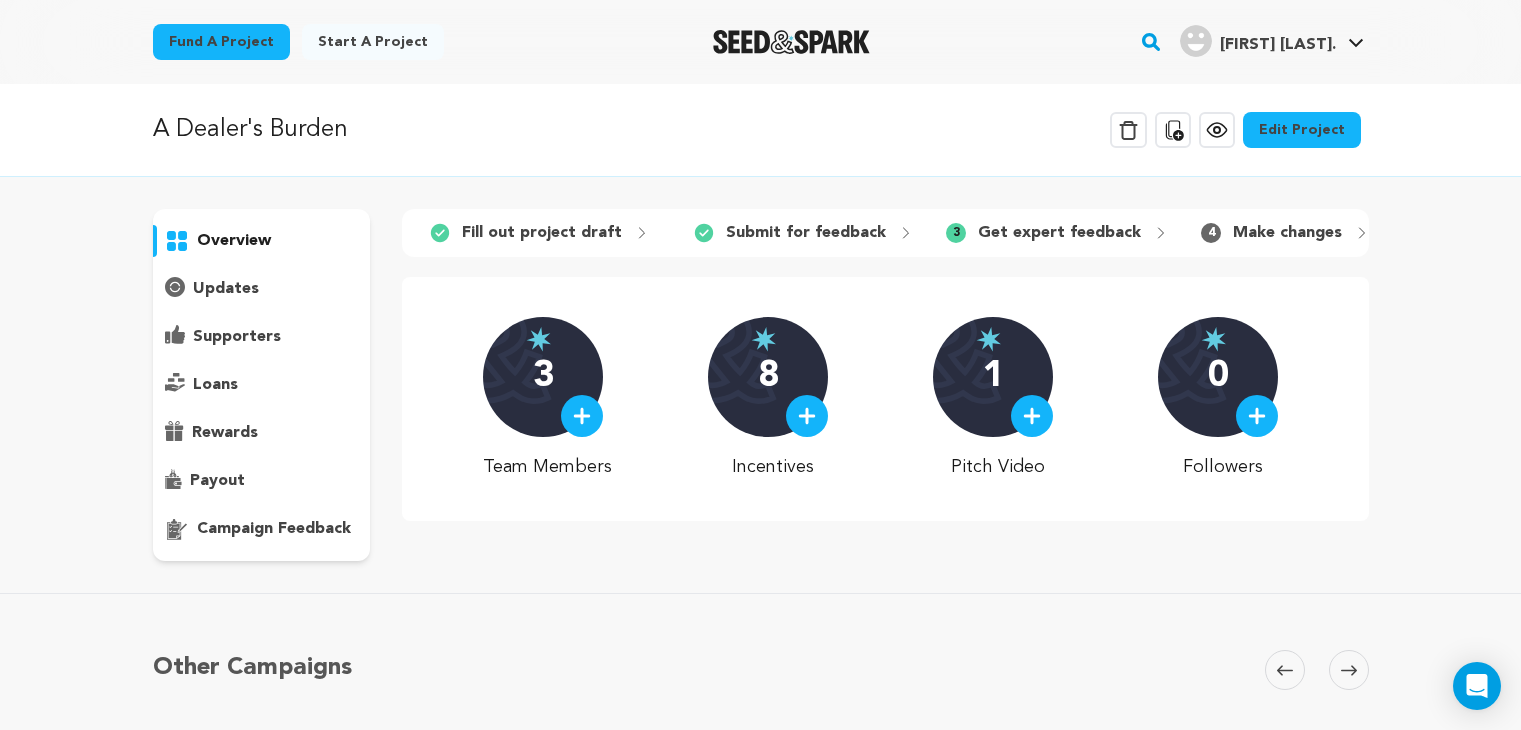 scroll, scrollTop: 216, scrollLeft: 0, axis: vertical 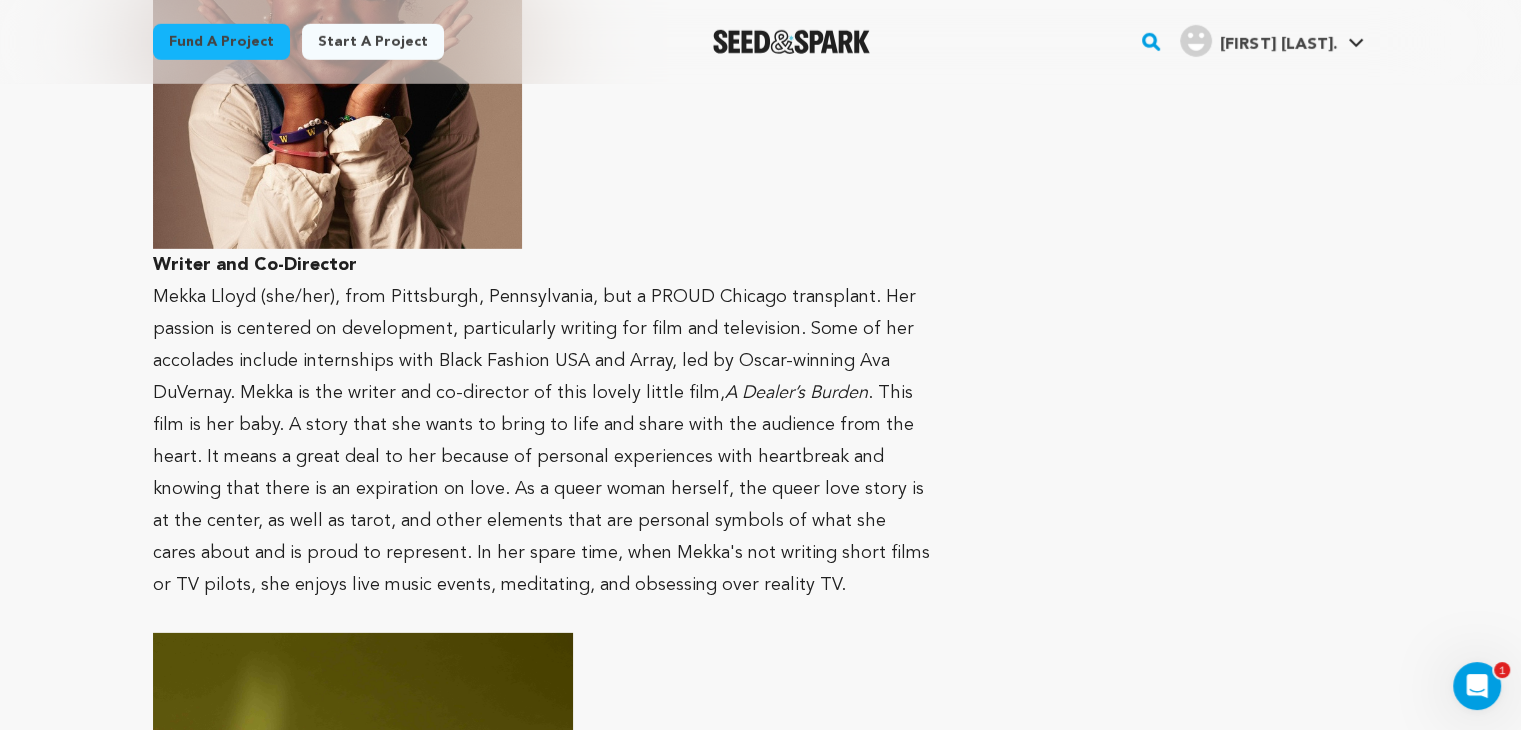 click on ". This film is her baby. A story that she wants to bring to life and share with the audience from the heart. It means a great deal to her because of personal experiences with heartbreak and knowing that there is an expiration on love. As a queer woman herself, the queer love story is at the center, as well as tarot, and other elements that are personal symbols of what she cares about and is proud to represent. In her spare time, when Mekka's not writing short films or TV pilots, she enjoys live music events, meditating, and obsessing over reality TV." at bounding box center [541, 489] 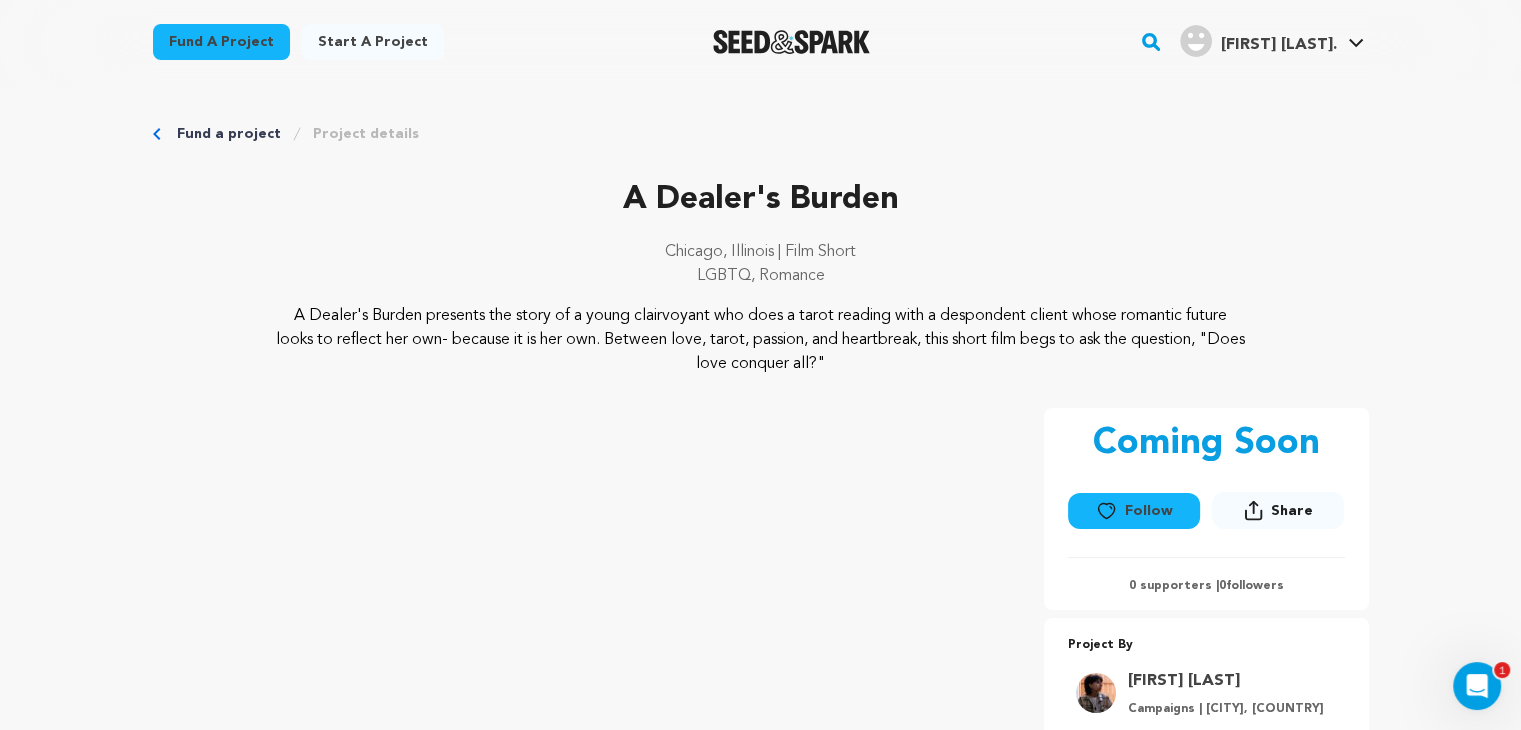 scroll, scrollTop: 975, scrollLeft: 0, axis: vertical 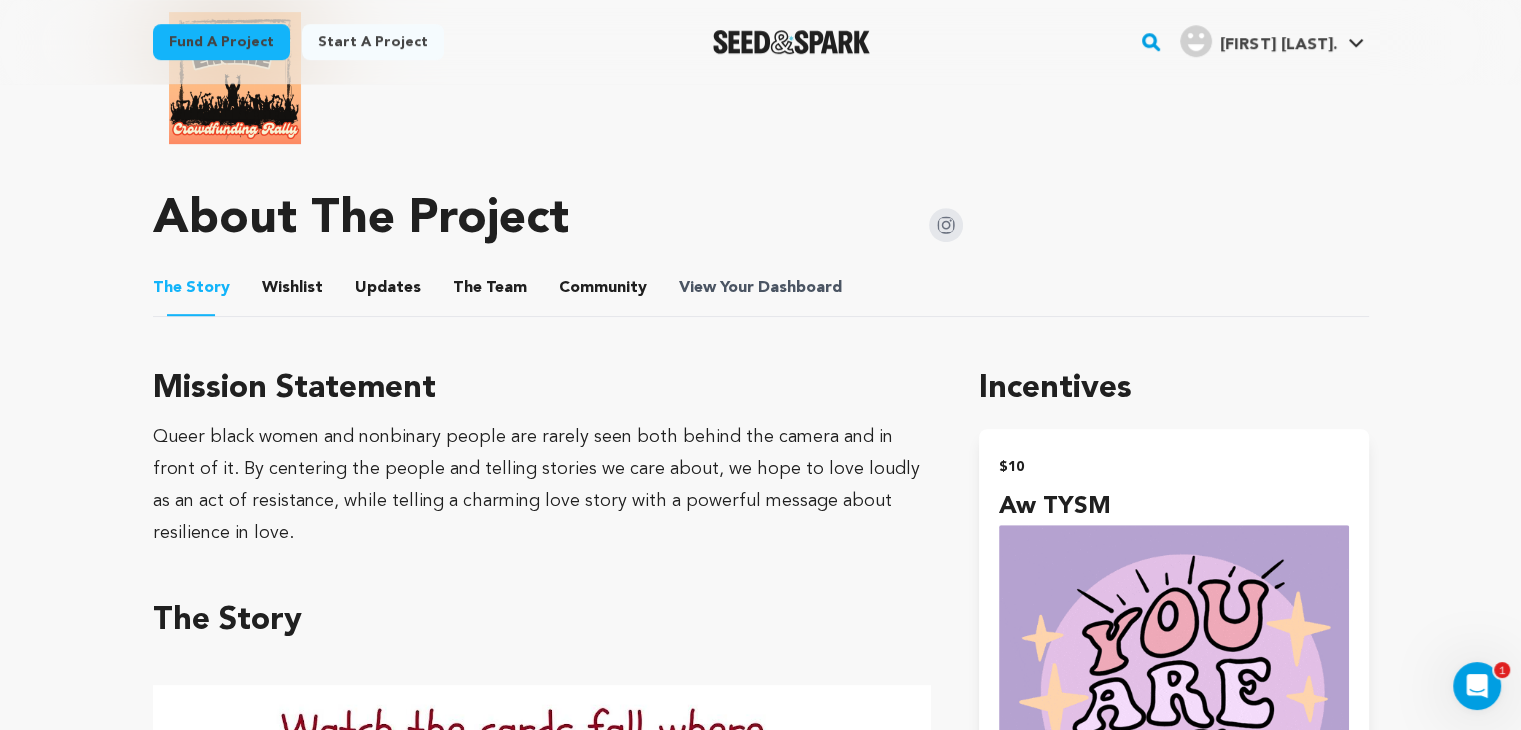 click on "View   Your   Dashboard" at bounding box center [762, 288] 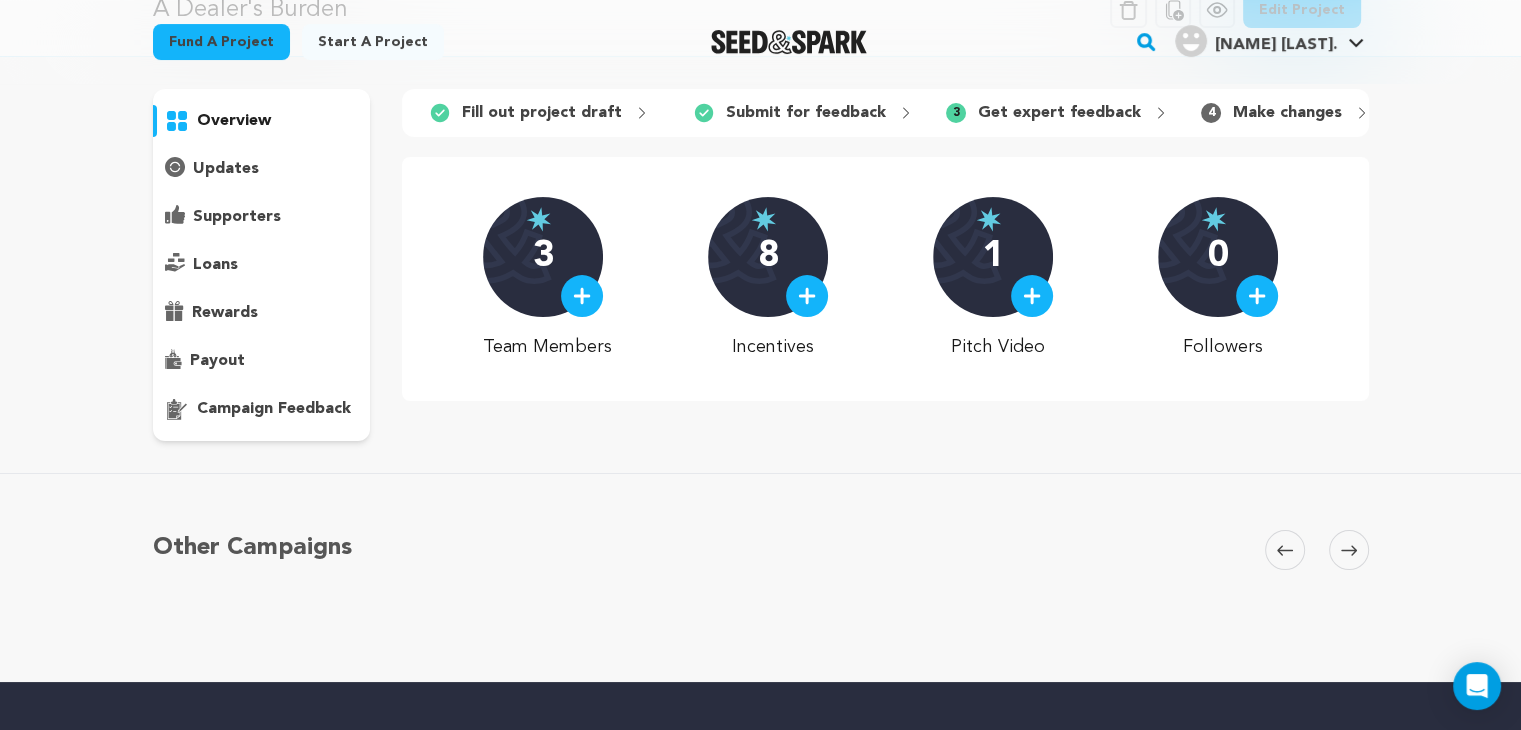 scroll, scrollTop: 126, scrollLeft: 0, axis: vertical 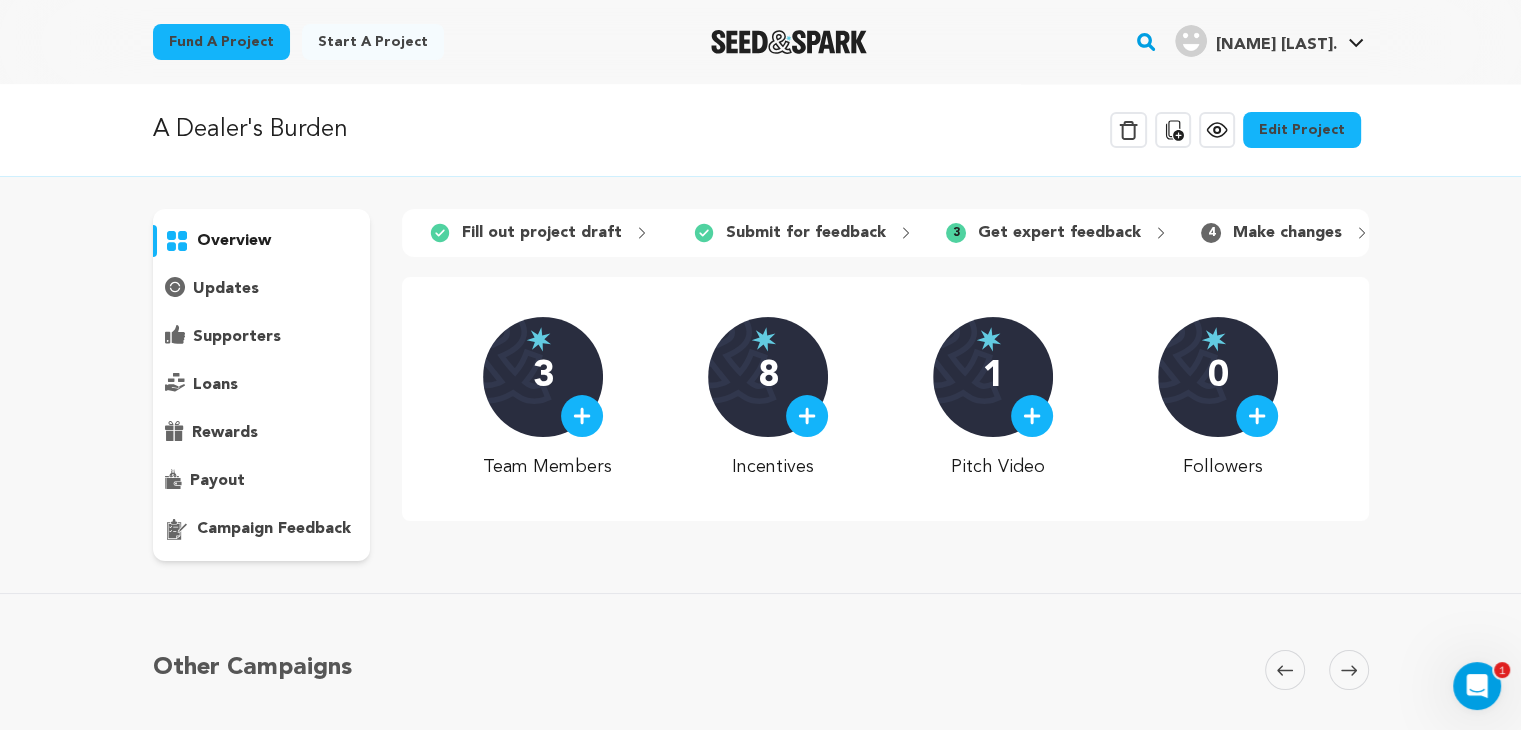 click on "Edit Project" at bounding box center [1302, 130] 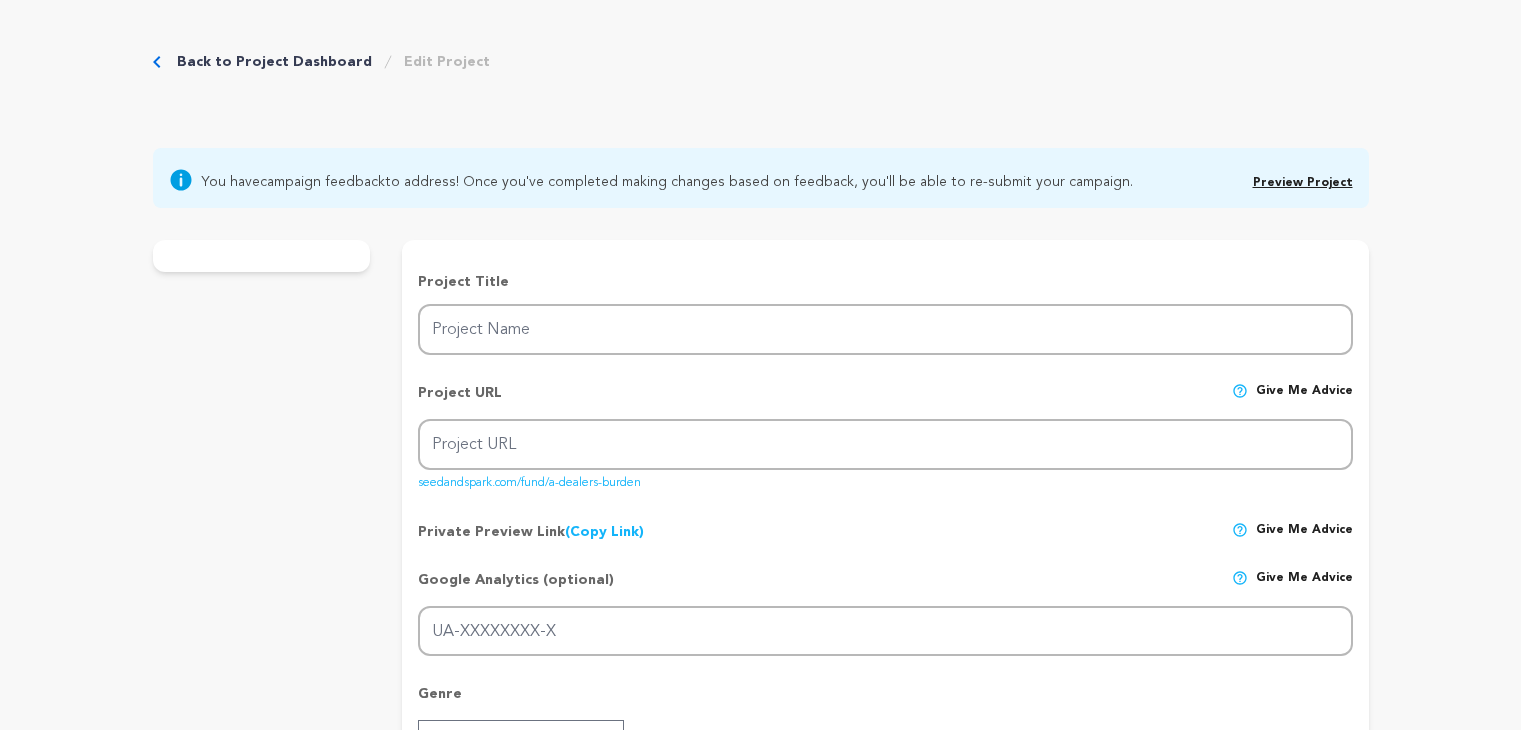 scroll, scrollTop: 0, scrollLeft: 0, axis: both 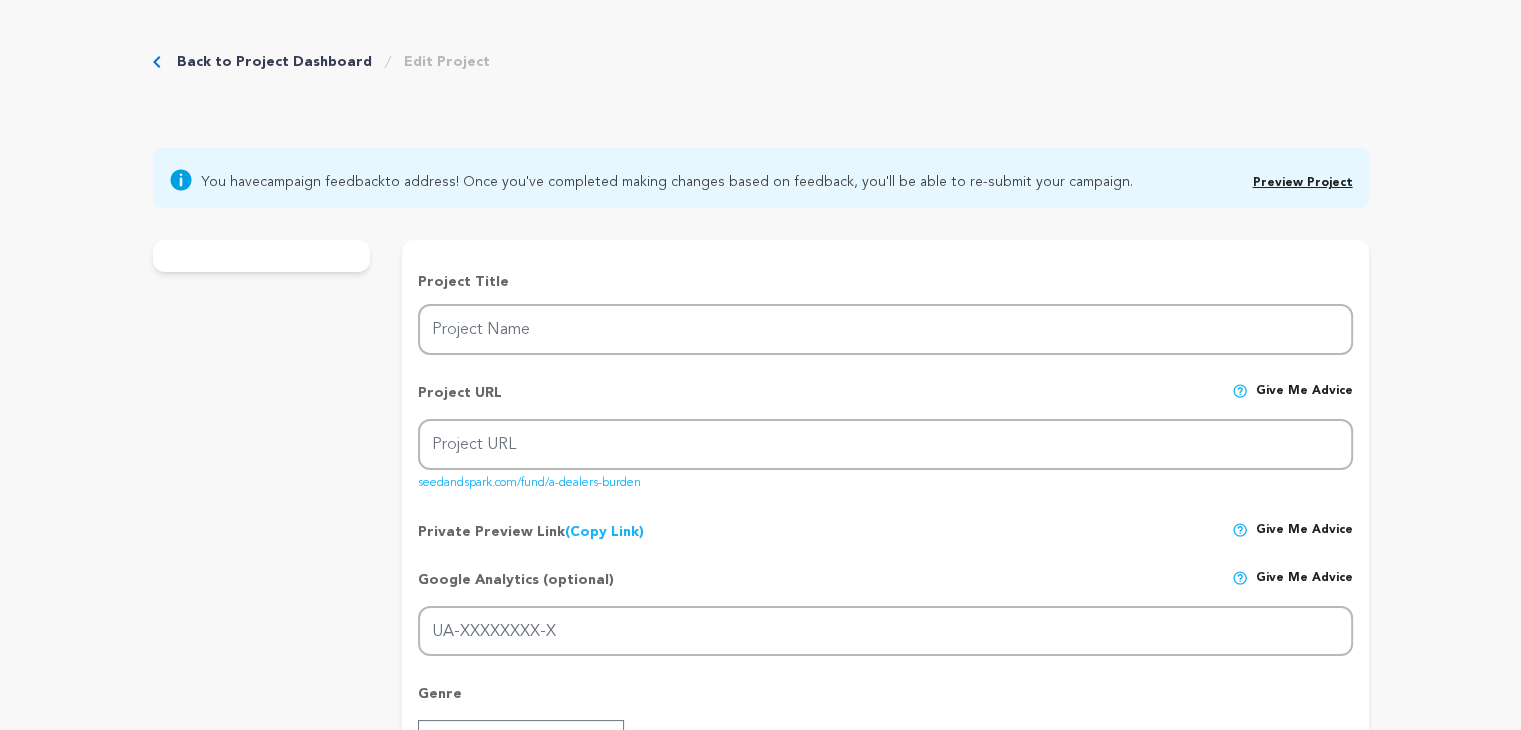 type on "A Dealer's Burden" 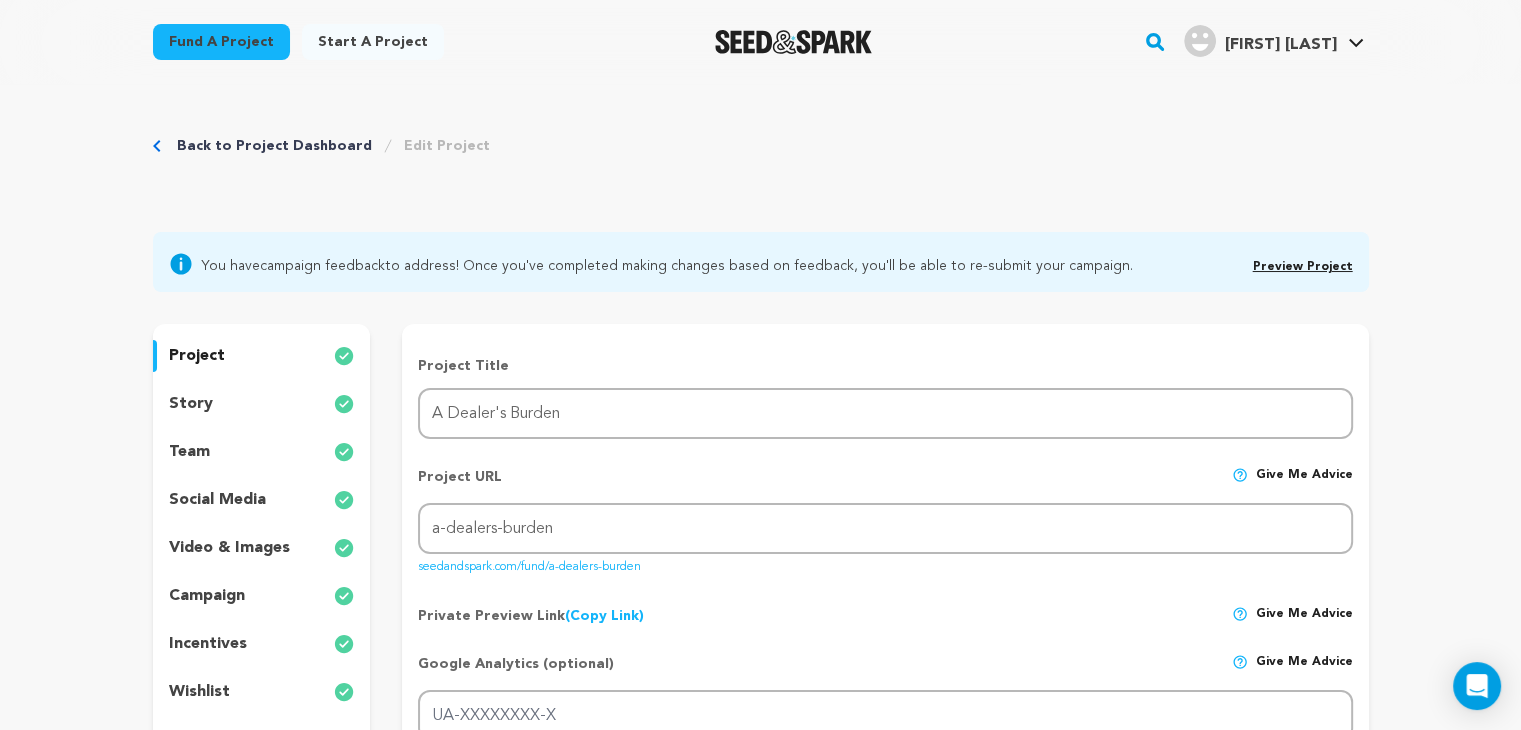 scroll, scrollTop: 92, scrollLeft: 0, axis: vertical 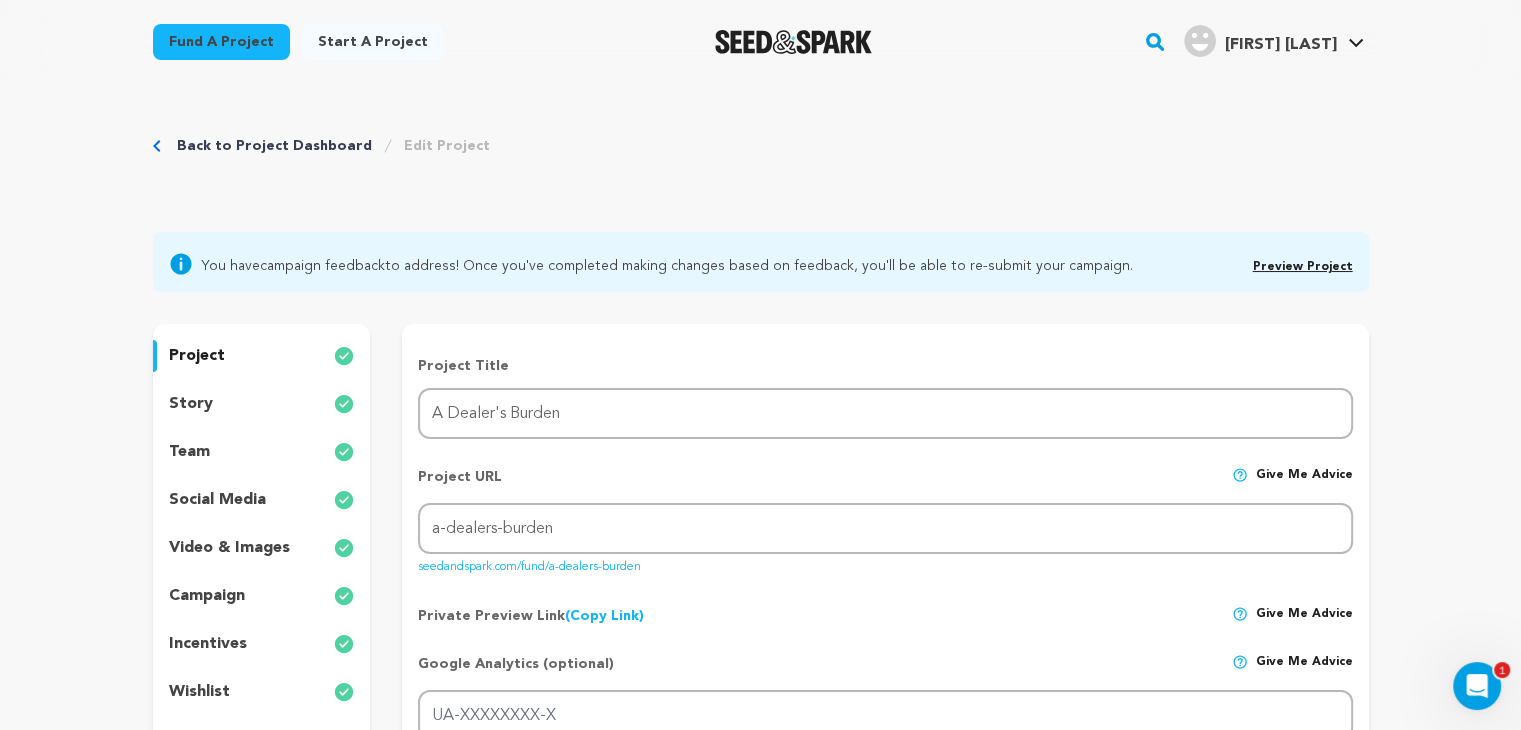 click on "Edit Project" at bounding box center (447, 146) 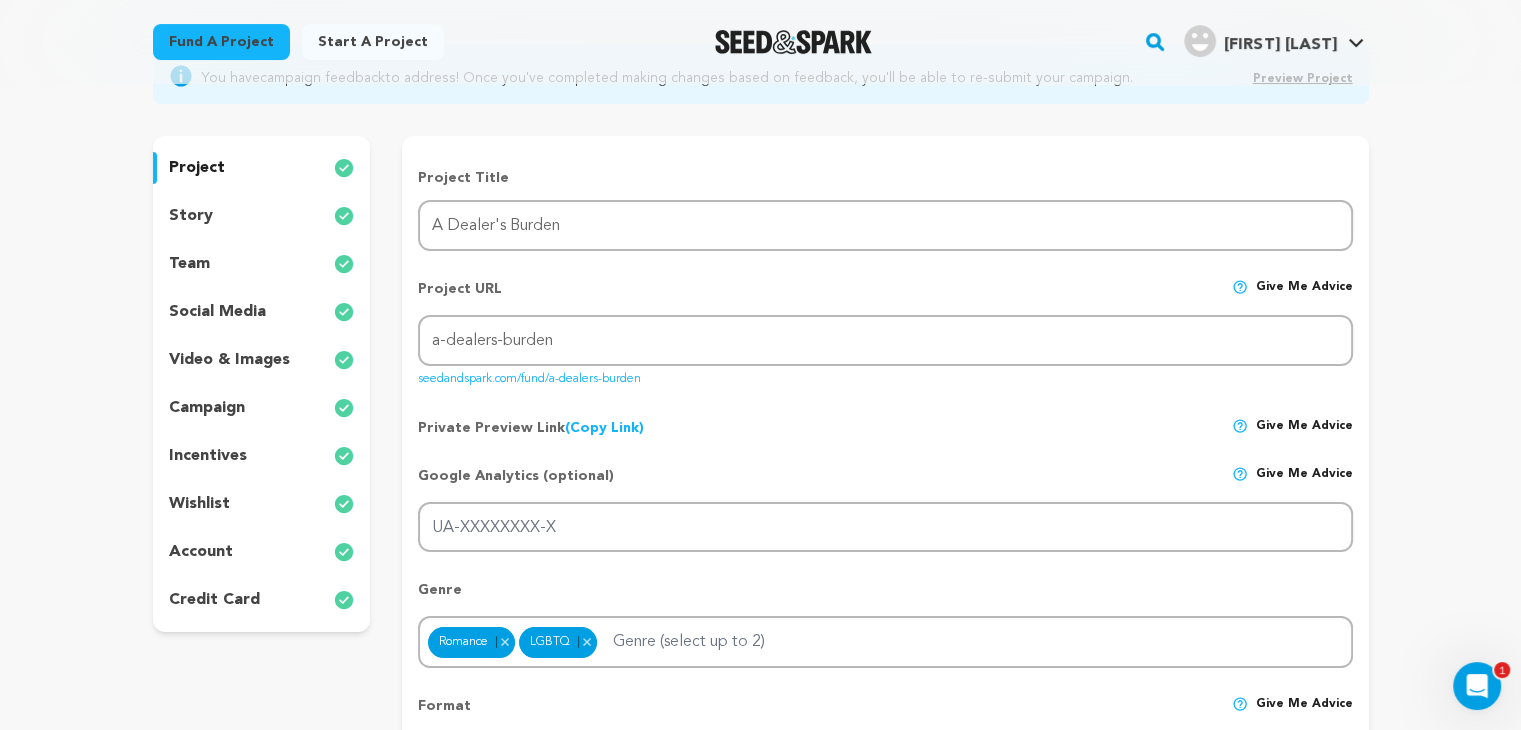 scroll, scrollTop: 188, scrollLeft: 0, axis: vertical 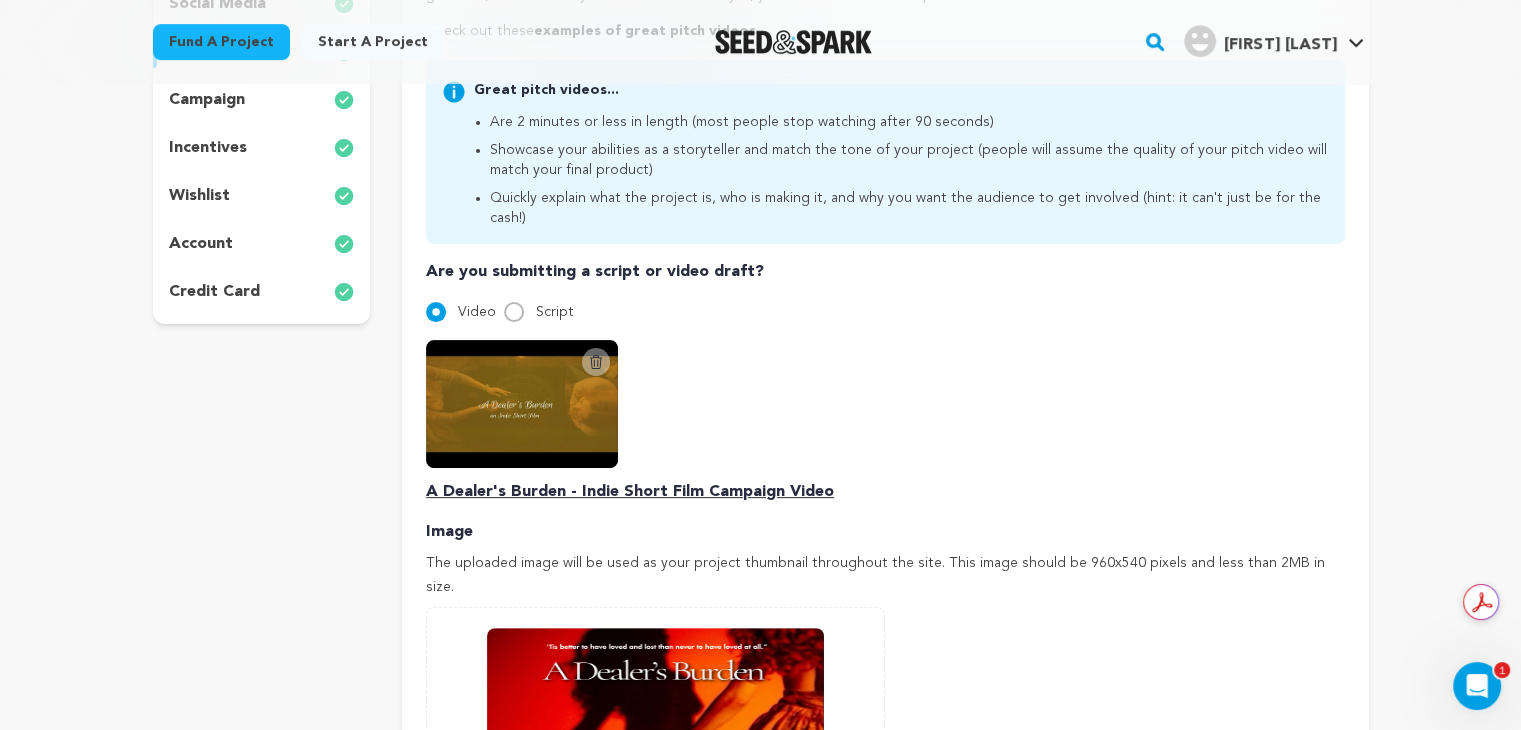 click at bounding box center [522, 404] 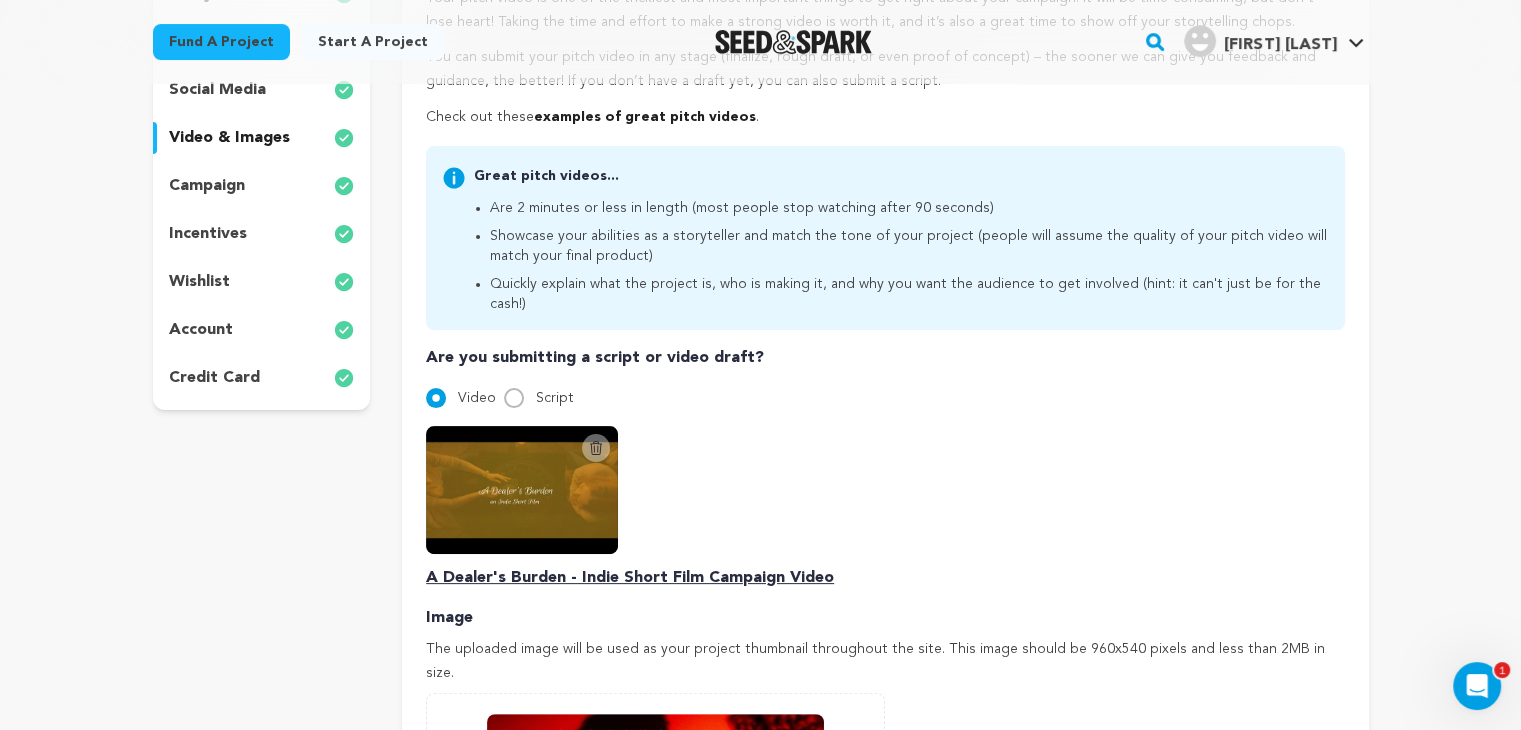 scroll, scrollTop: 408, scrollLeft: 0, axis: vertical 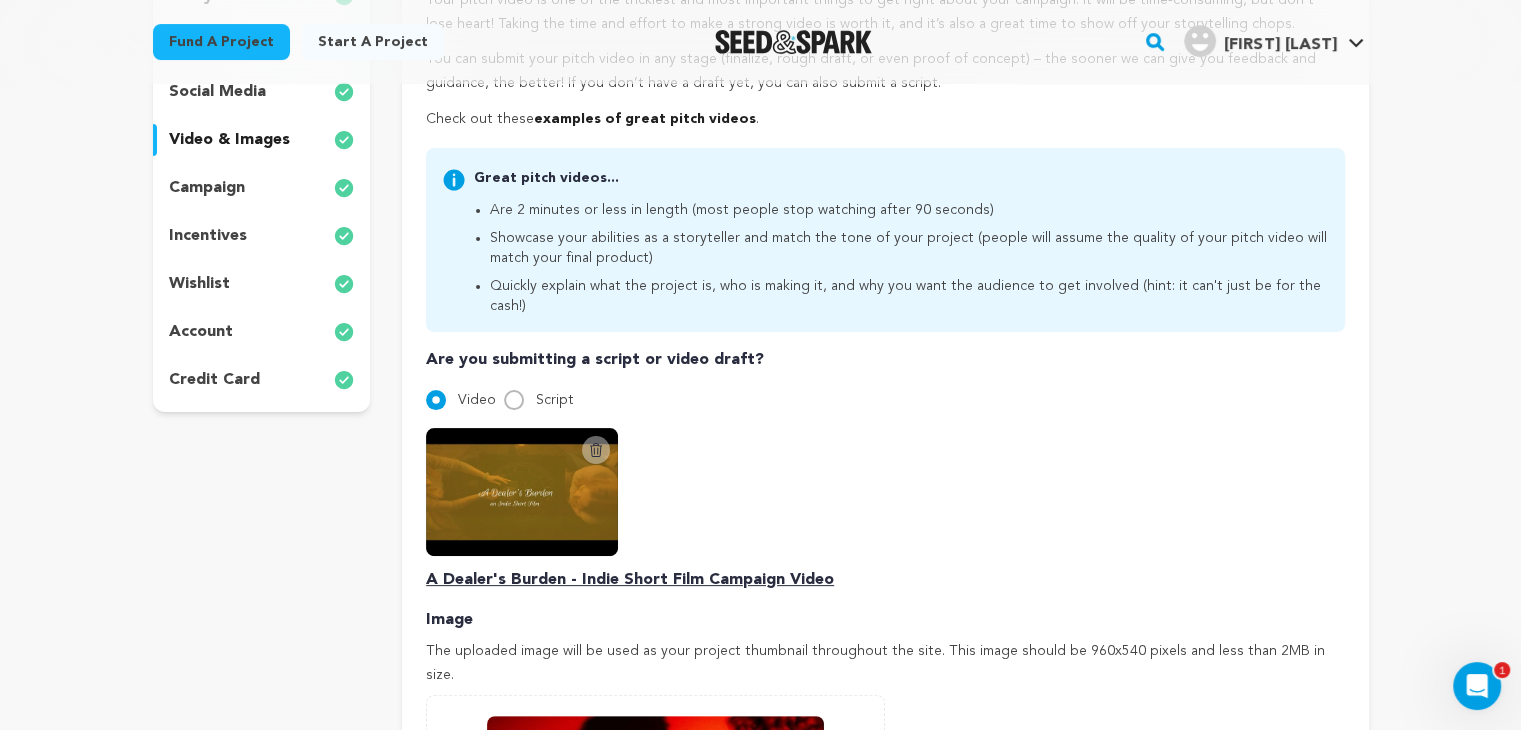 click 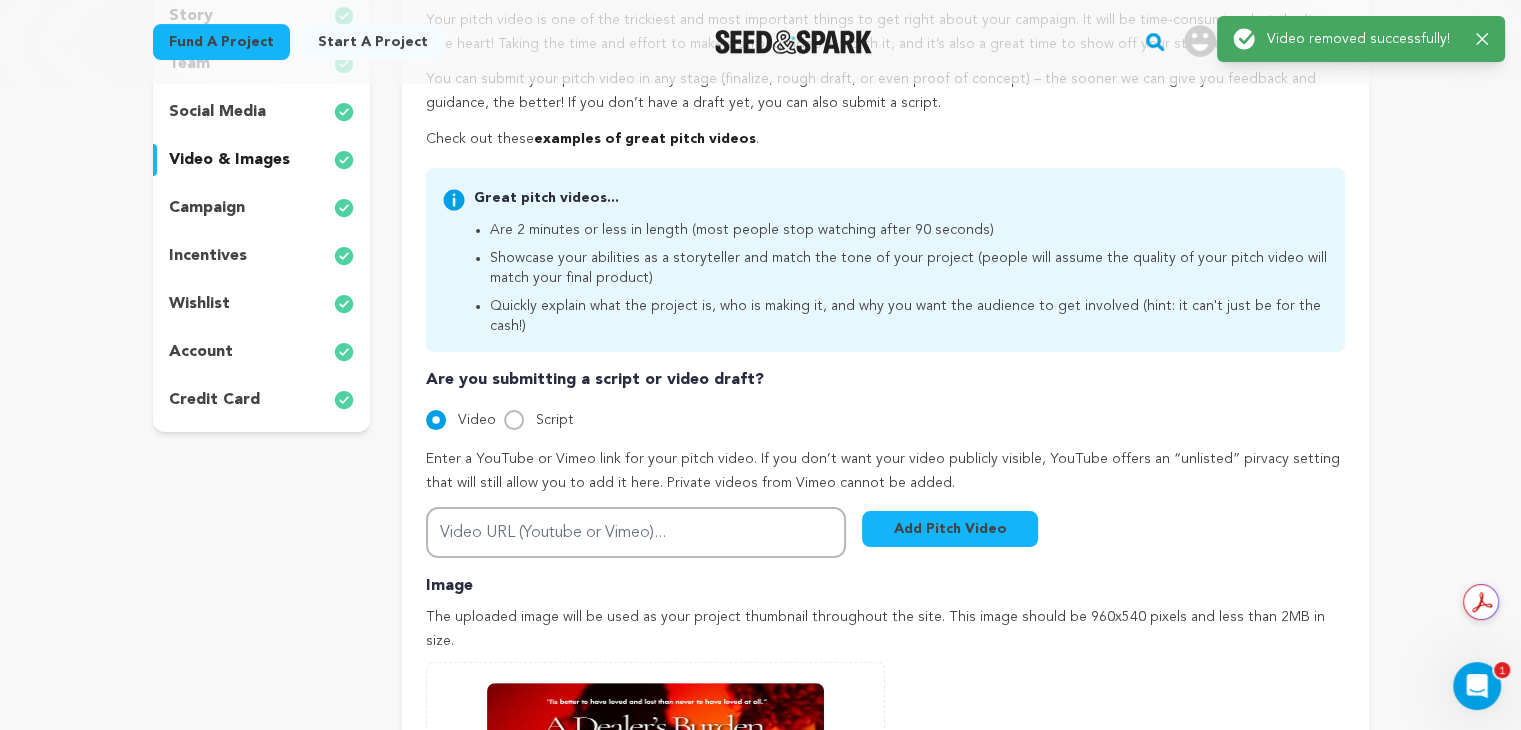scroll, scrollTop: 404, scrollLeft: 0, axis: vertical 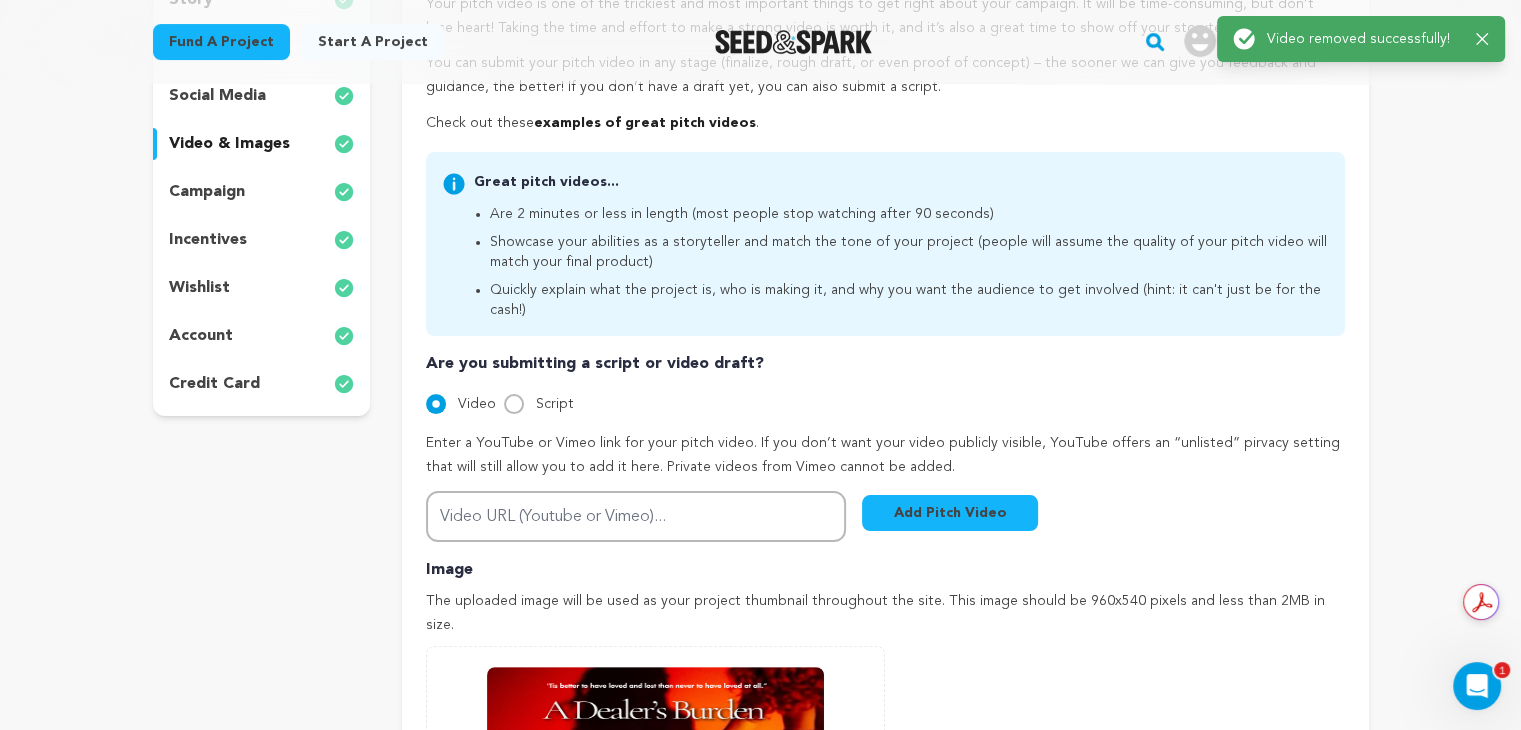 click on "Enter a YouTube or Vimeo link for your pitch video. If you don’t want your video publicly
visible, YouTube offers an “unlisted” pirvacy setting that will still allow you to add it here.
Private videos from Vimeo cannot be added." at bounding box center [885, 456] 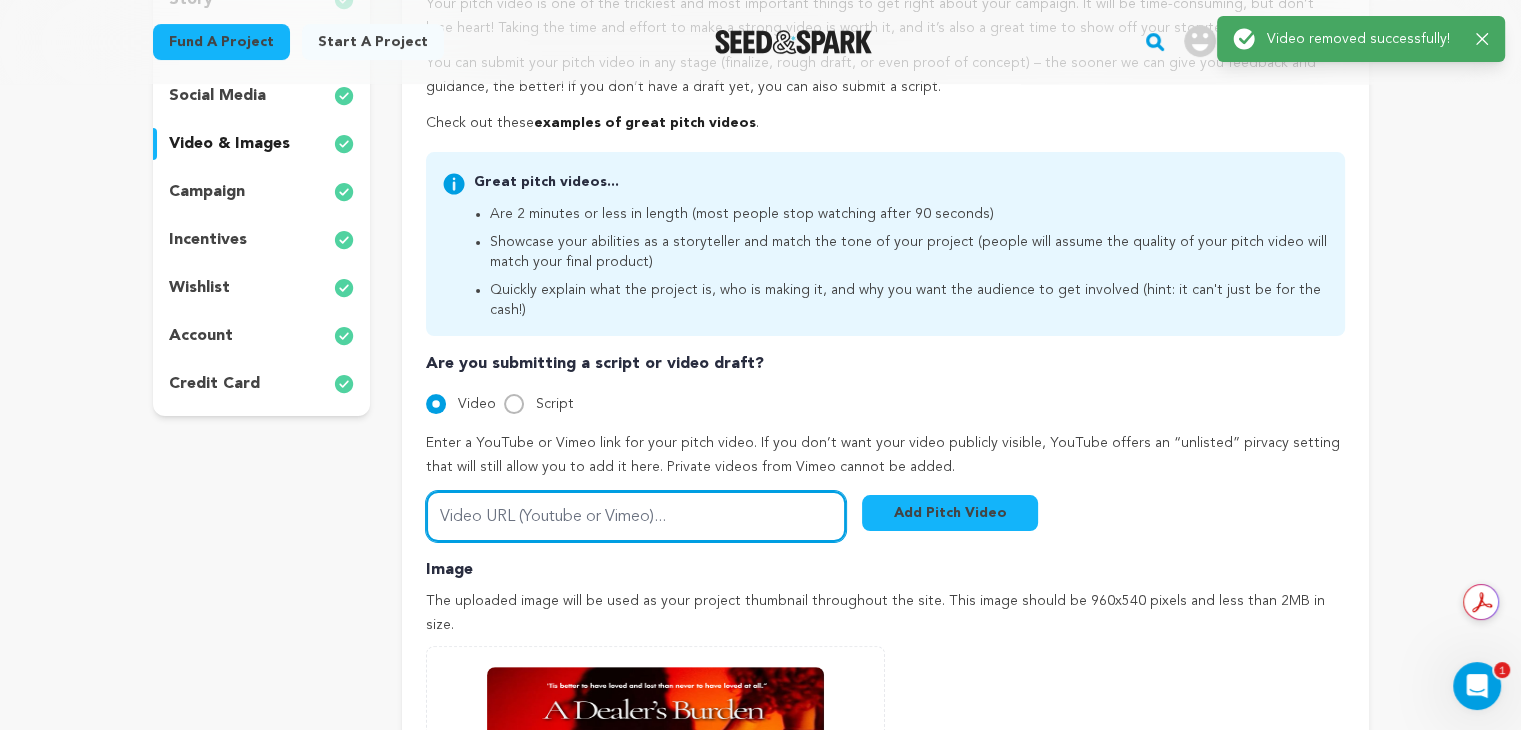 click on "Video URL (Youtube or Vimeo)..." at bounding box center (636, 516) 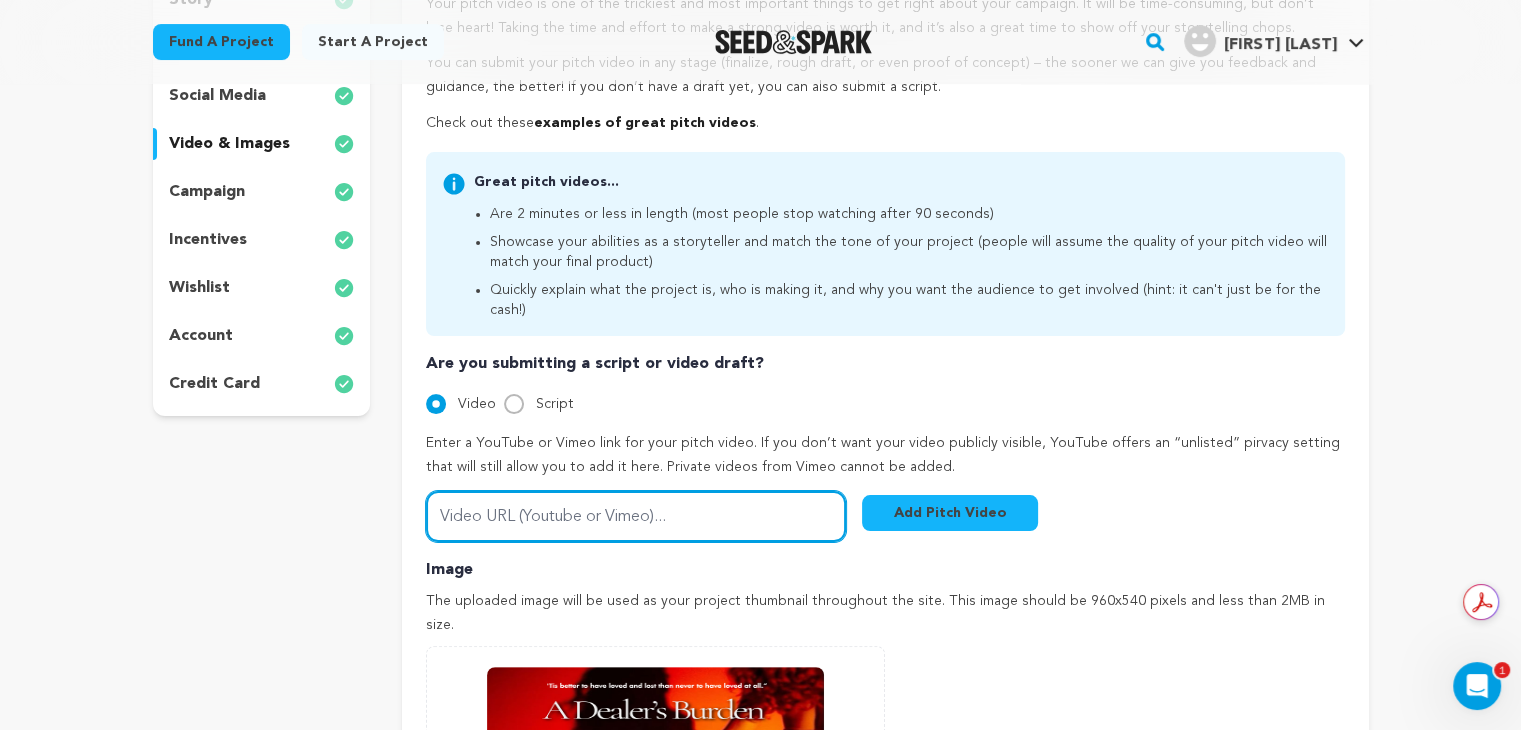 paste on "https://youtu.be/DQBW8SD_I48?si=0R7dHEBcfHhTBWB_" 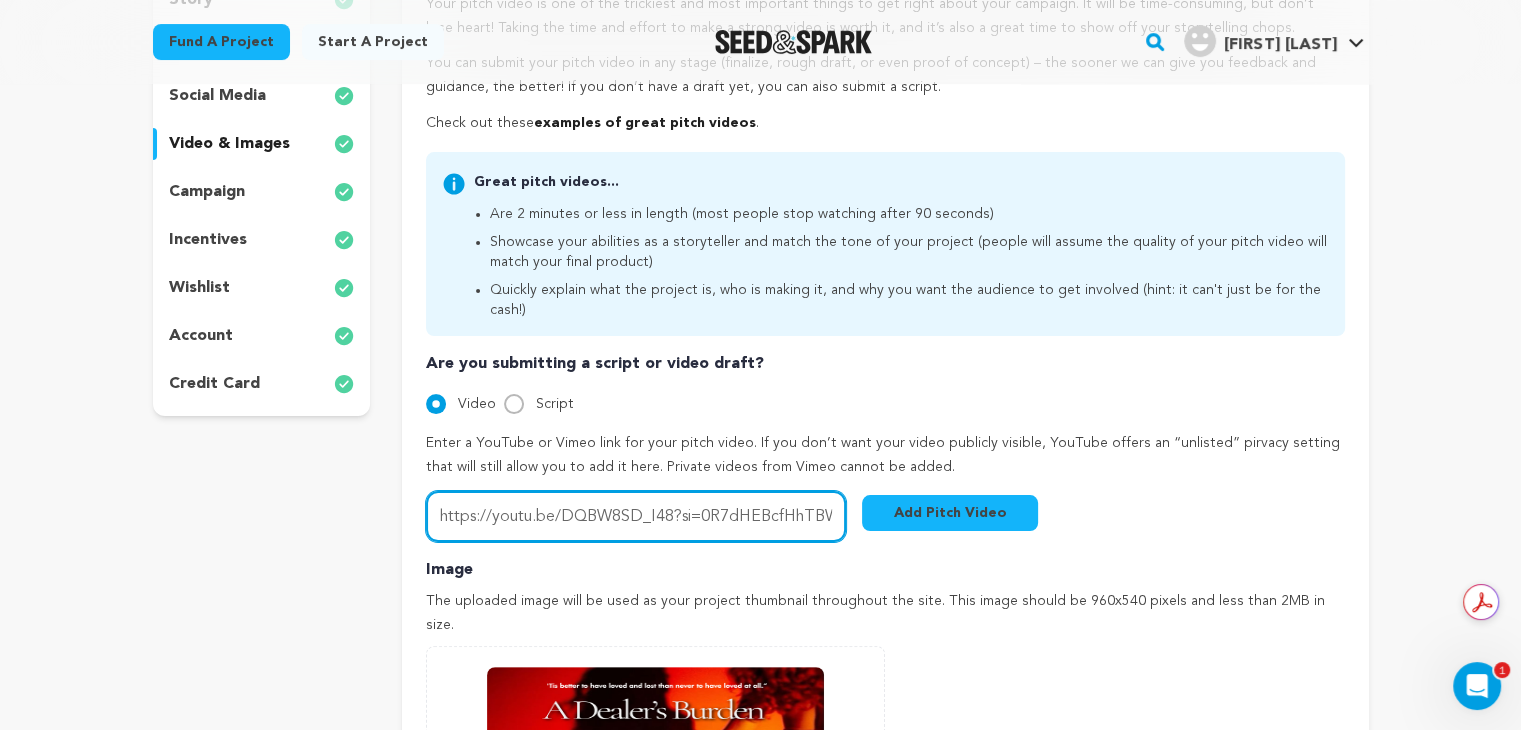 scroll, scrollTop: 0, scrollLeft: 20, axis: horizontal 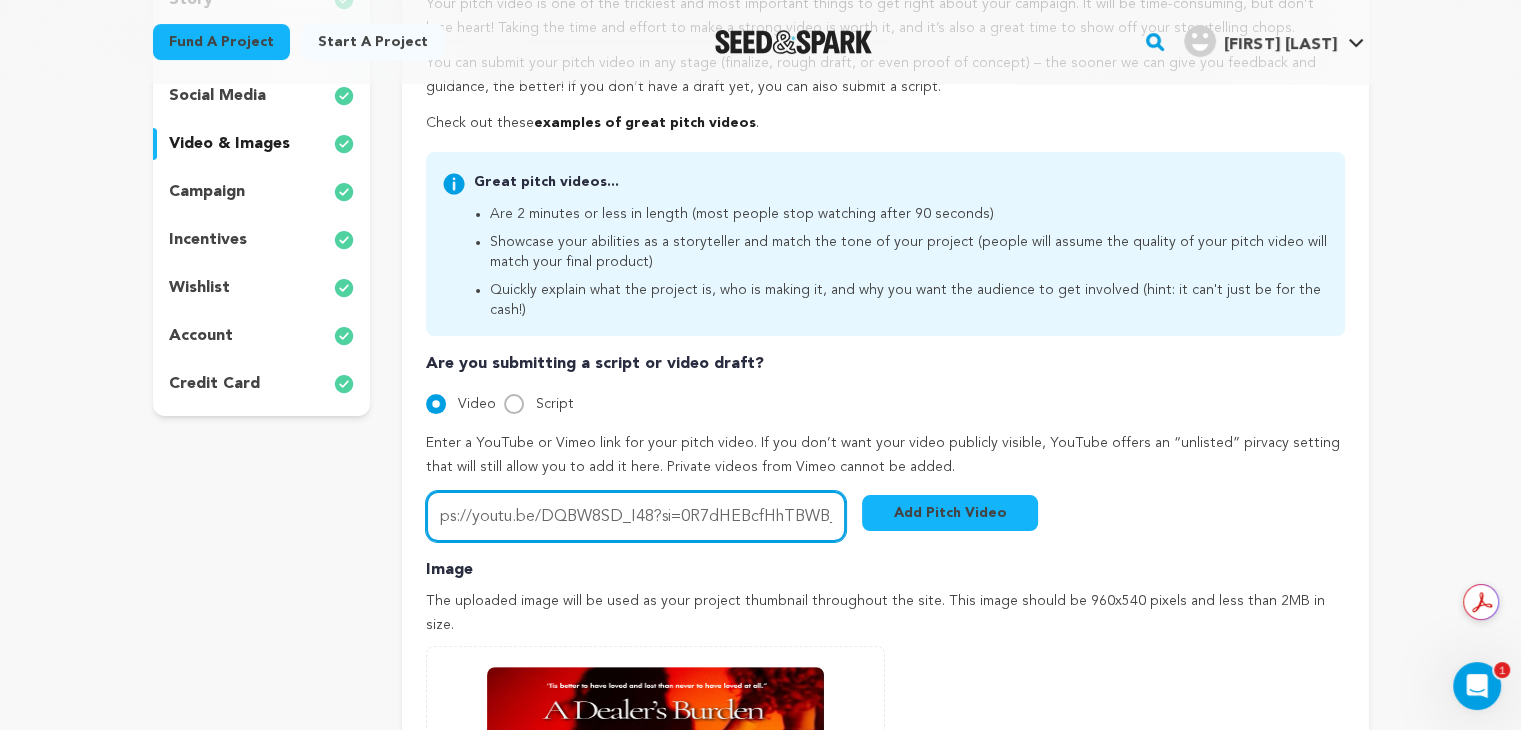 type on "https://youtu.be/DQBW8SD_I48?si=0R7dHEBcfHhTBWB_" 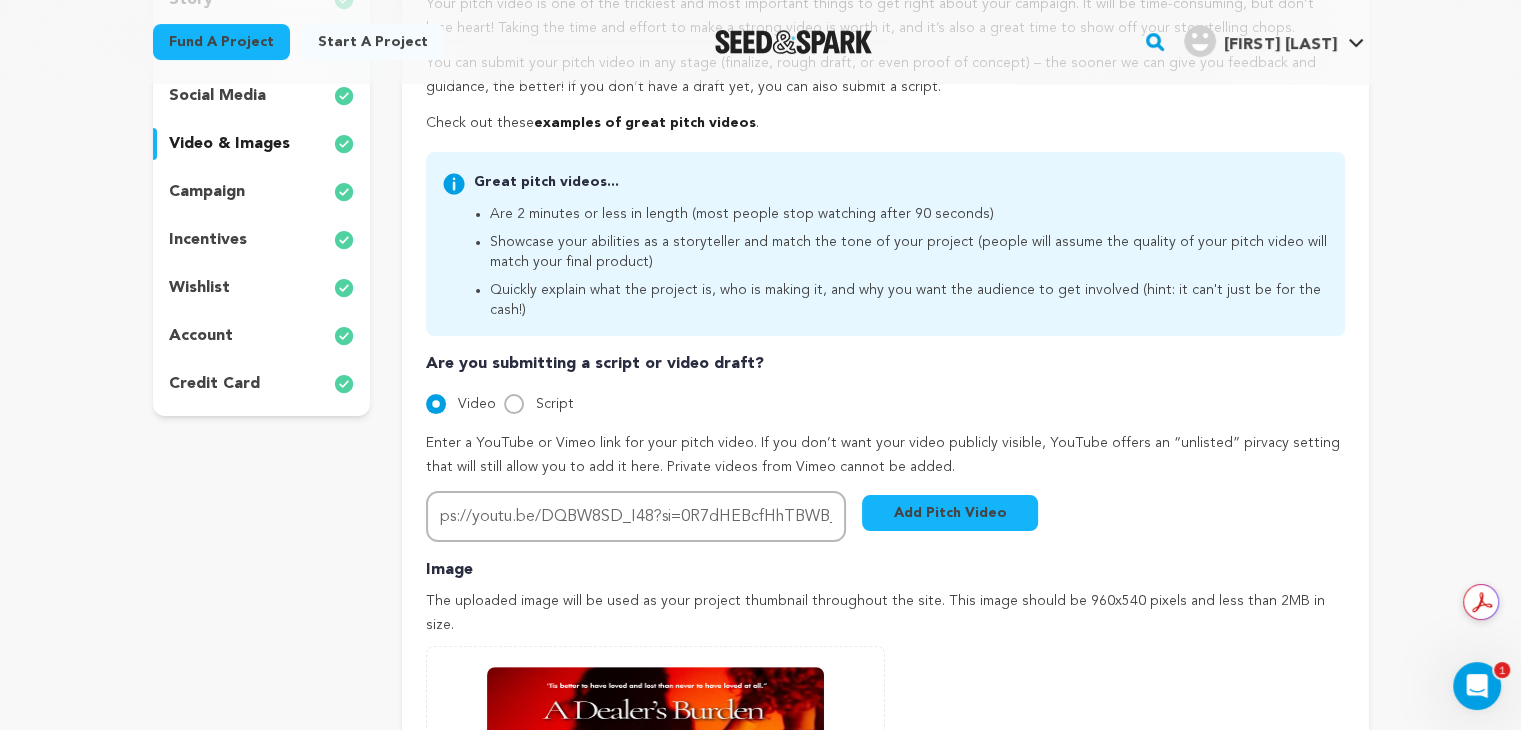 click on "Add Pitch Video" at bounding box center (950, 513) 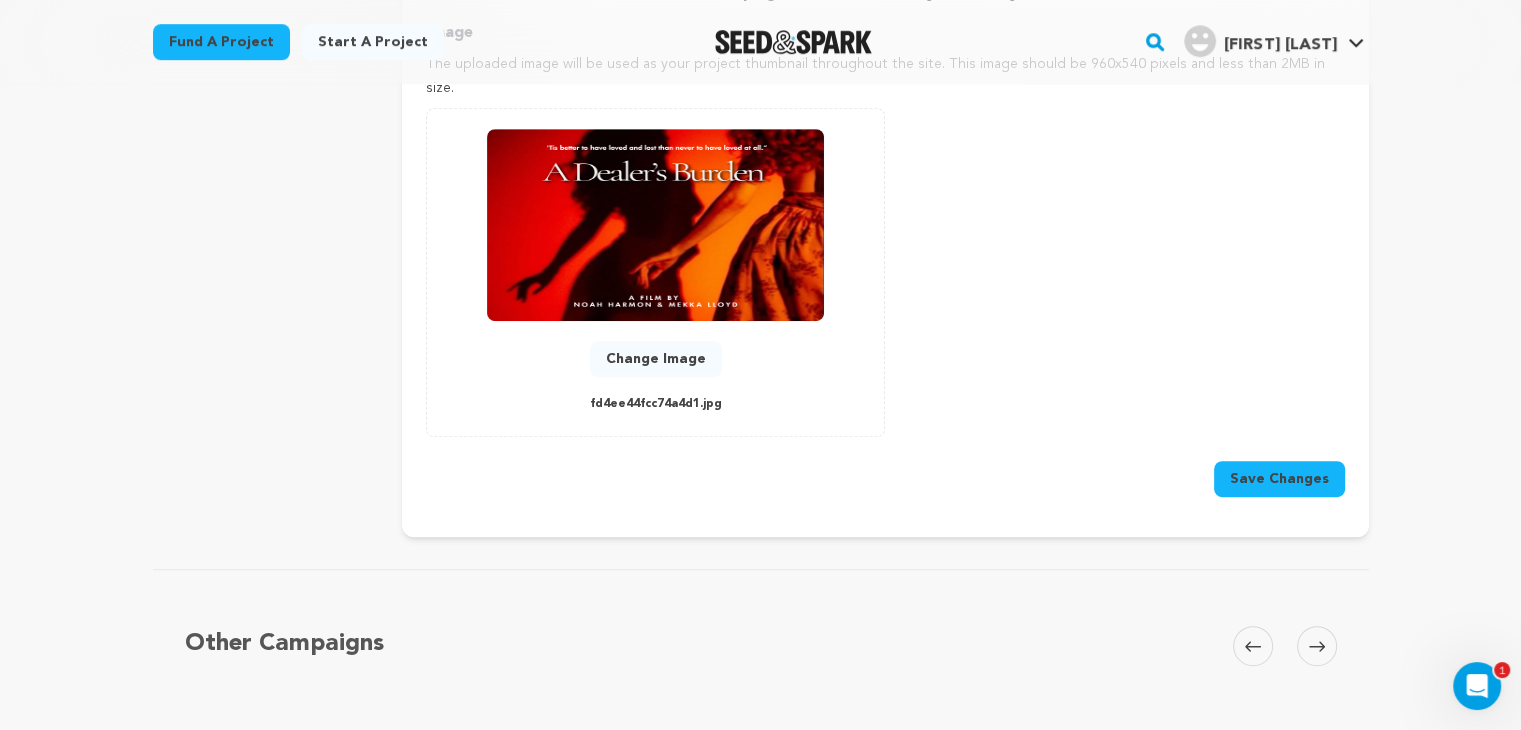 scroll, scrollTop: 1002, scrollLeft: 0, axis: vertical 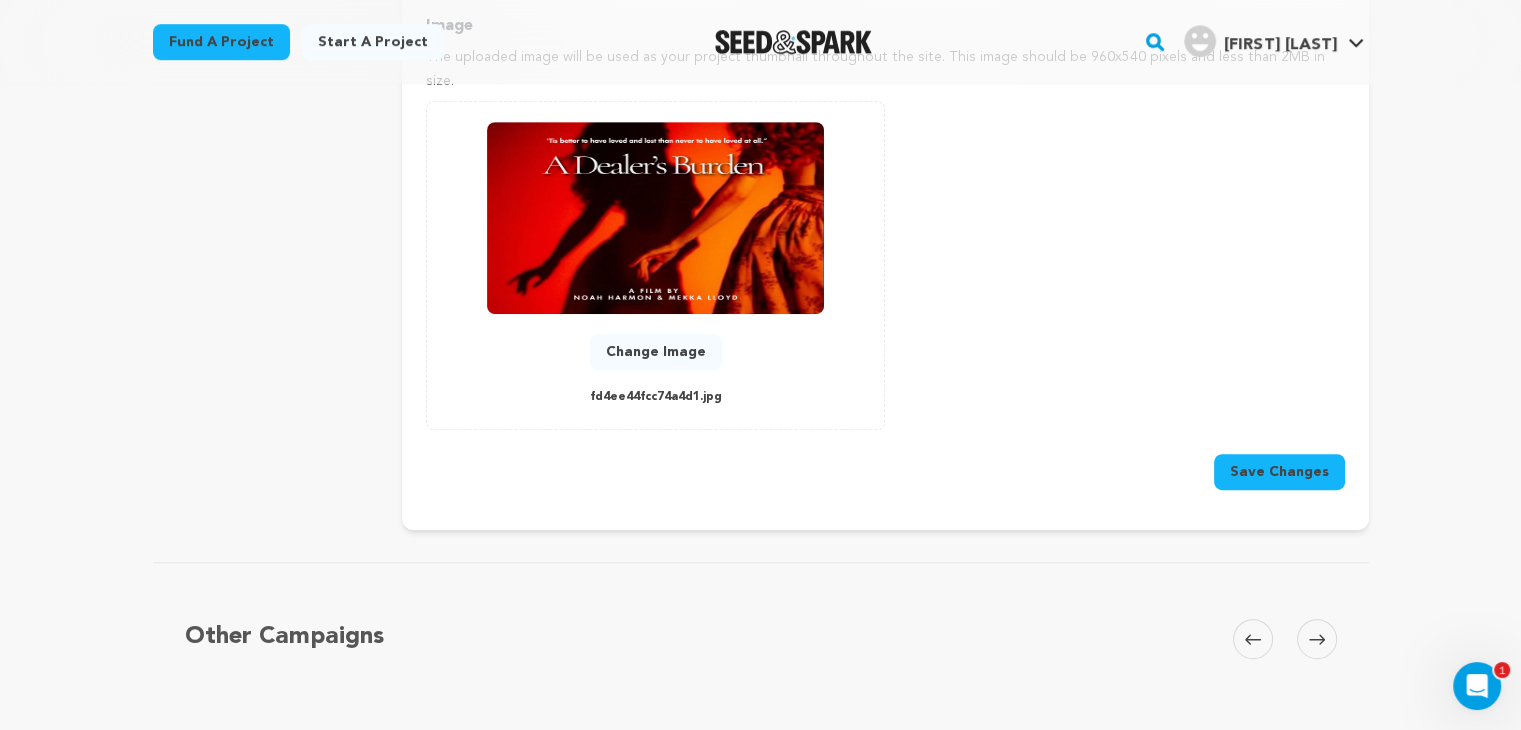 click on "Save Changes" at bounding box center (1279, 472) 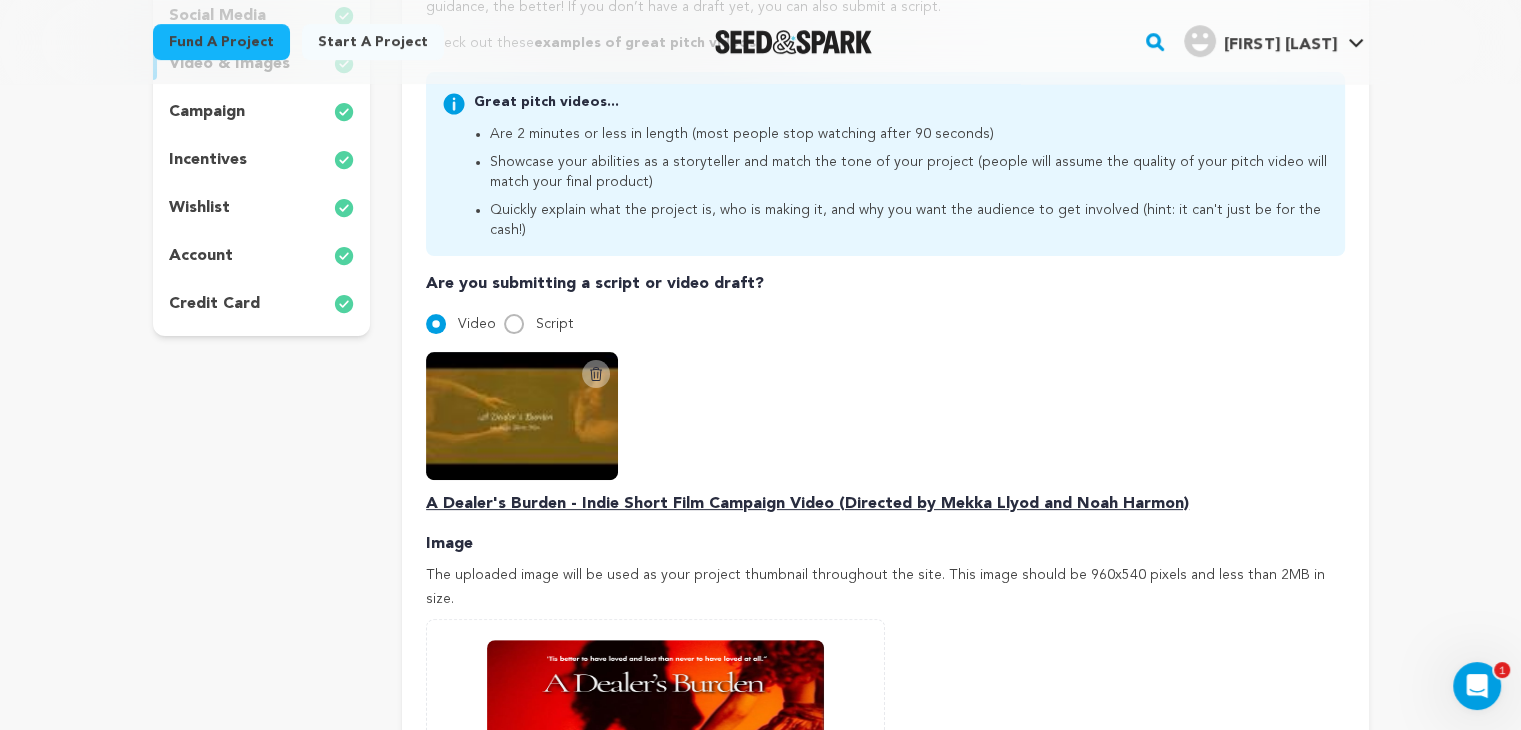 scroll, scrollTop: 483, scrollLeft: 0, axis: vertical 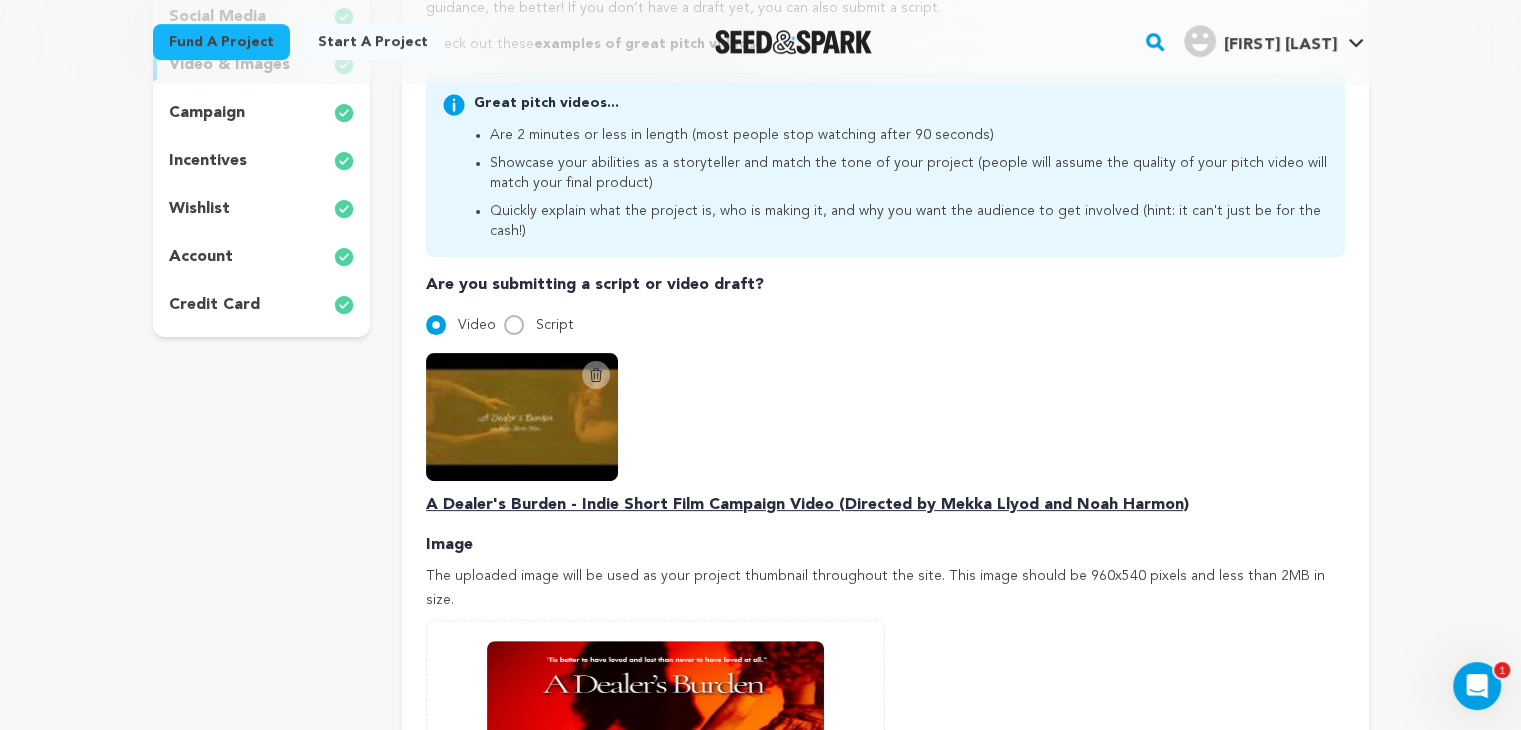 click on "Video" at bounding box center (461, 325) 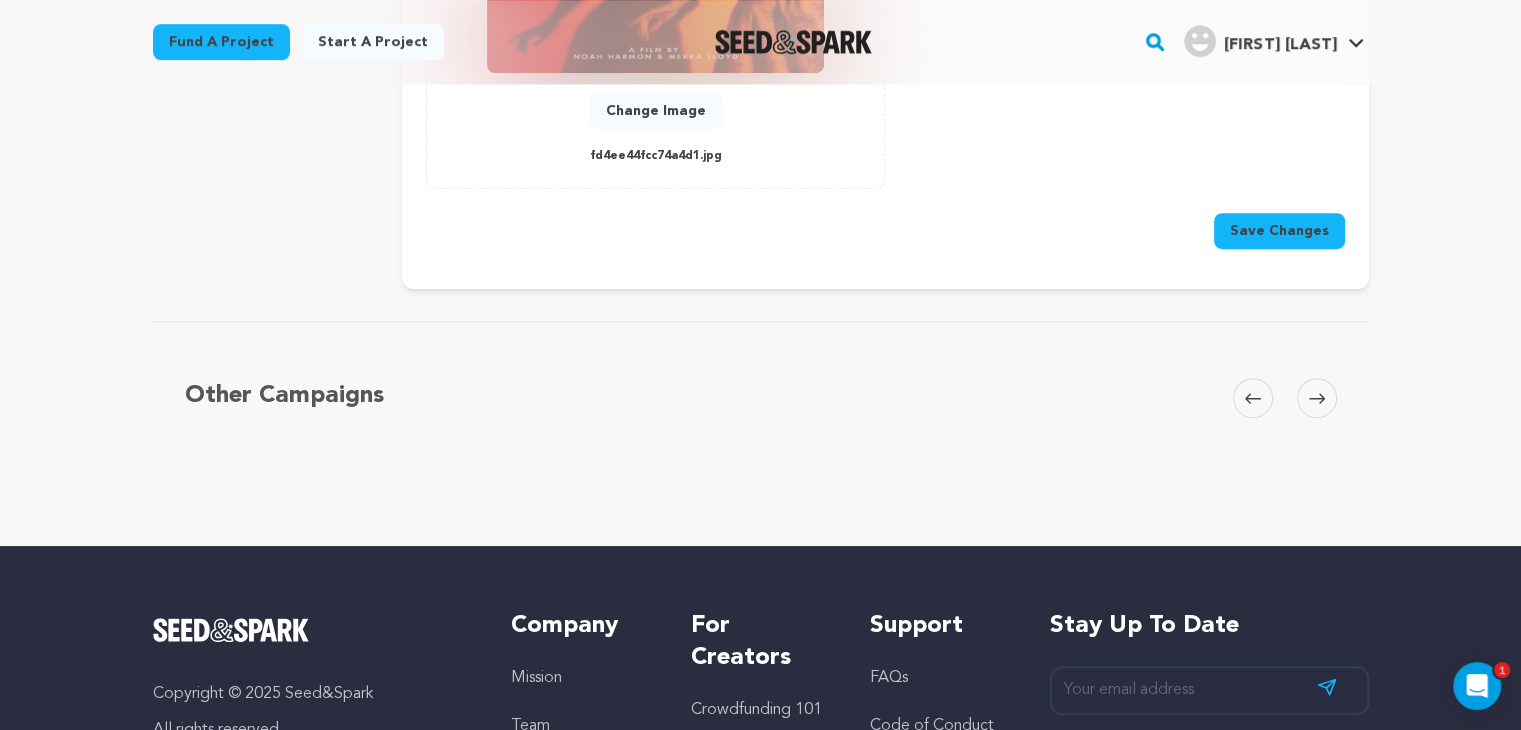 scroll, scrollTop: 1240, scrollLeft: 0, axis: vertical 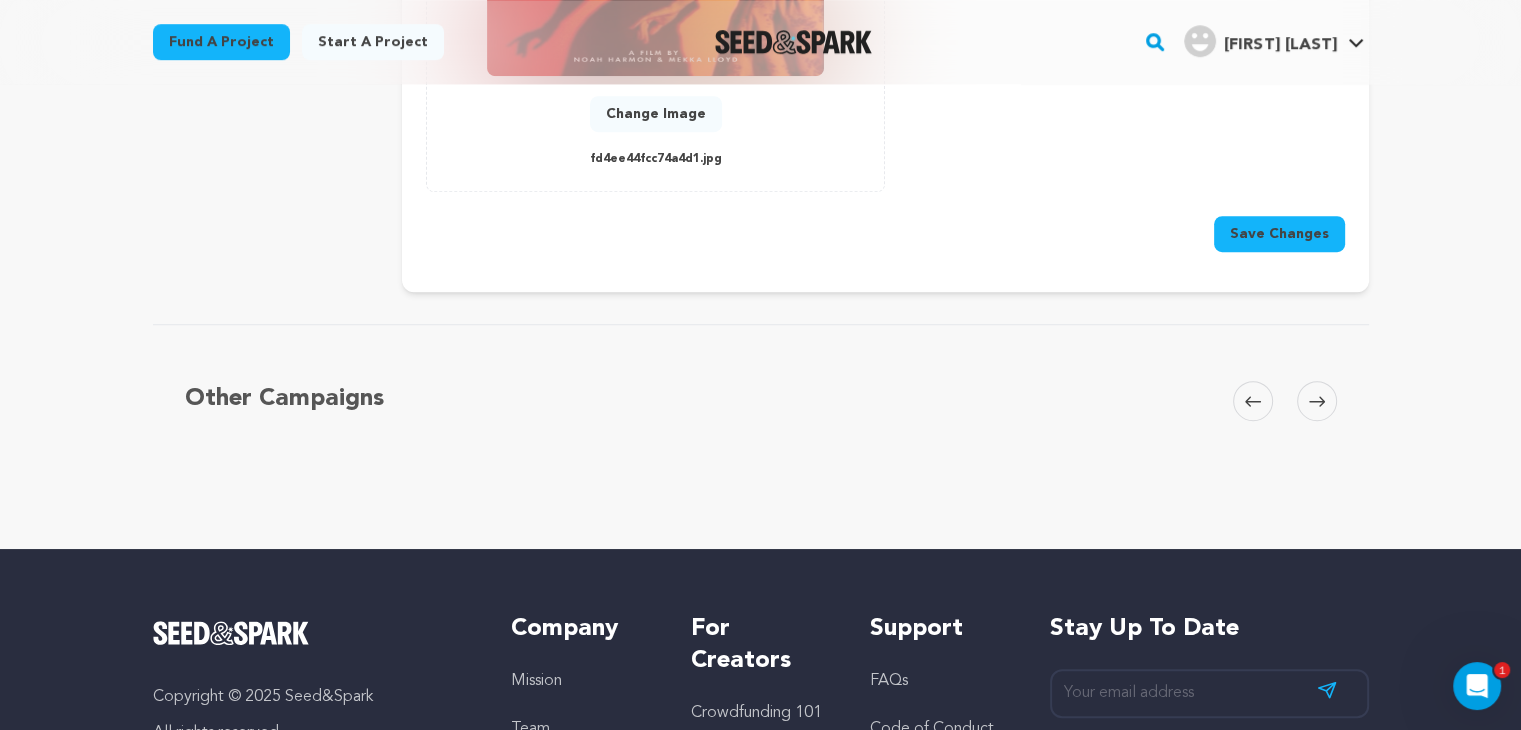 click on "Pitch video
Your pitch video is one of the trickiest and most important things to get right about your campaign. It will
be time-consuming, but don’t lose heart! Taking the time and effort to make a strong video is worth it, and
it’s also a great time to show off your storytelling chops.
You can submit your pitch video in any stage (finalize, rough draft, or even proof of concept) – the sooner
we can give you feedback and guidance, the better! If you don’t have a draft yet, you can also submit a
script.
Check out these
examples of great pitch videos
.
Great pitch videos..." at bounding box center (885, -312) 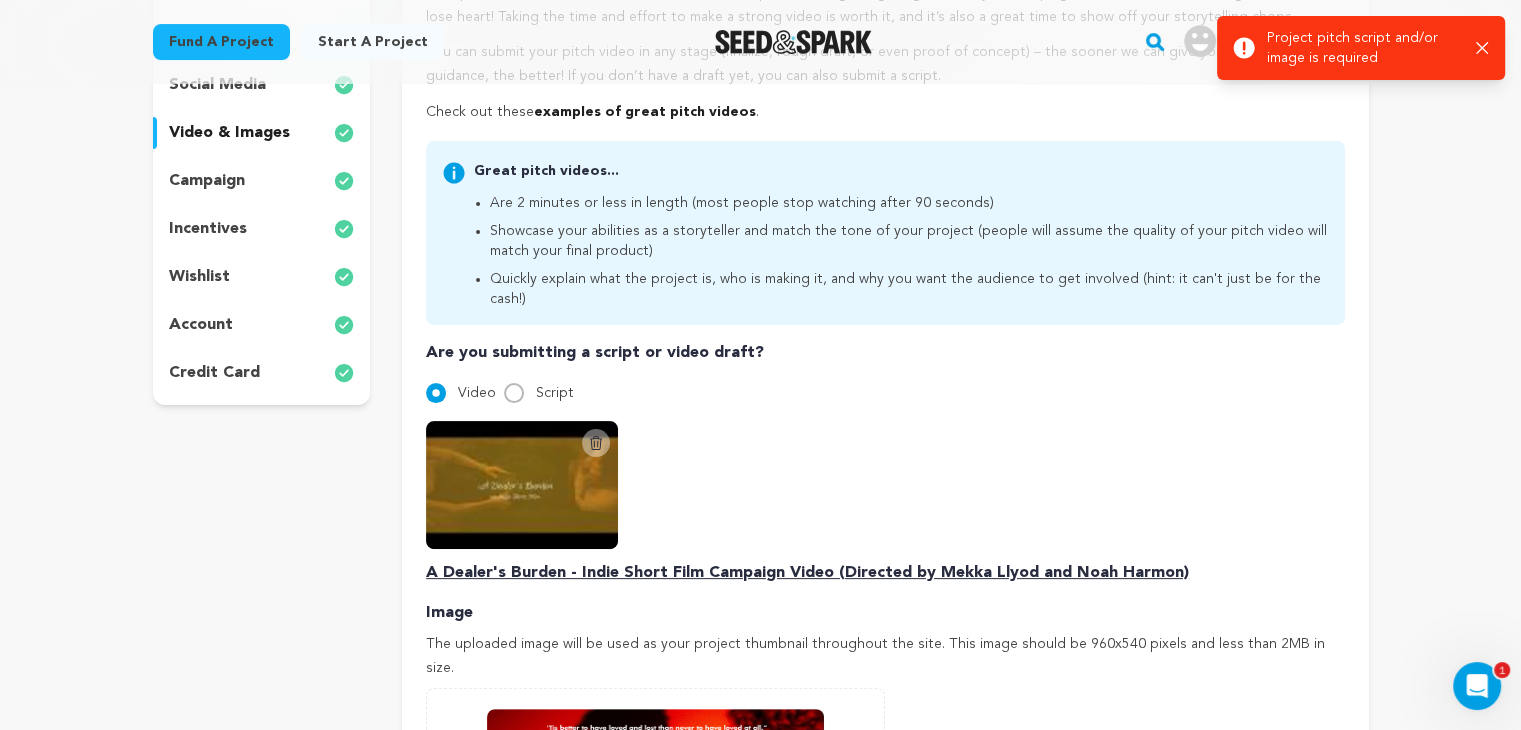 scroll, scrollTop: 404, scrollLeft: 0, axis: vertical 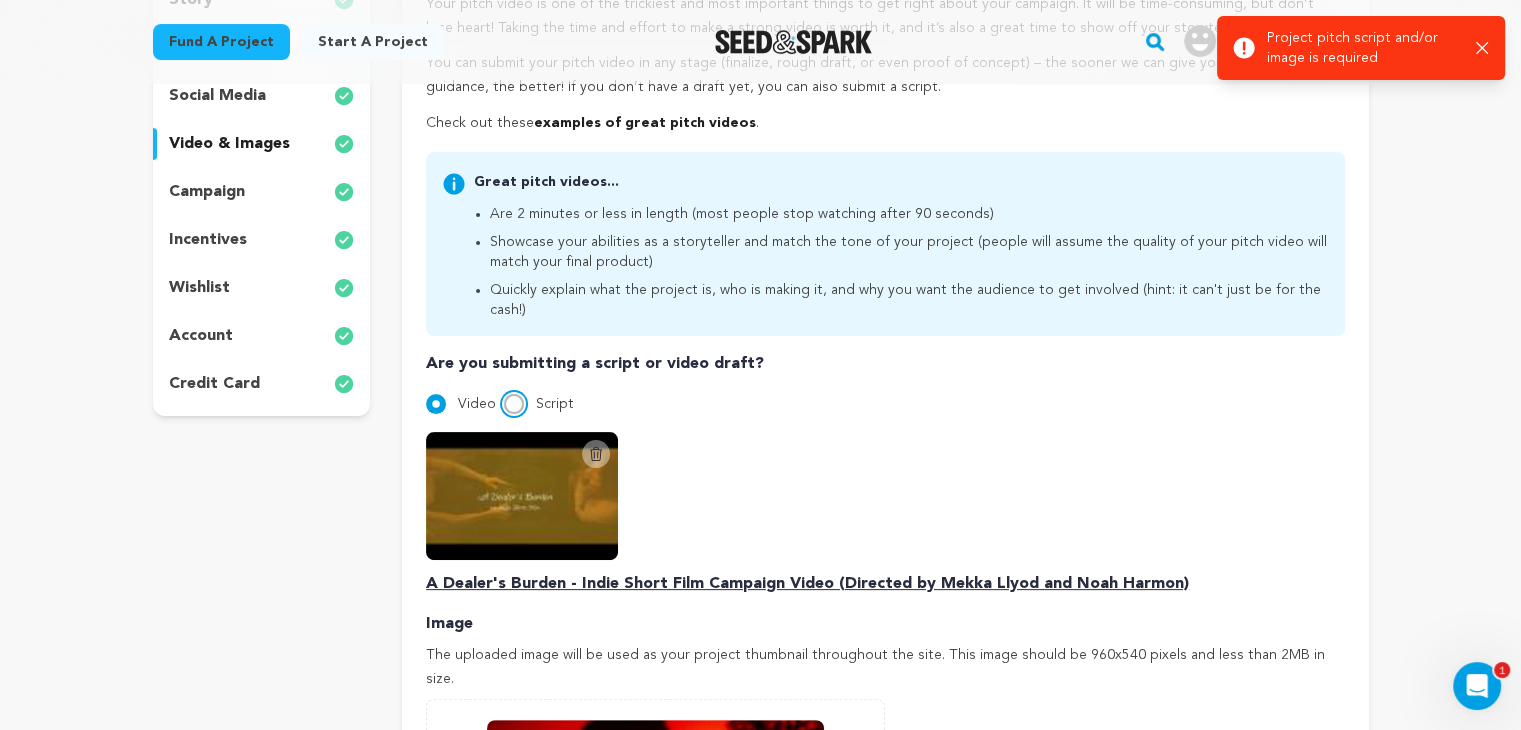 click on "Script" at bounding box center (514, 404) 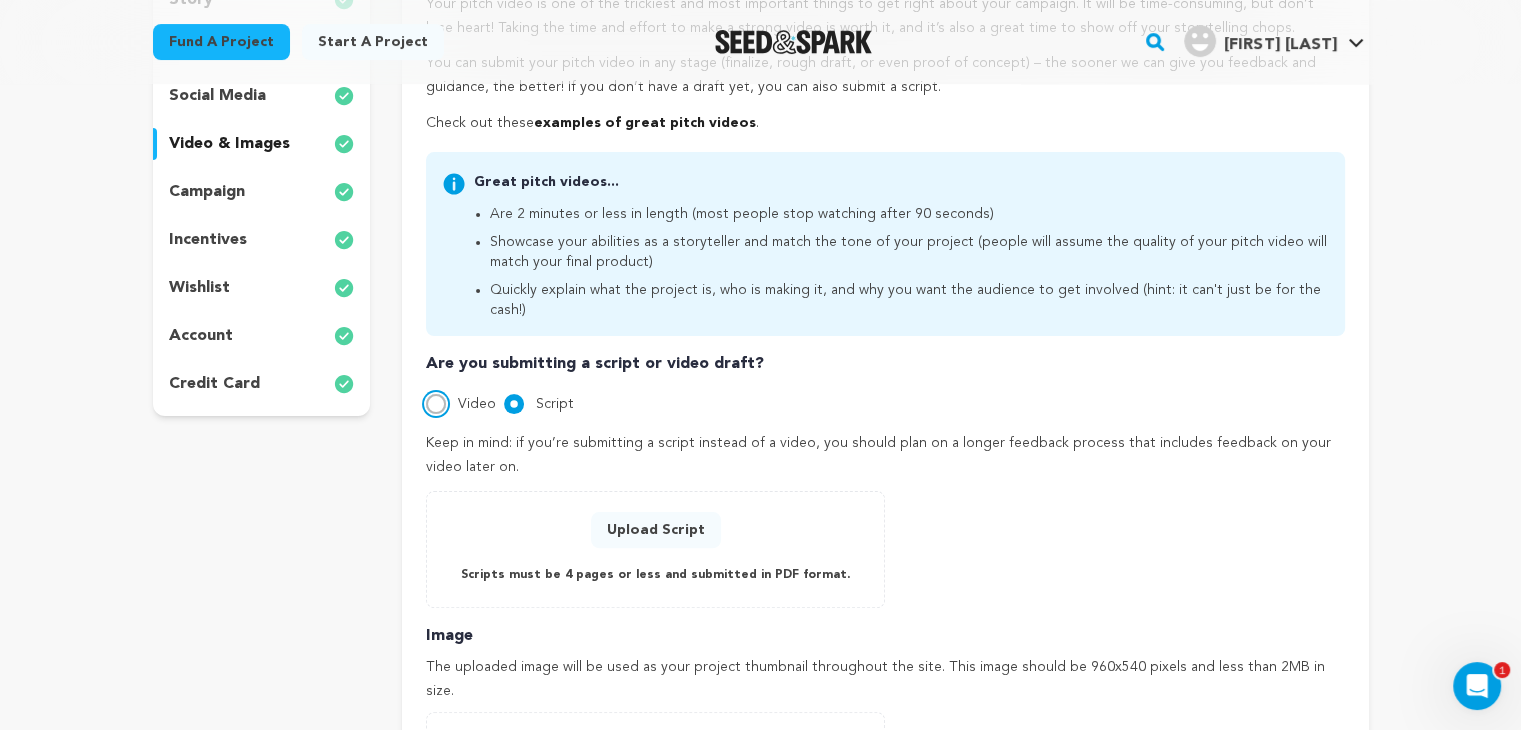 click on "Video" at bounding box center (436, 404) 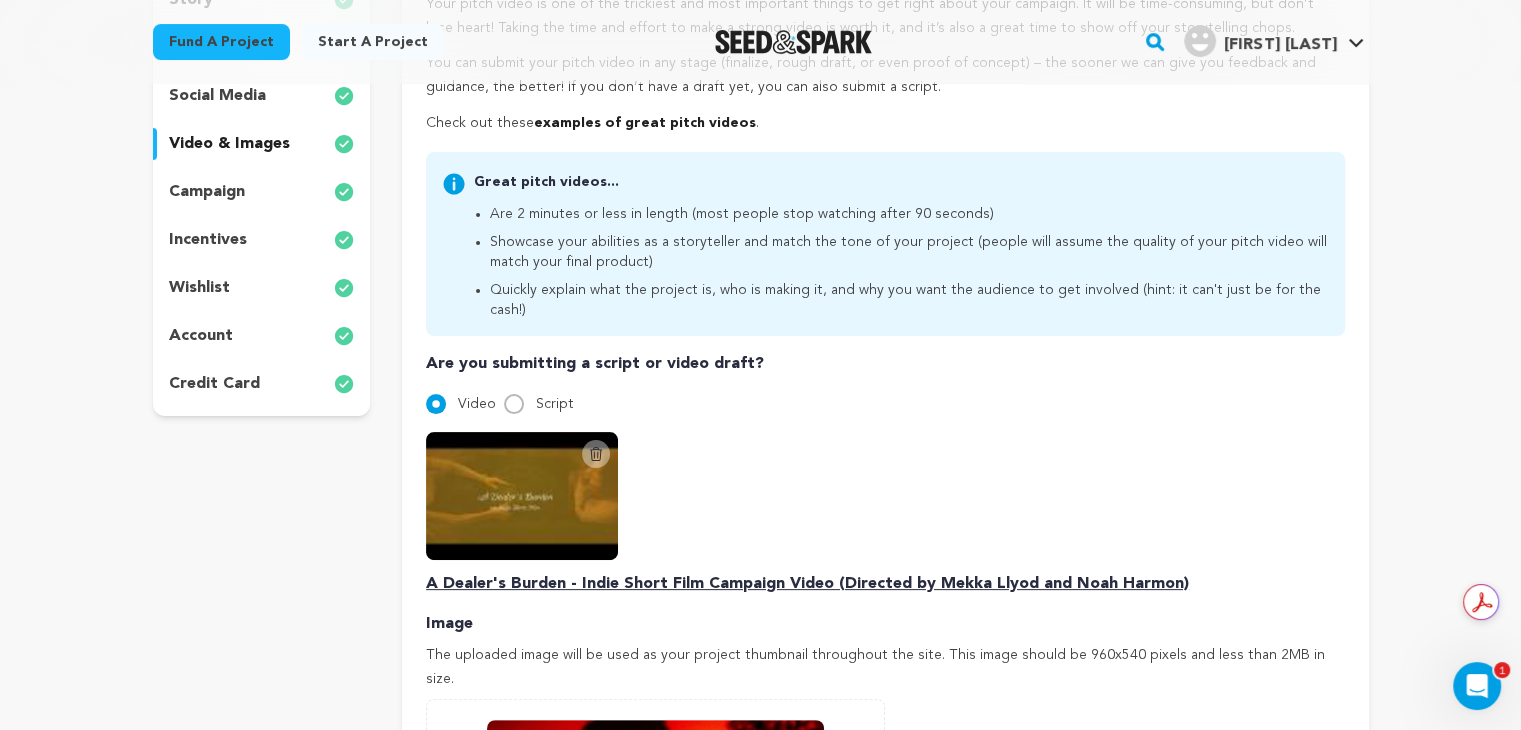click at bounding box center (522, 496) 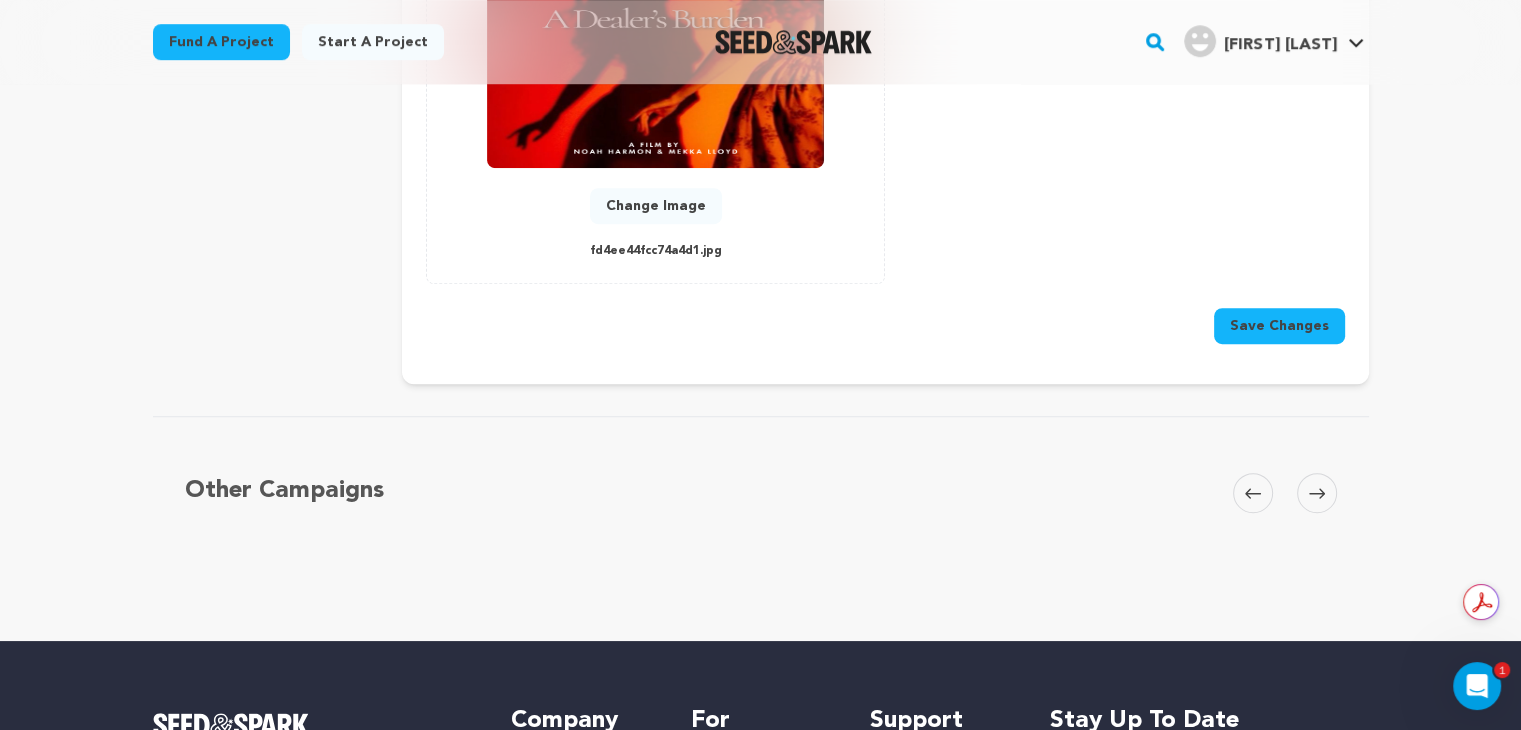 scroll, scrollTop: 1116, scrollLeft: 0, axis: vertical 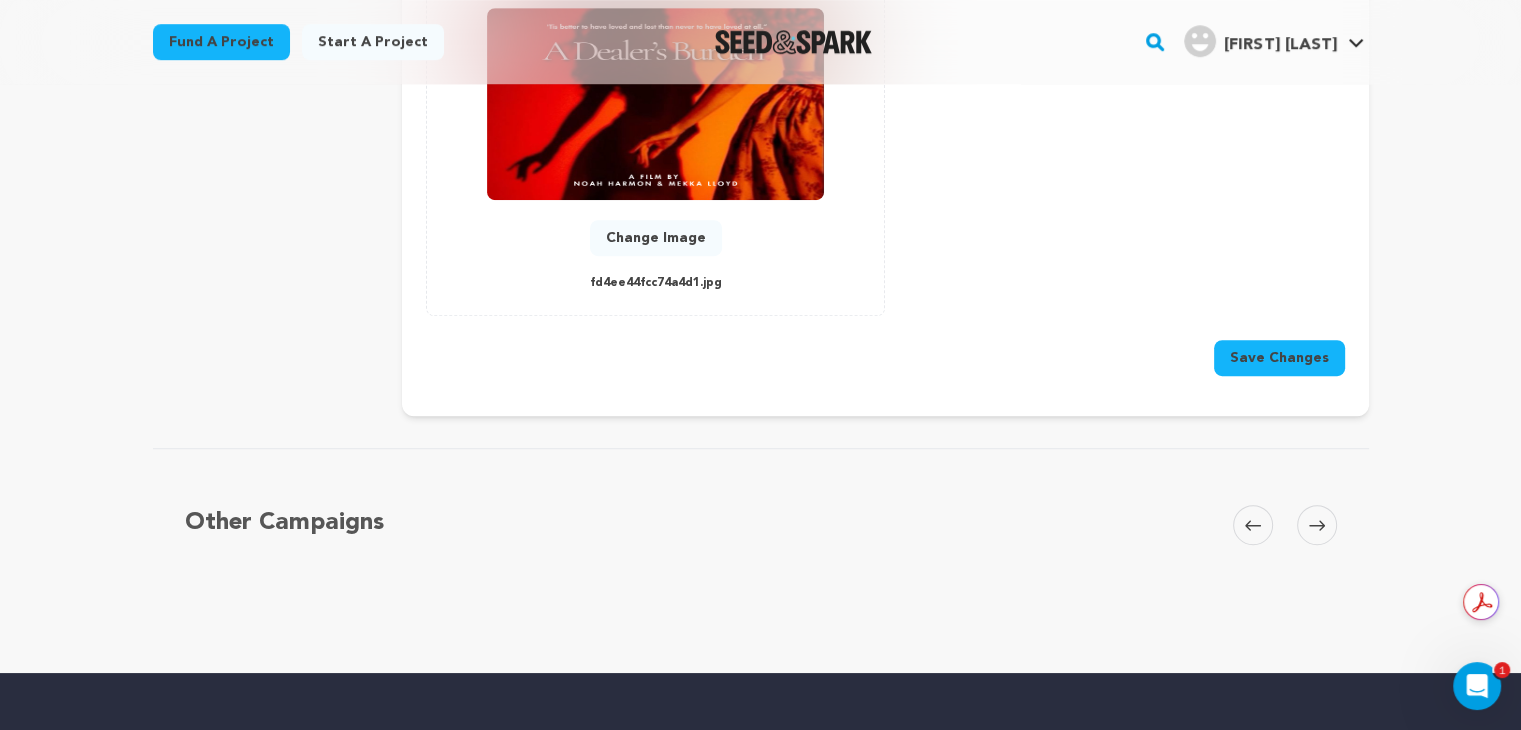 click on "Save Changes" at bounding box center [1279, 358] 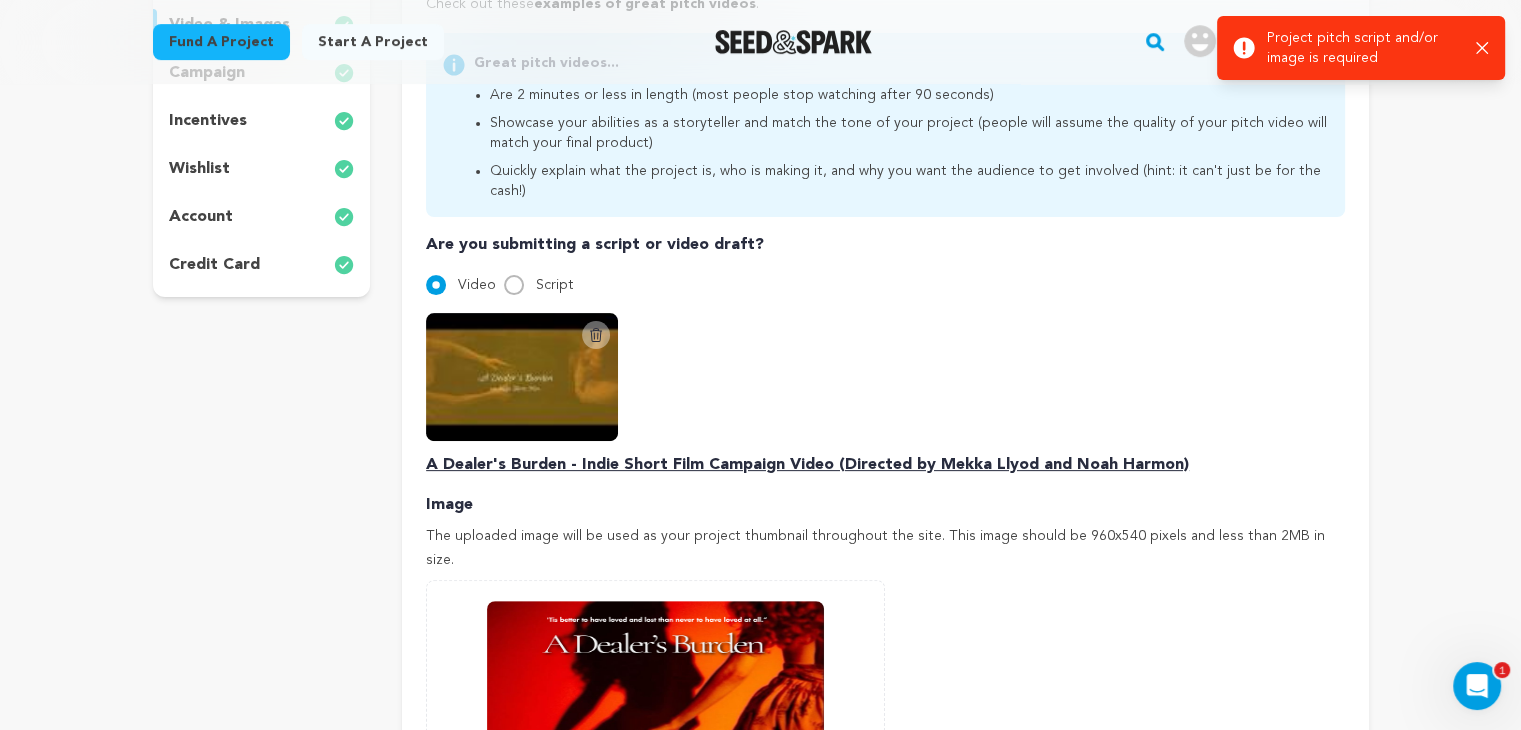 scroll, scrollTop: 520, scrollLeft: 0, axis: vertical 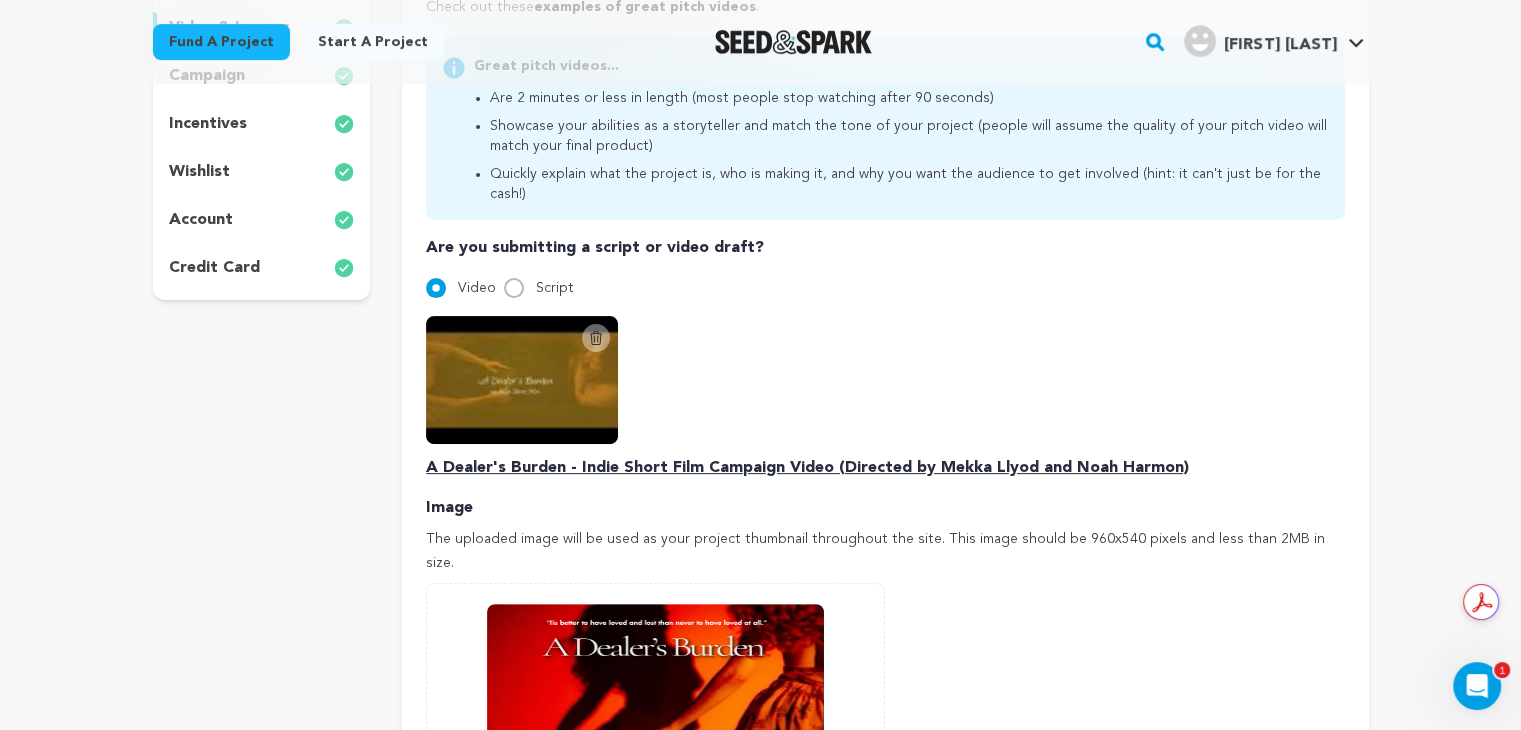 click 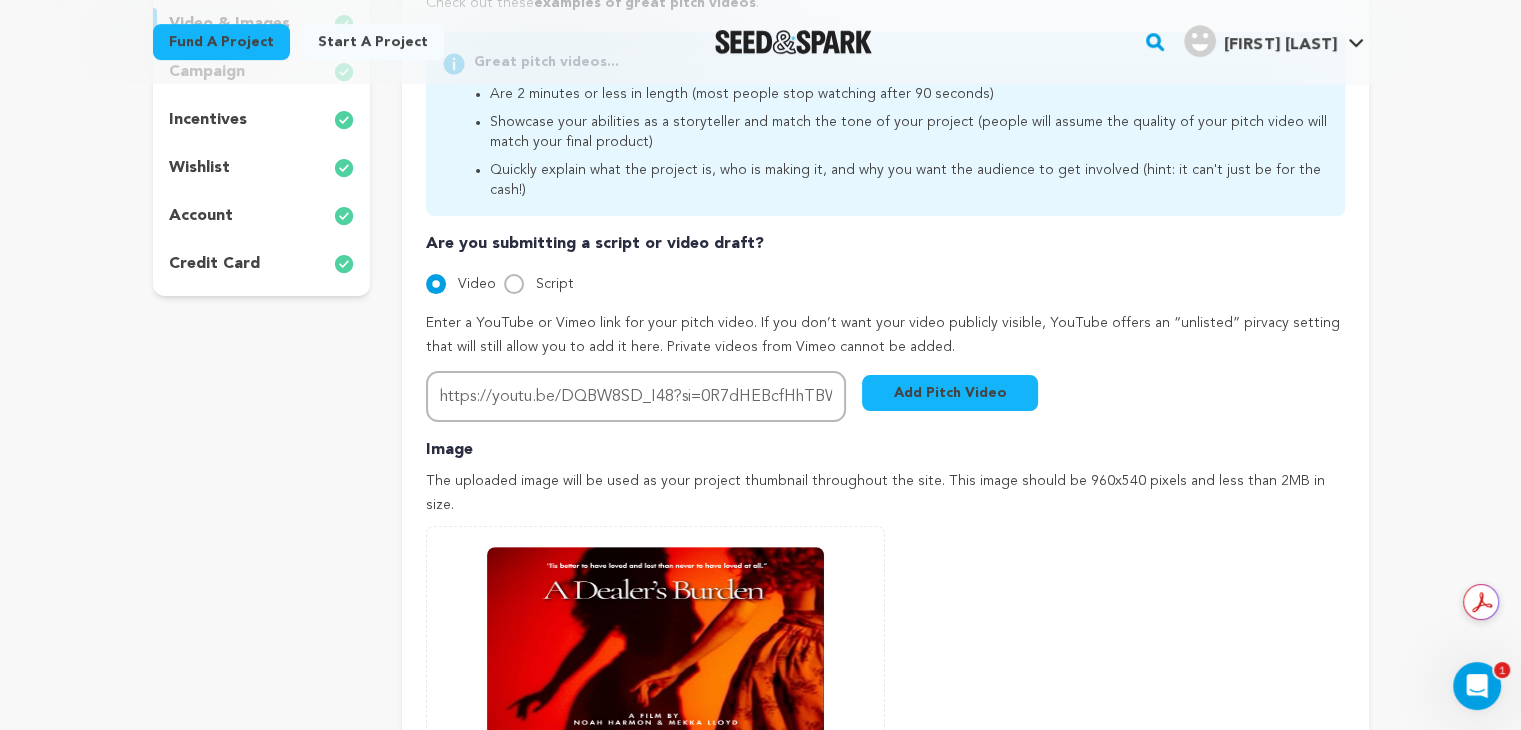 scroll, scrollTop: 524, scrollLeft: 0, axis: vertical 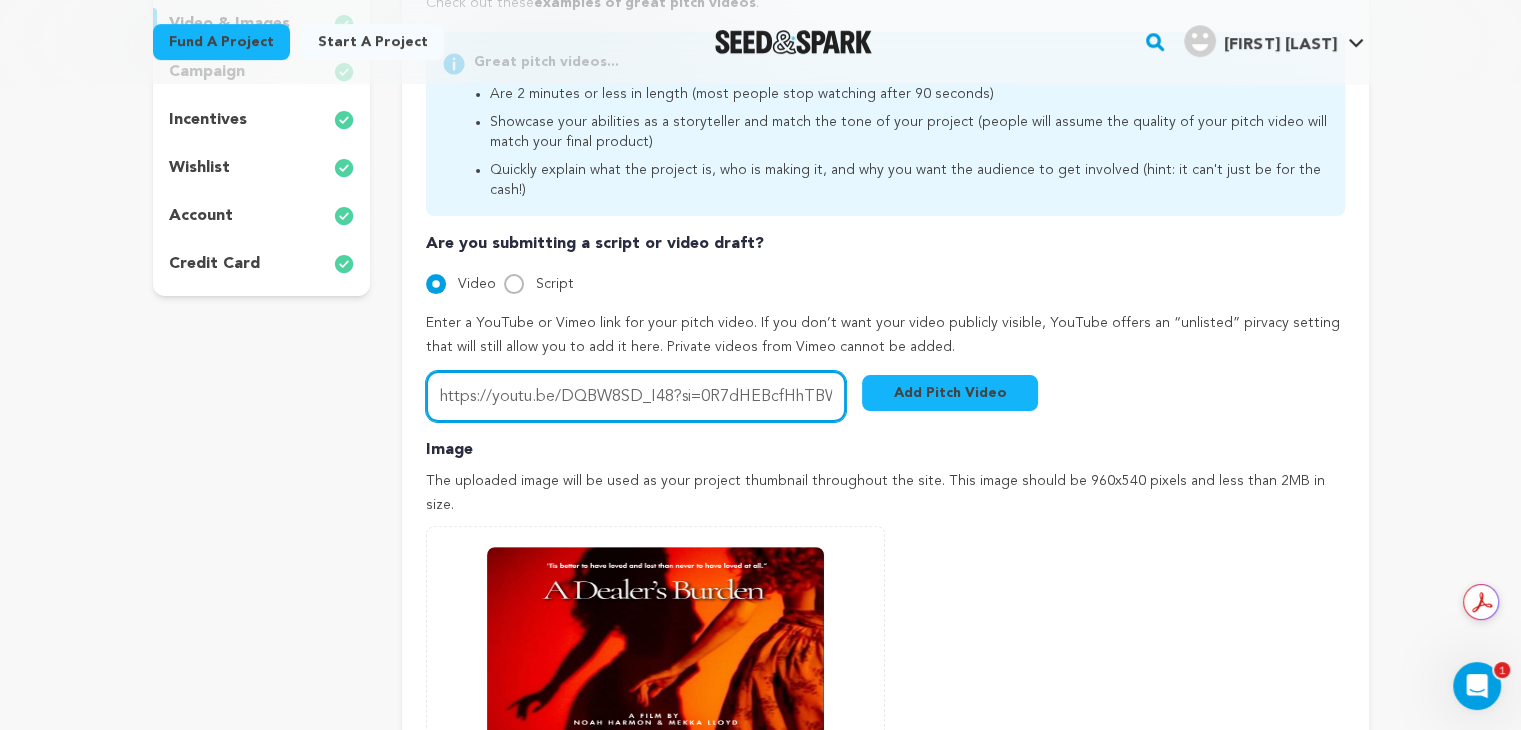 click on "https://youtu.be/DQBW8SD_I48?si=0R7dHEBcfHhTBWB_" at bounding box center (636, 396) 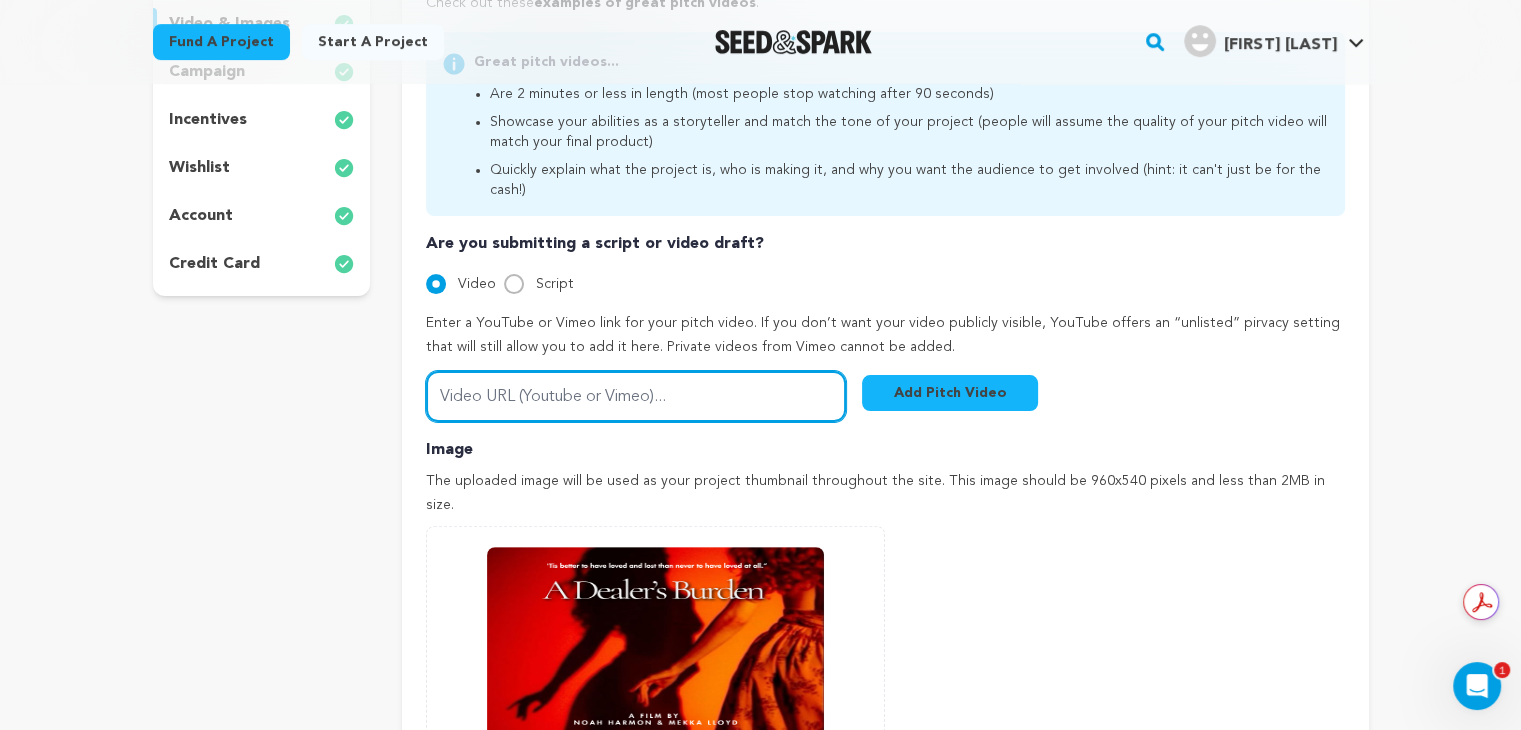 paste on "https://youtu.be/DQBW8SD_I48" 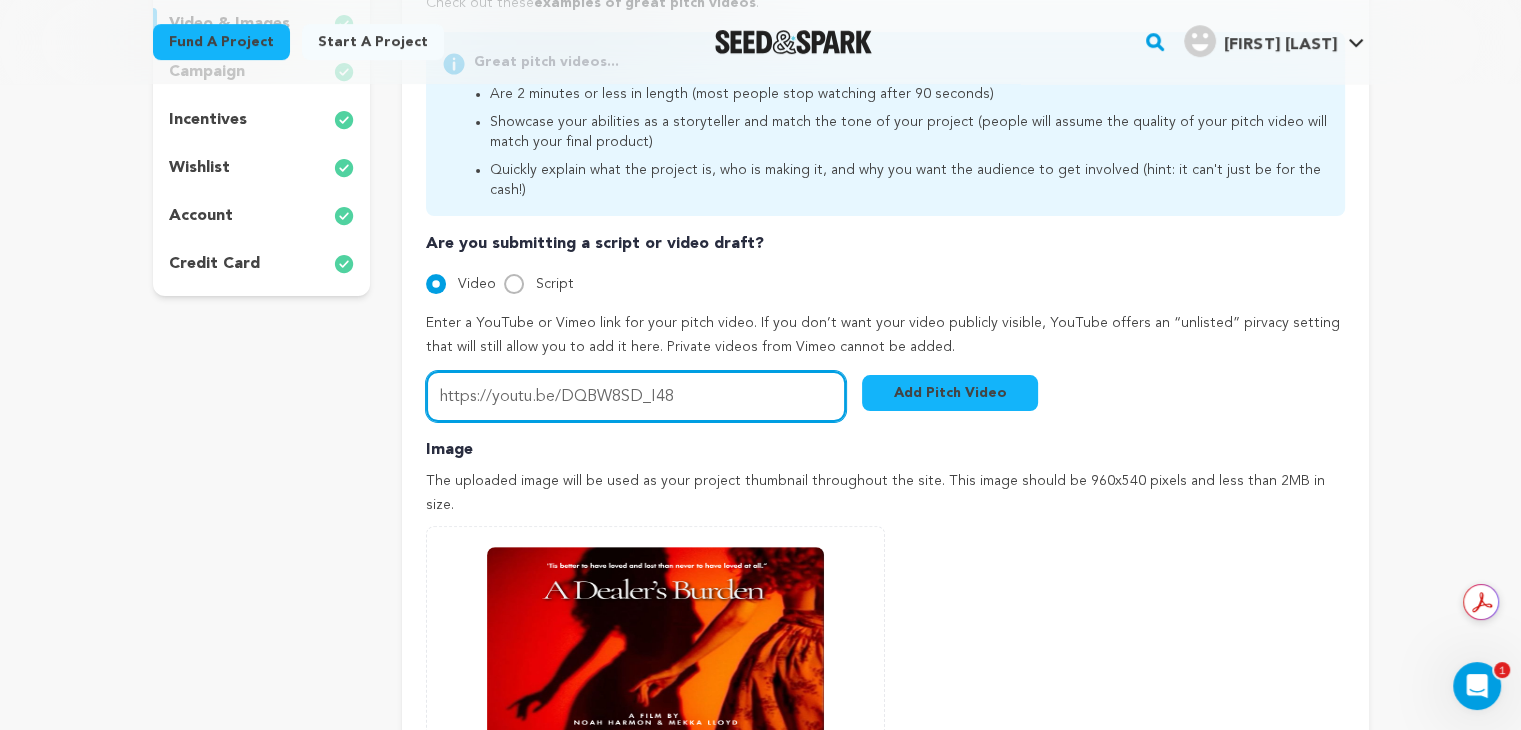 type on "https://youtu.be/DQBW8SD_I48" 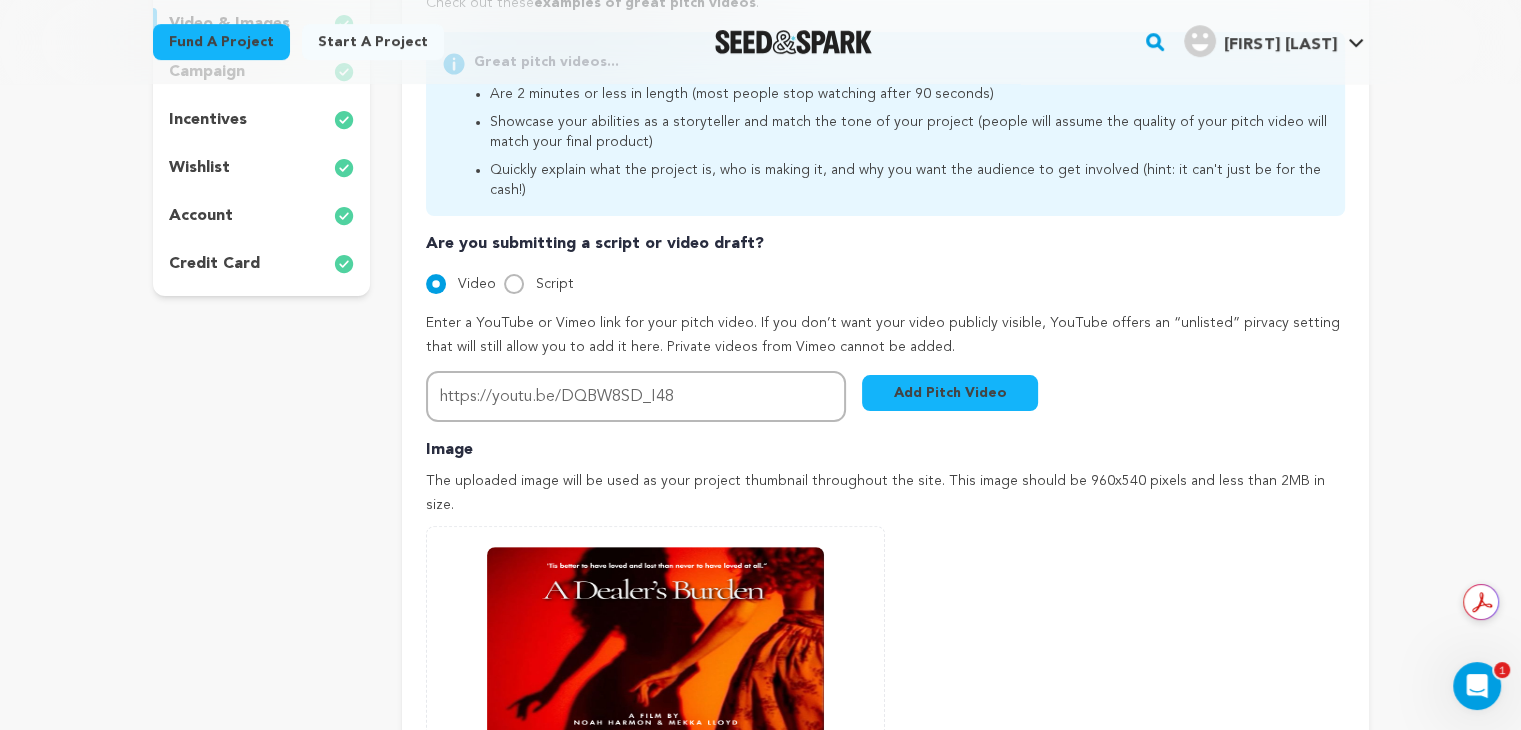click on "Add Pitch Video" at bounding box center (950, 393) 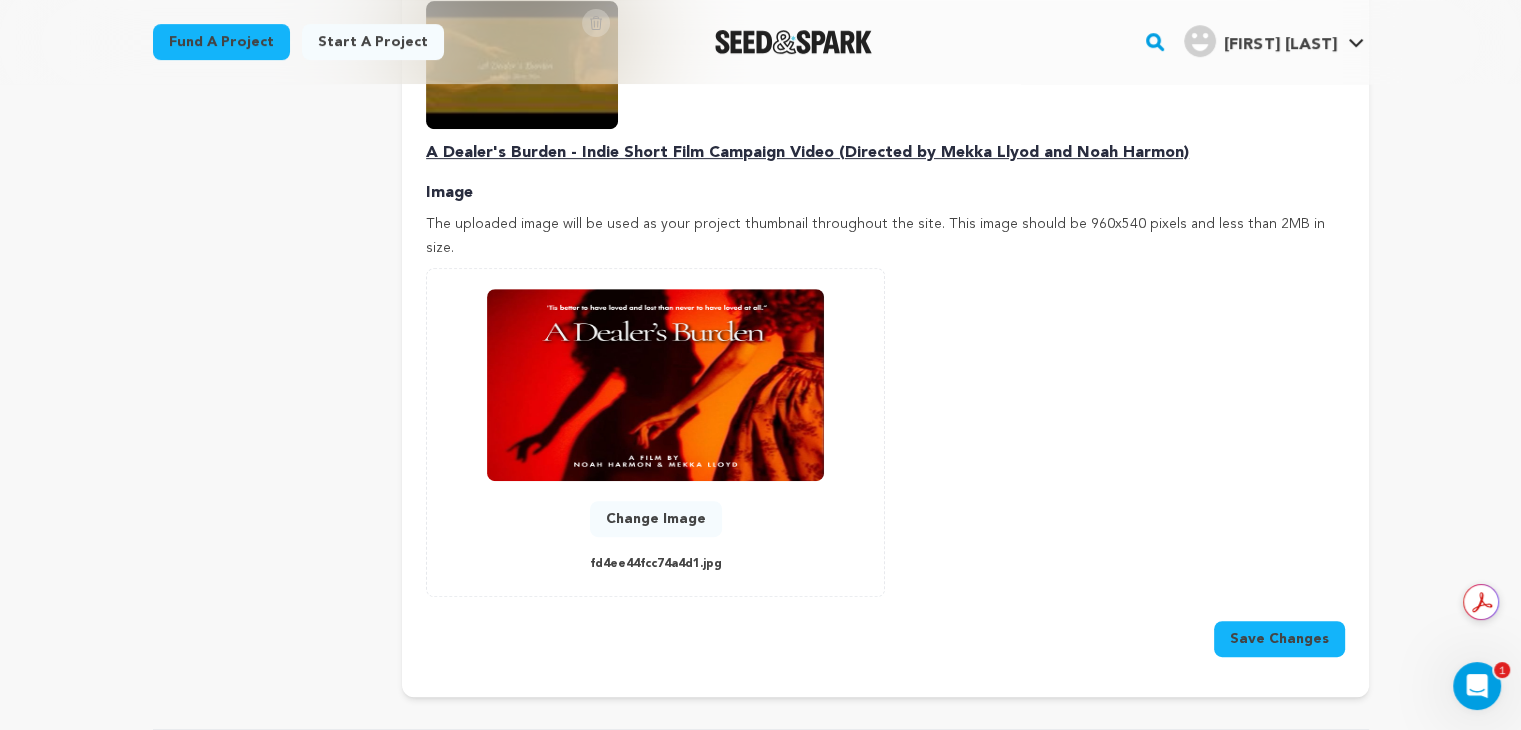 scroll, scrollTop: 803, scrollLeft: 0, axis: vertical 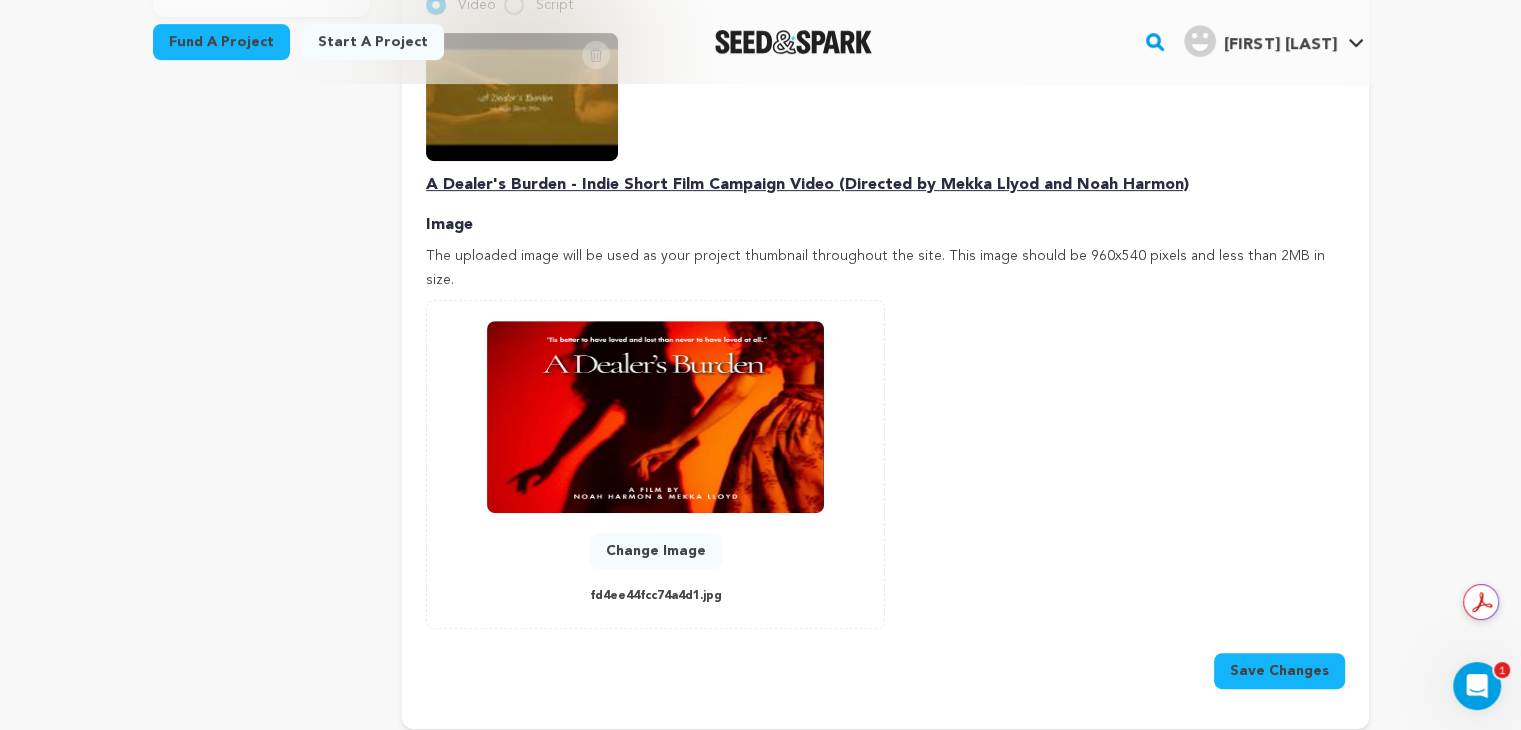 click on "Save Changes" at bounding box center [1279, 671] 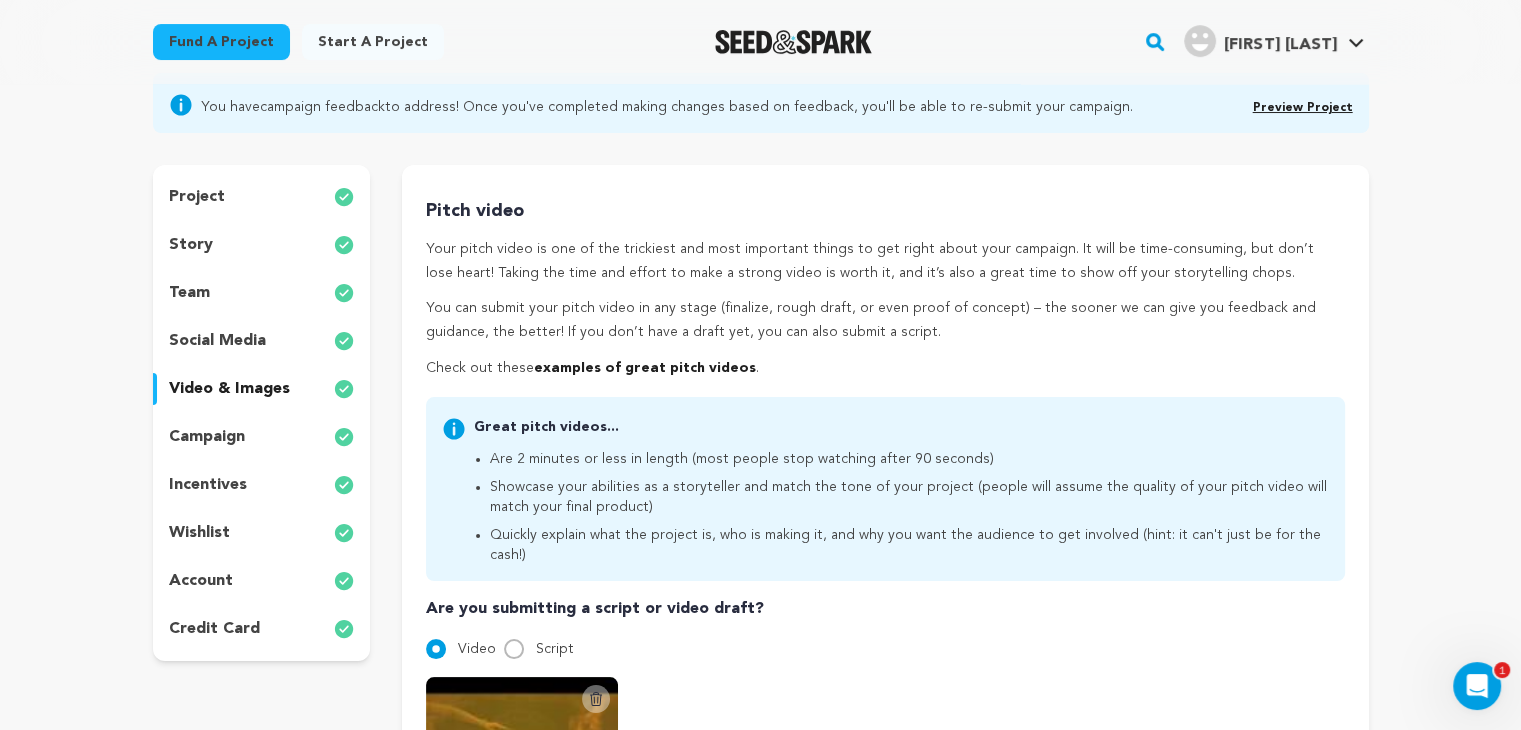 scroll, scrollTop: 156, scrollLeft: 0, axis: vertical 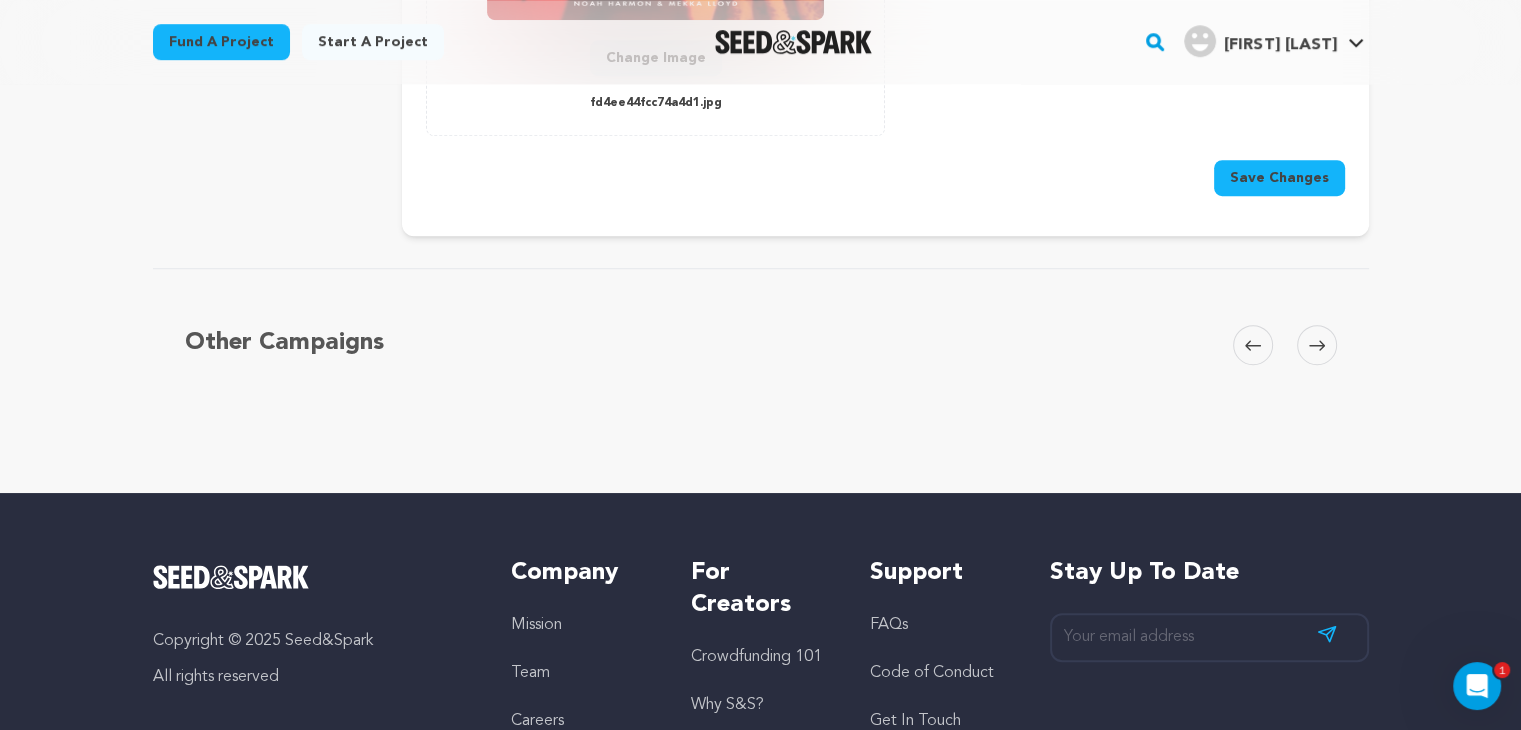 click on "Save Changes" at bounding box center (1279, 178) 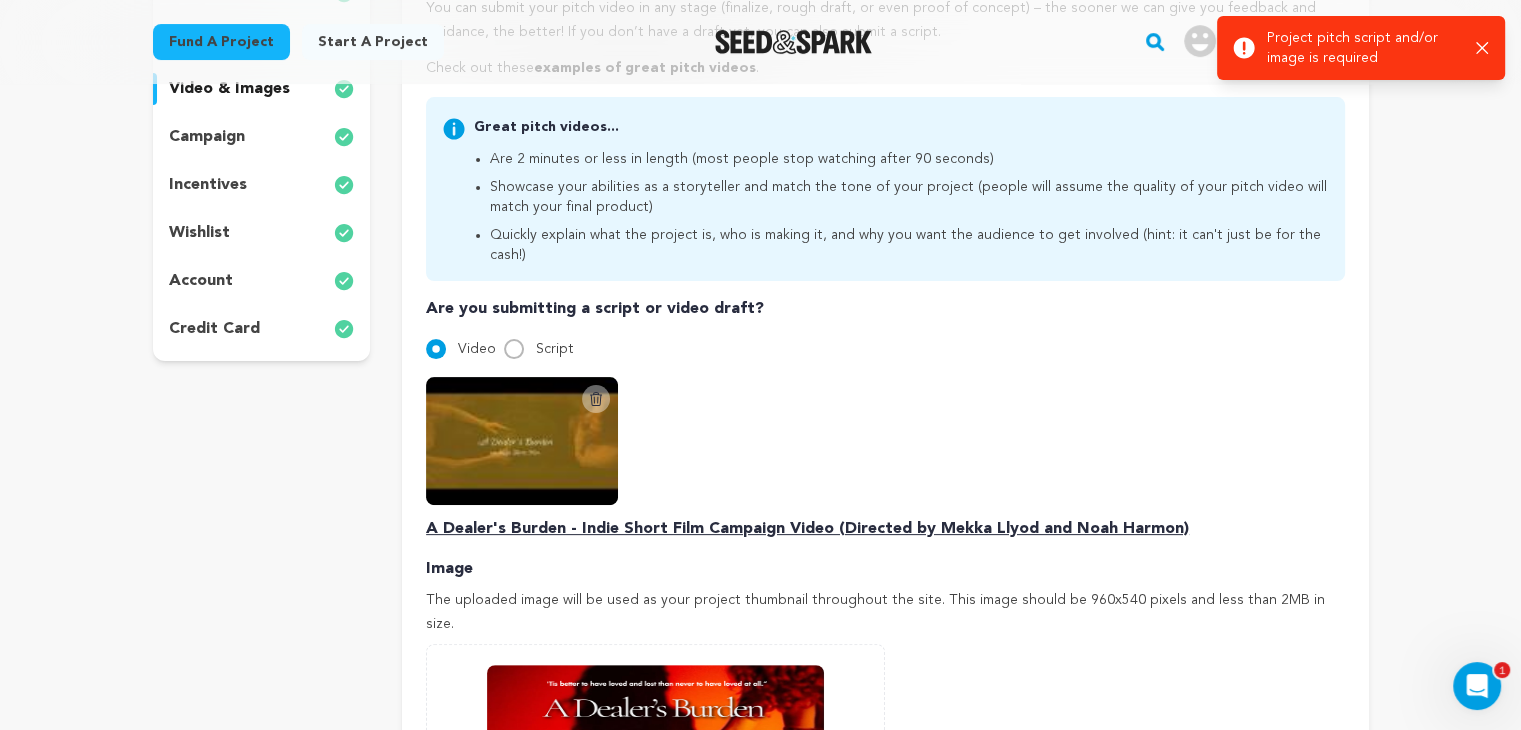 scroll, scrollTop: 454, scrollLeft: 0, axis: vertical 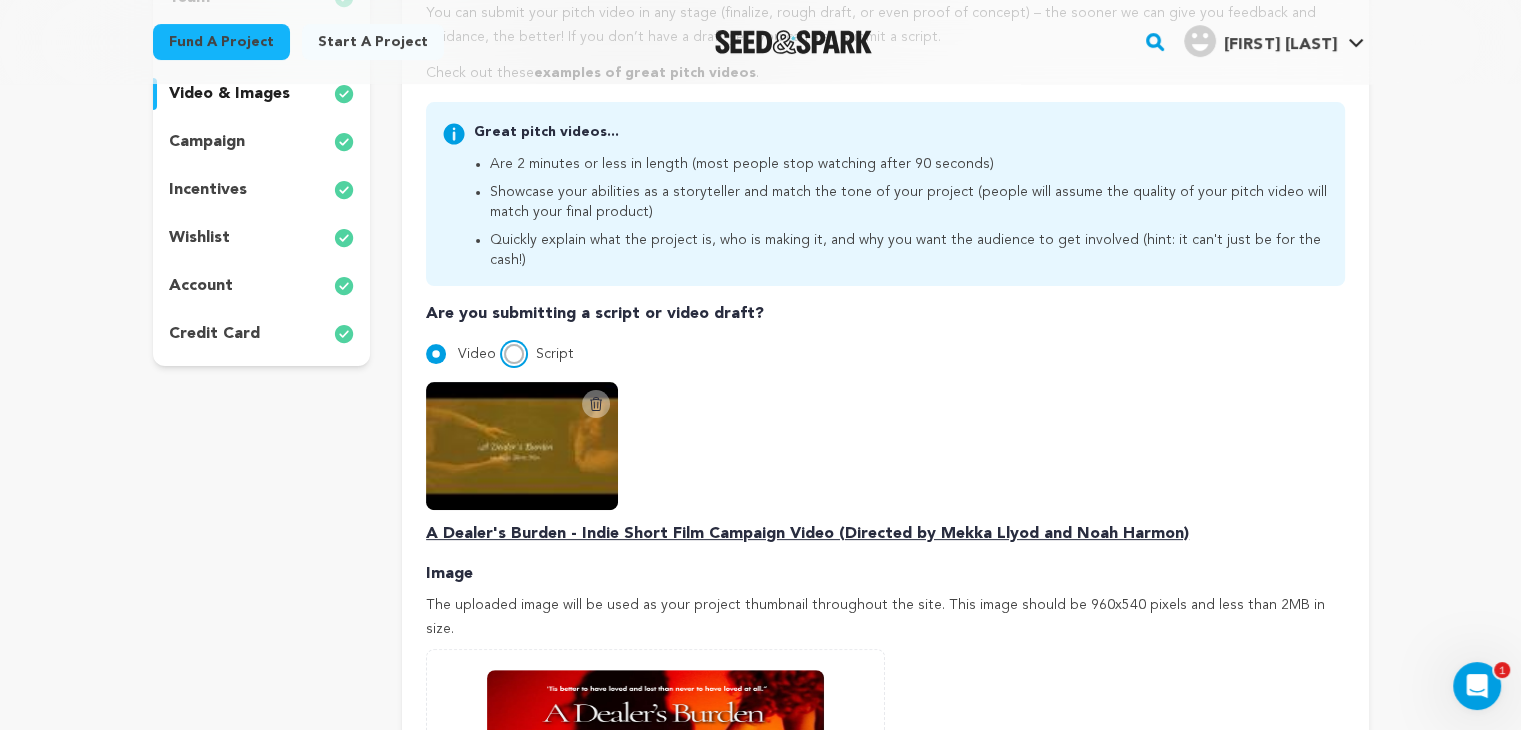 click on "Script" at bounding box center (514, 354) 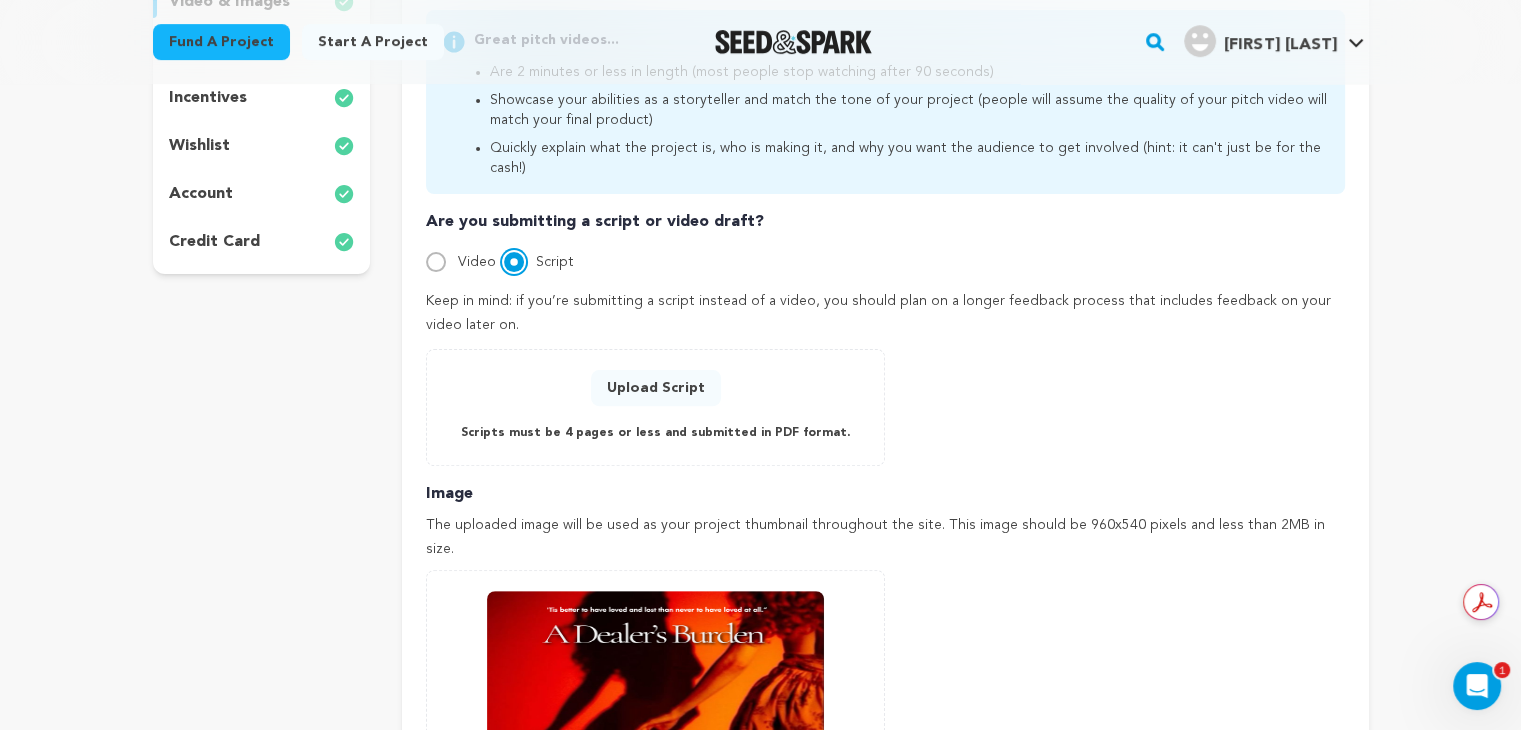 scroll, scrollTop: 548, scrollLeft: 0, axis: vertical 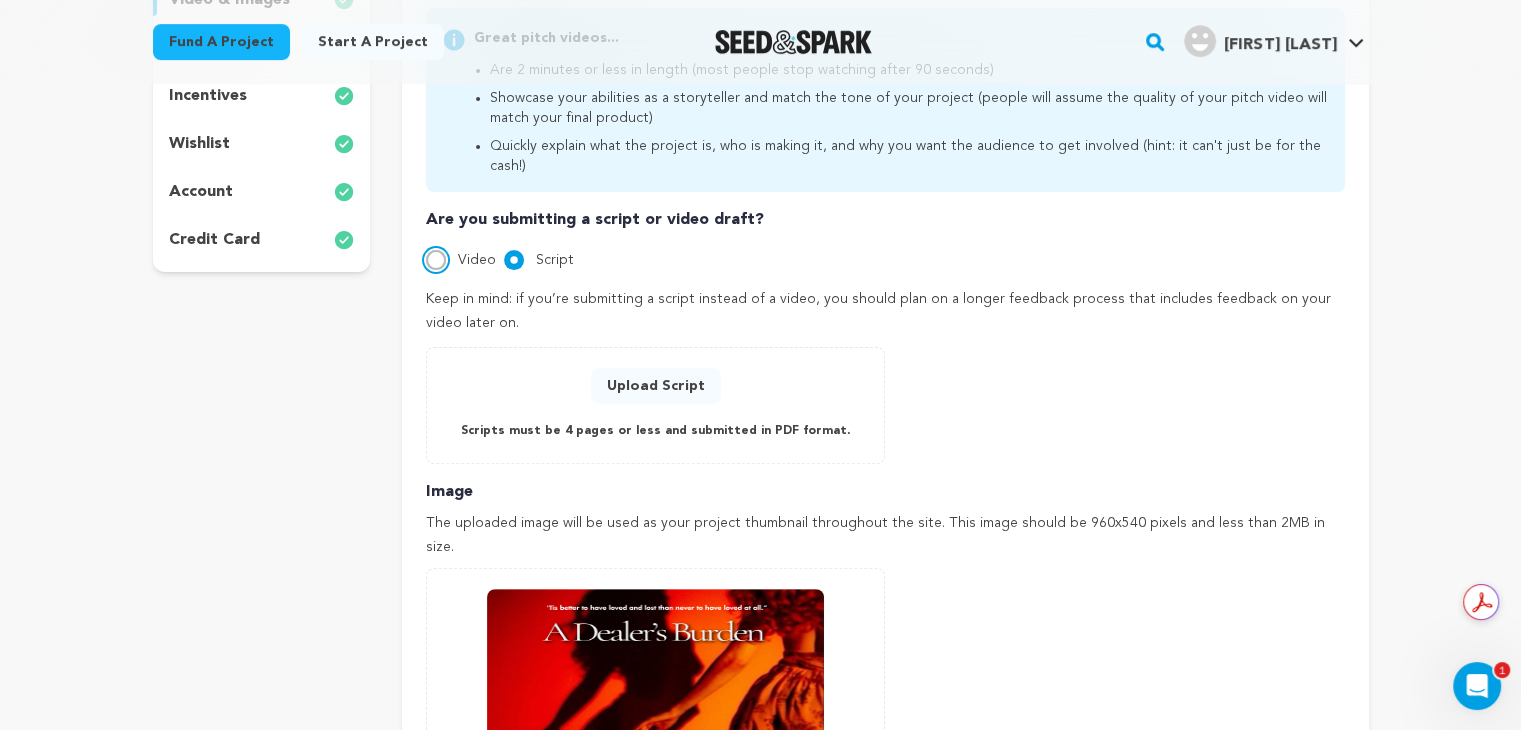 click on "Video" at bounding box center [436, 260] 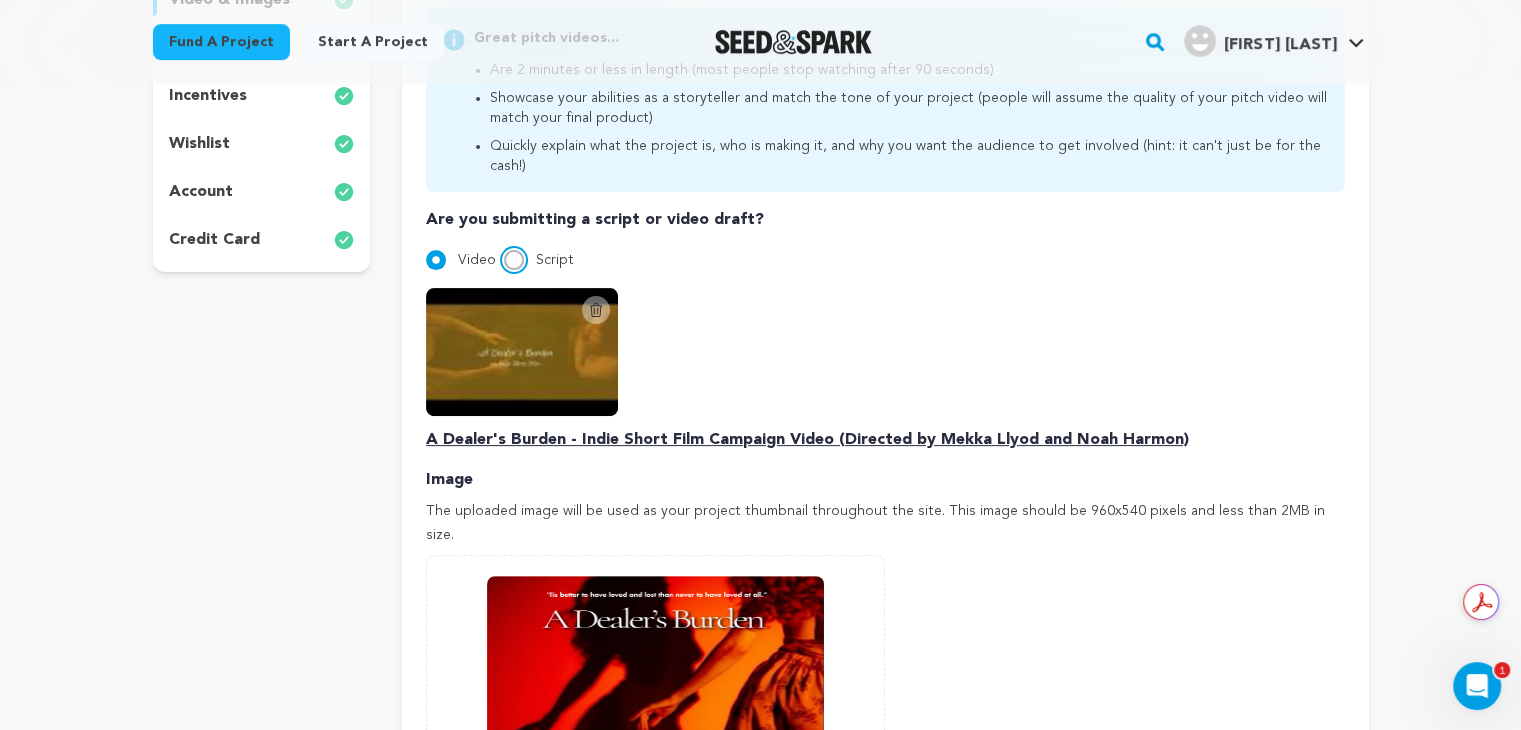 click on "Script" at bounding box center (514, 260) 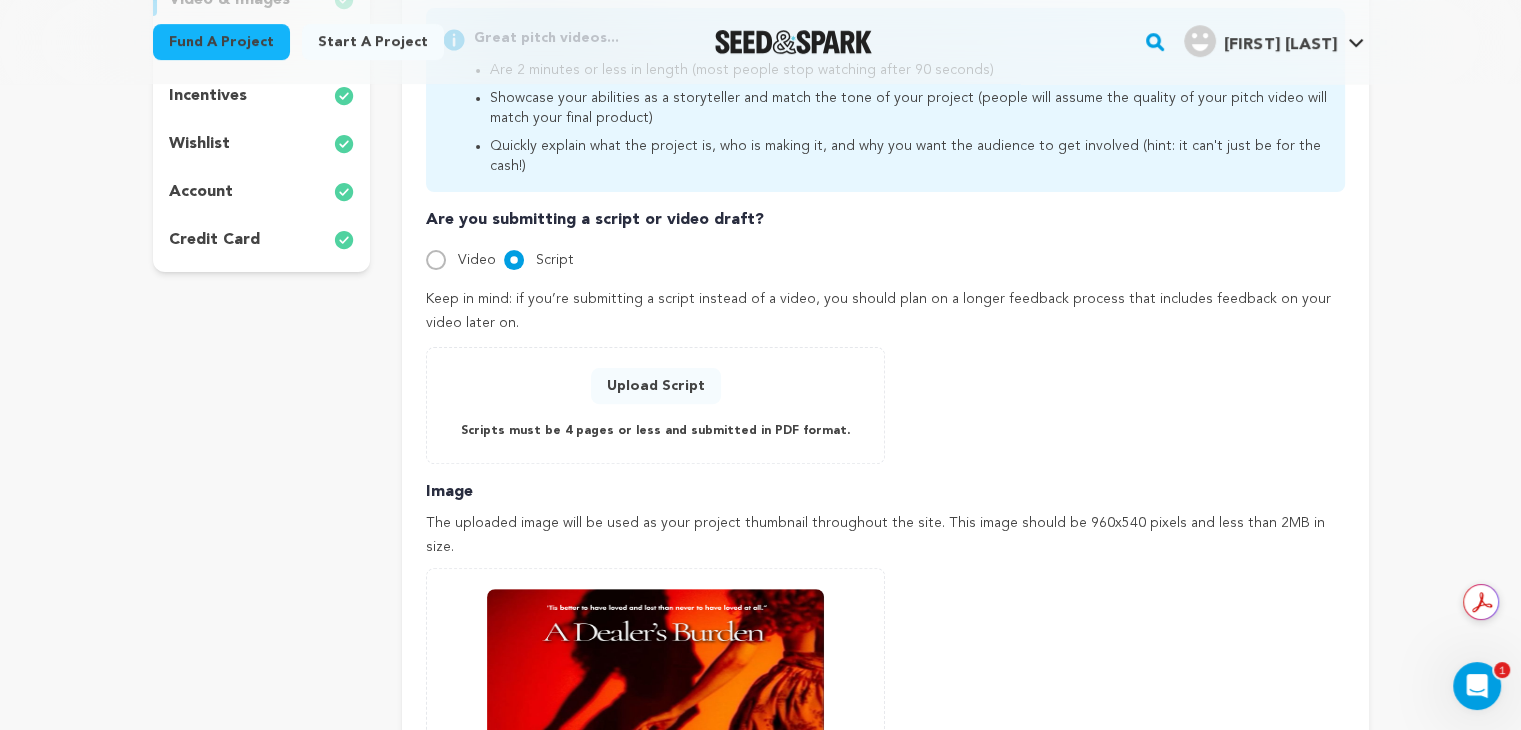 click on "Video" at bounding box center (461, 260) 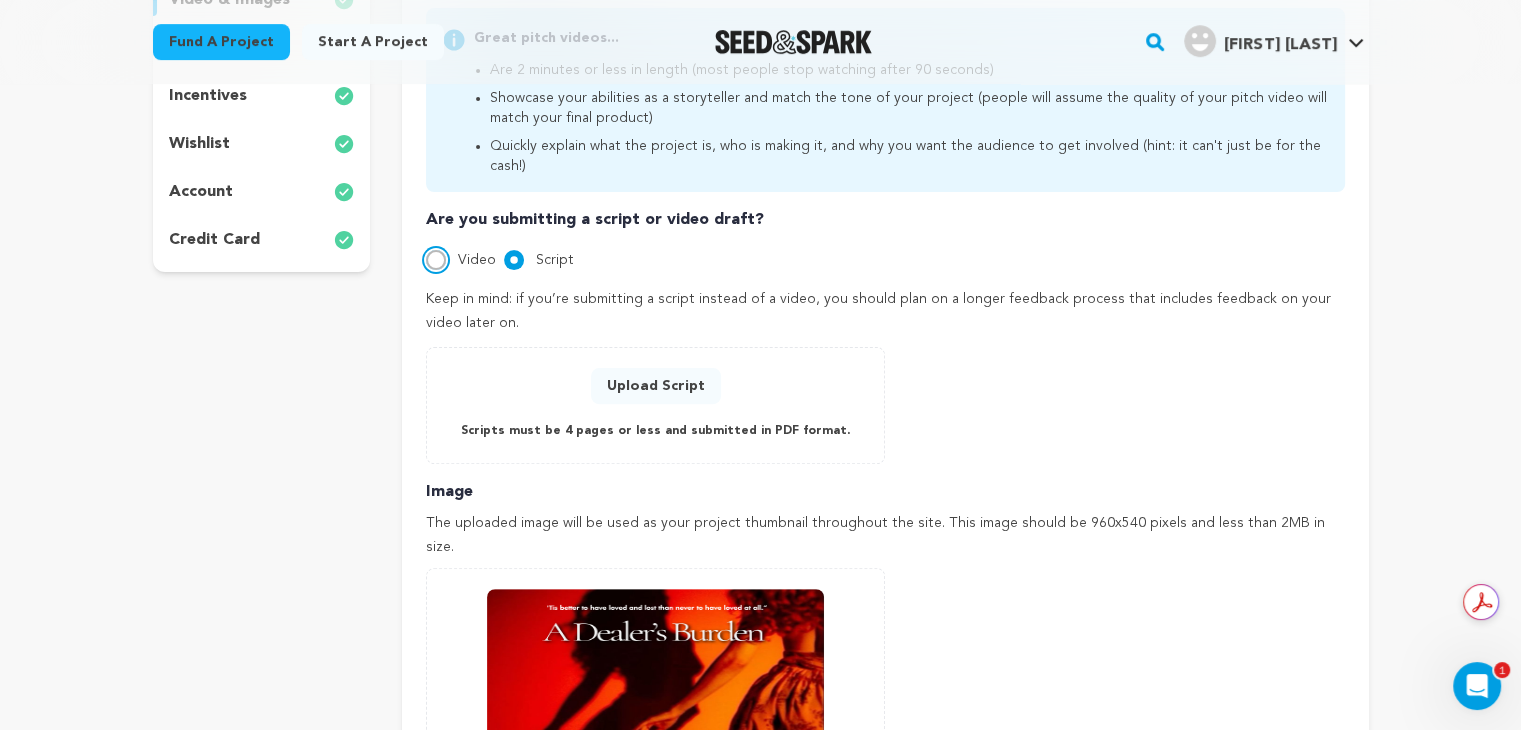 click on "Video" at bounding box center [436, 260] 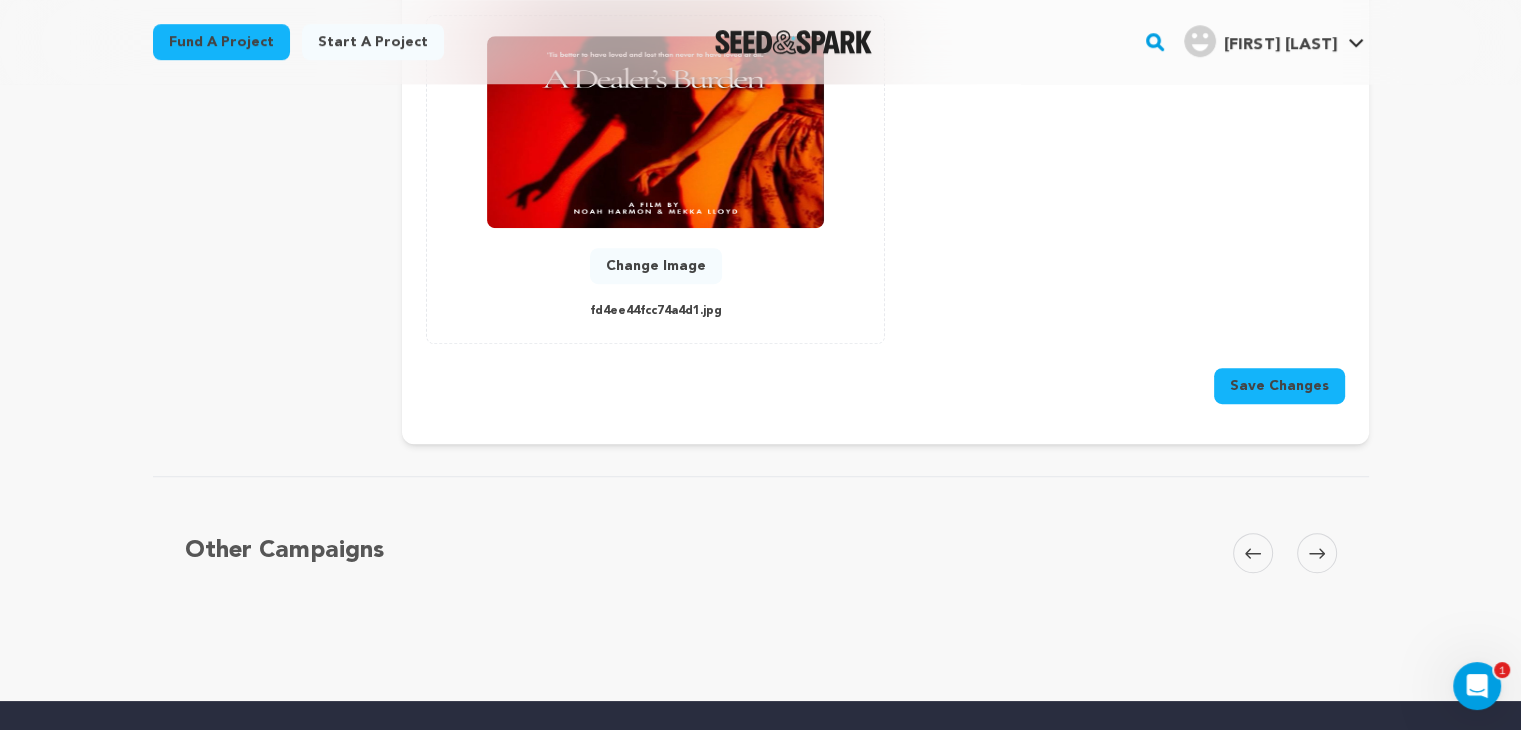 scroll, scrollTop: 1096, scrollLeft: 0, axis: vertical 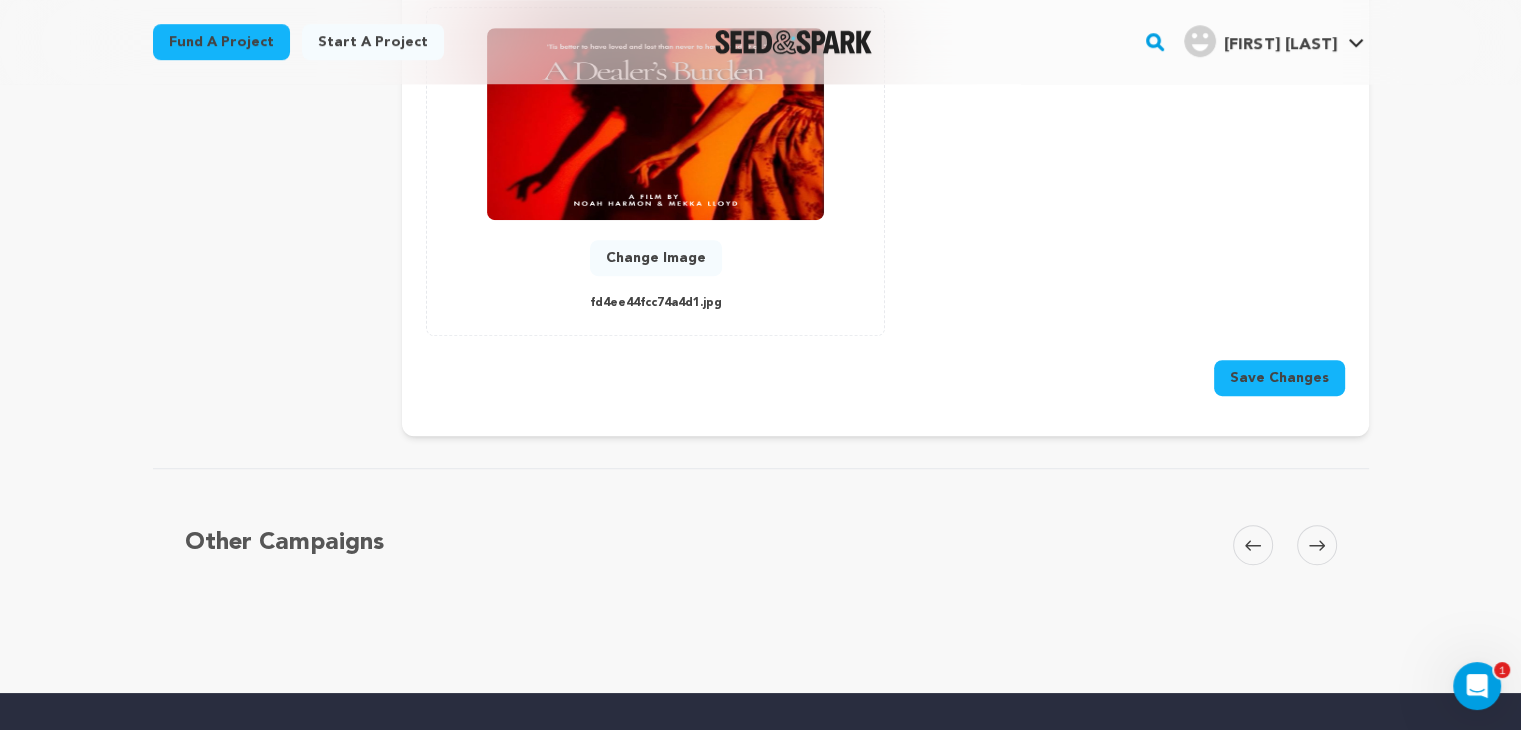click on "Save Changes" at bounding box center [1279, 378] 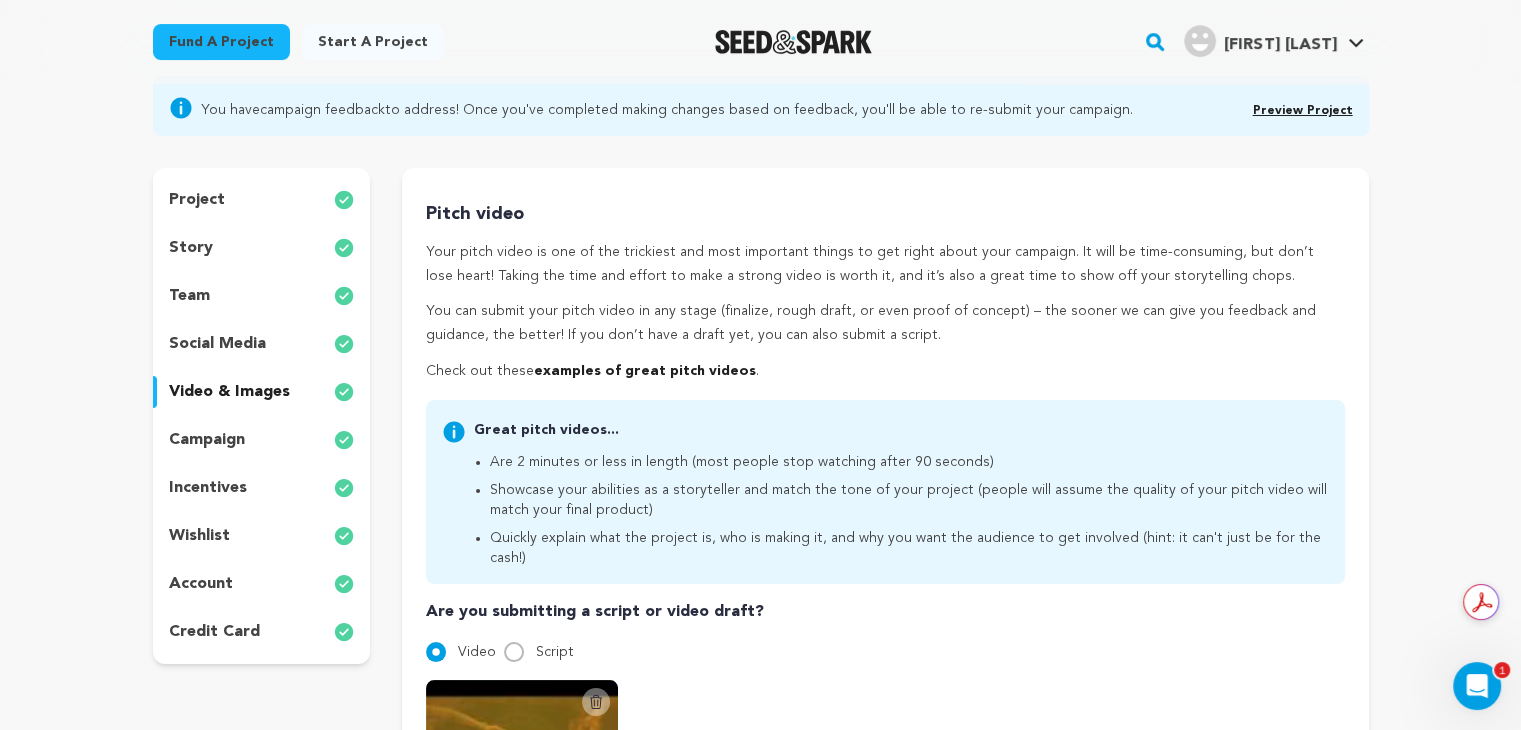 scroll, scrollTop: 0, scrollLeft: 0, axis: both 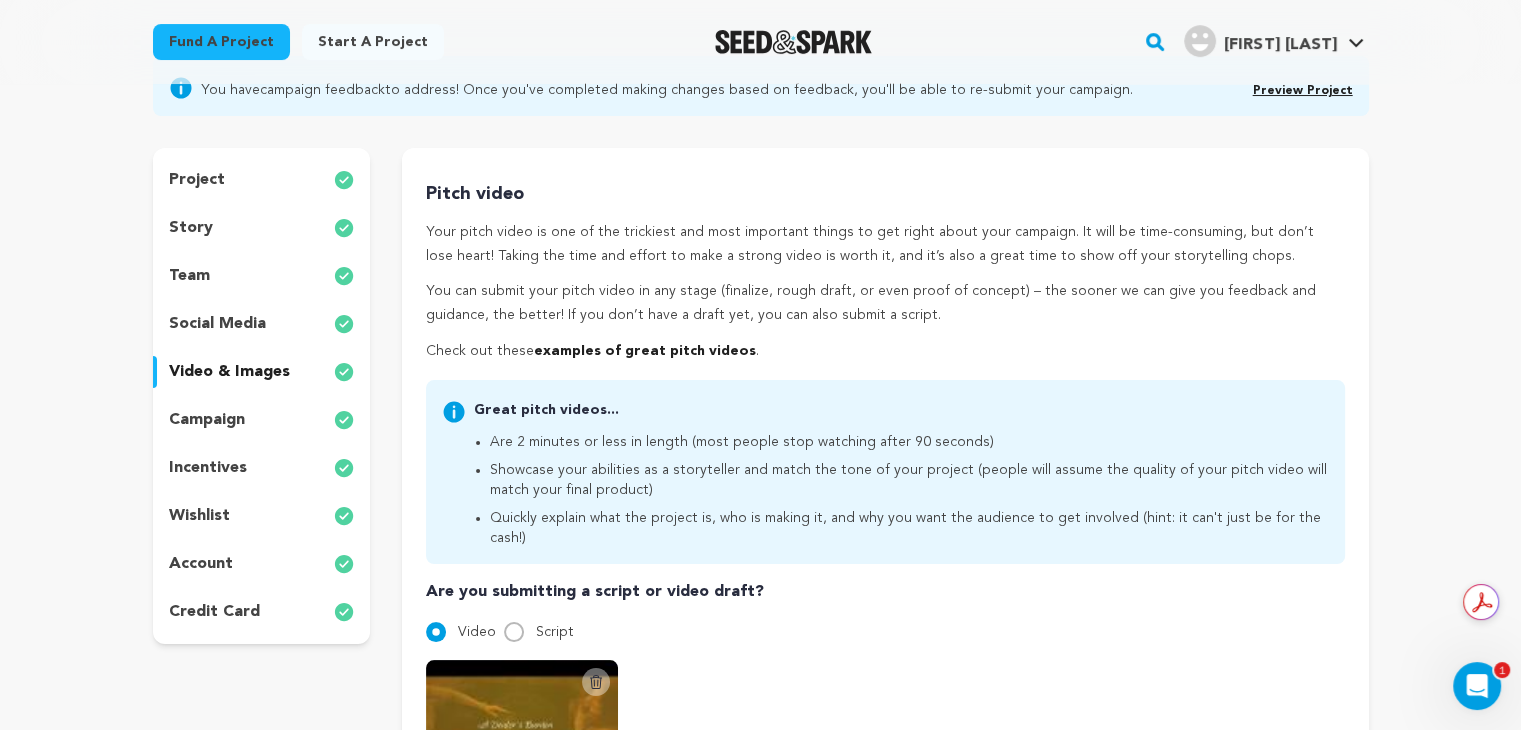 click on "incentives" at bounding box center [262, 468] 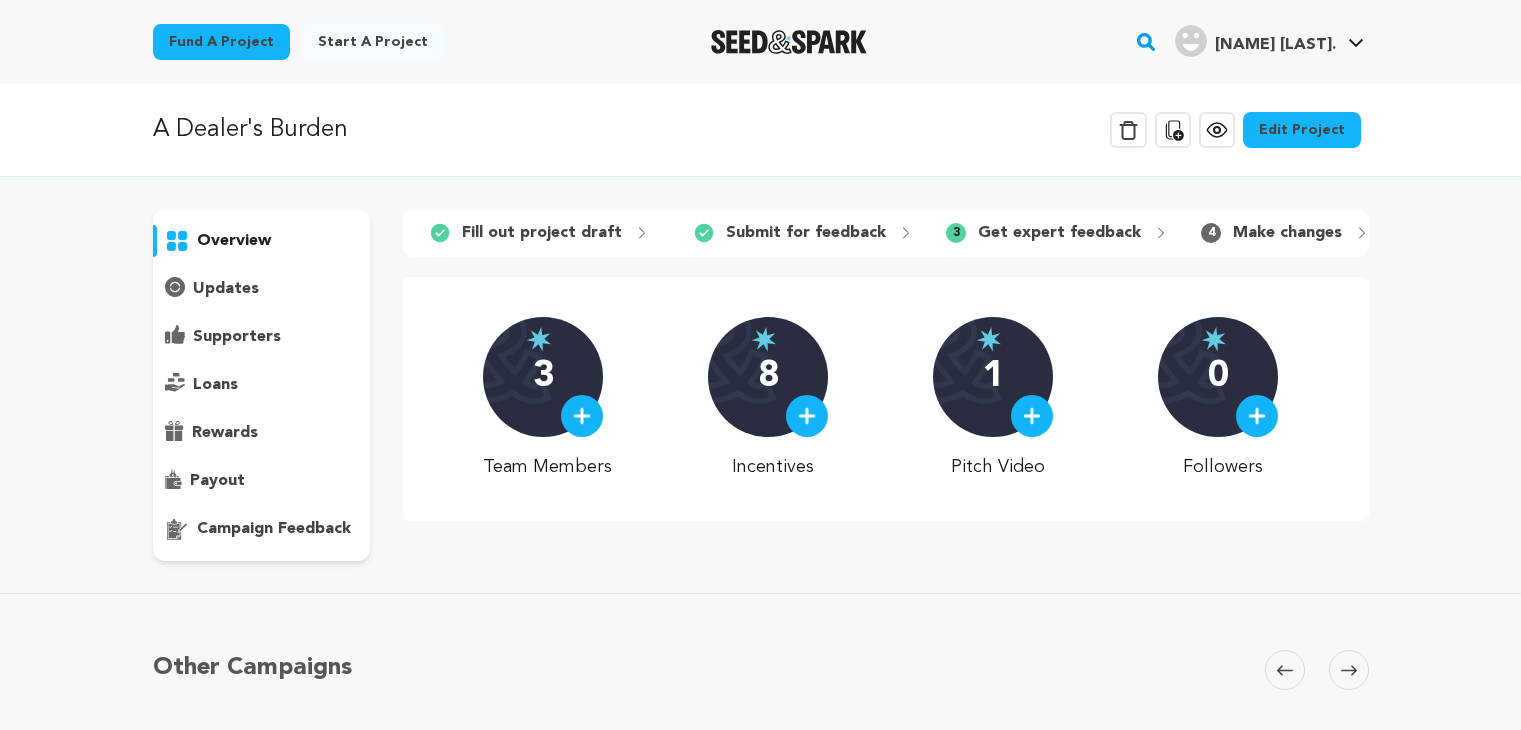 scroll, scrollTop: 0, scrollLeft: 0, axis: both 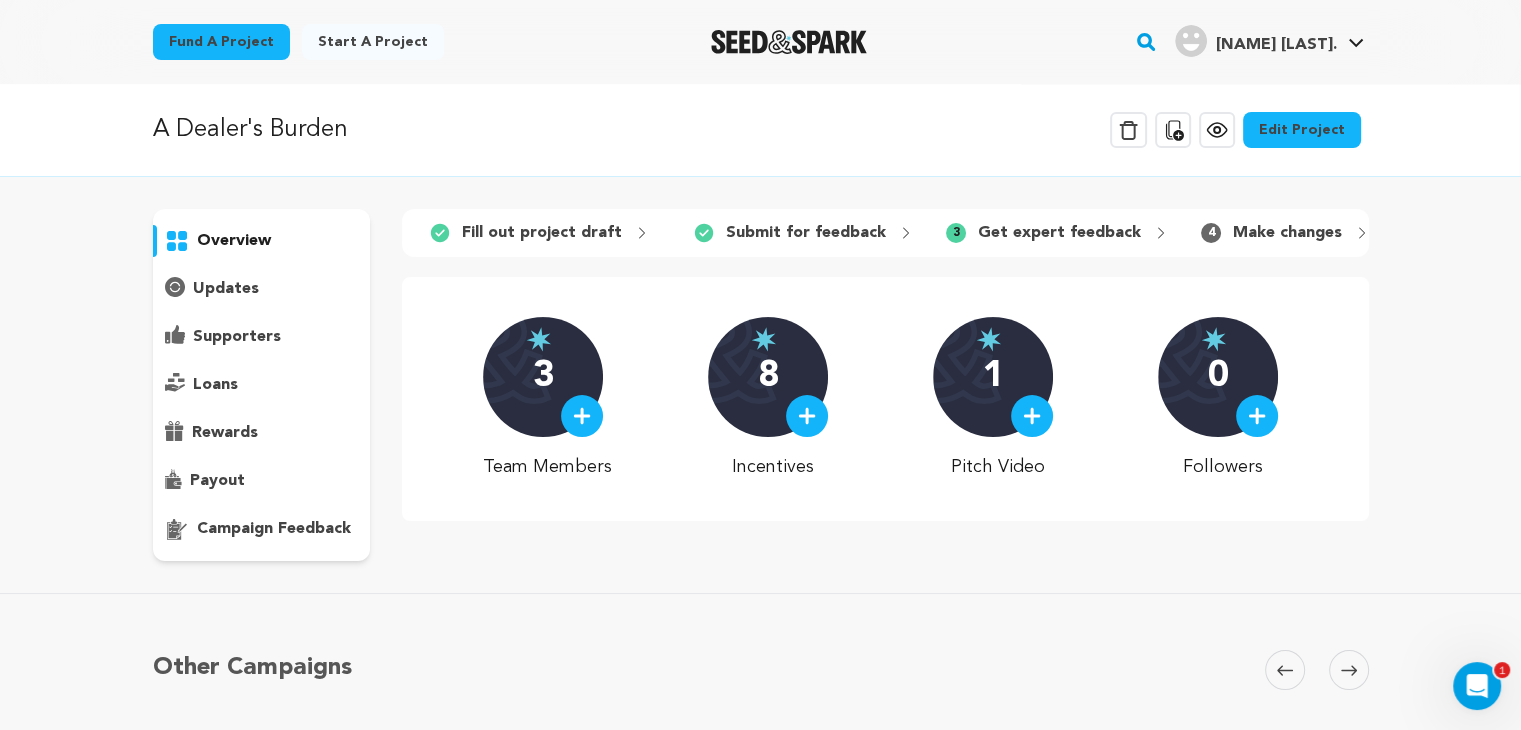 click on "campaign feedback" at bounding box center (262, 529) 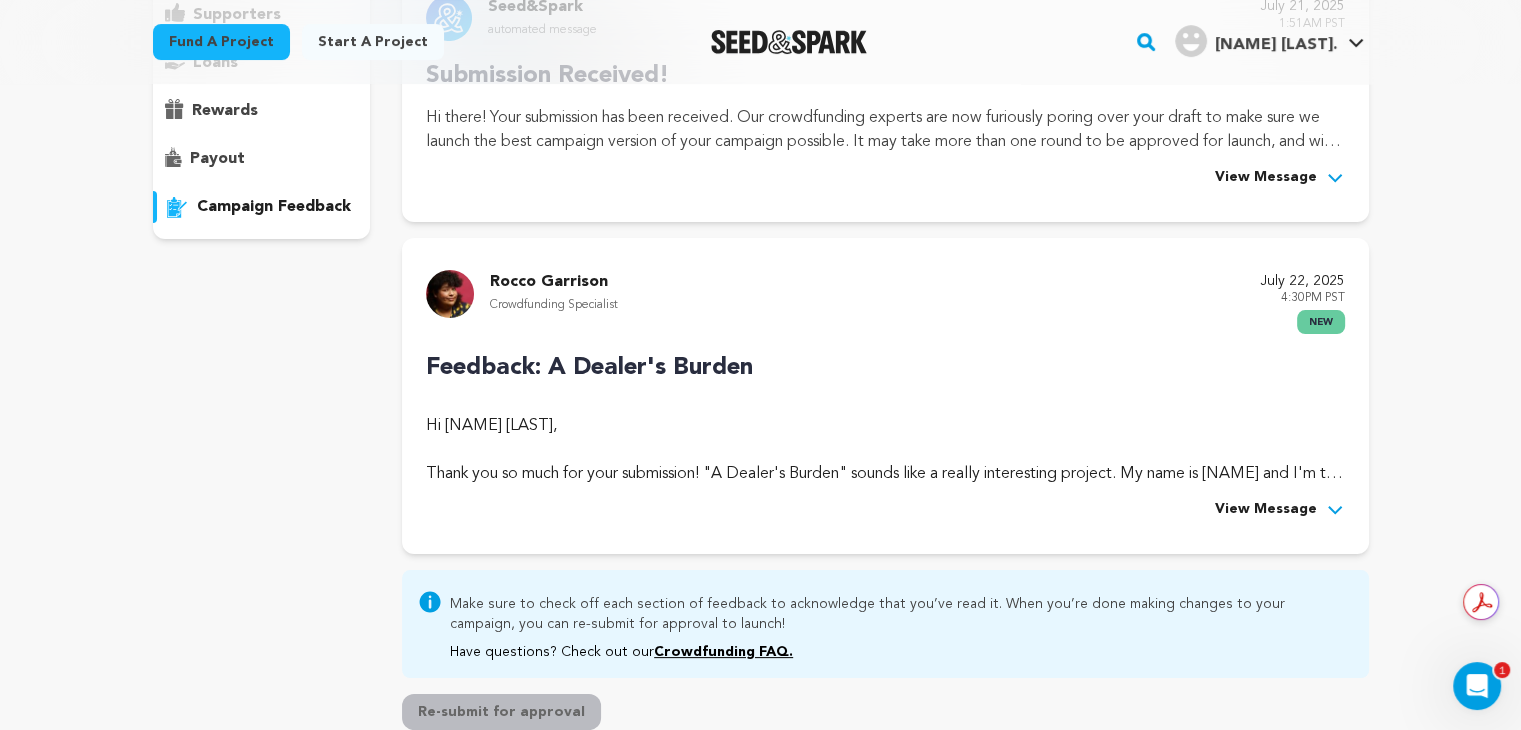 scroll, scrollTop: 344, scrollLeft: 0, axis: vertical 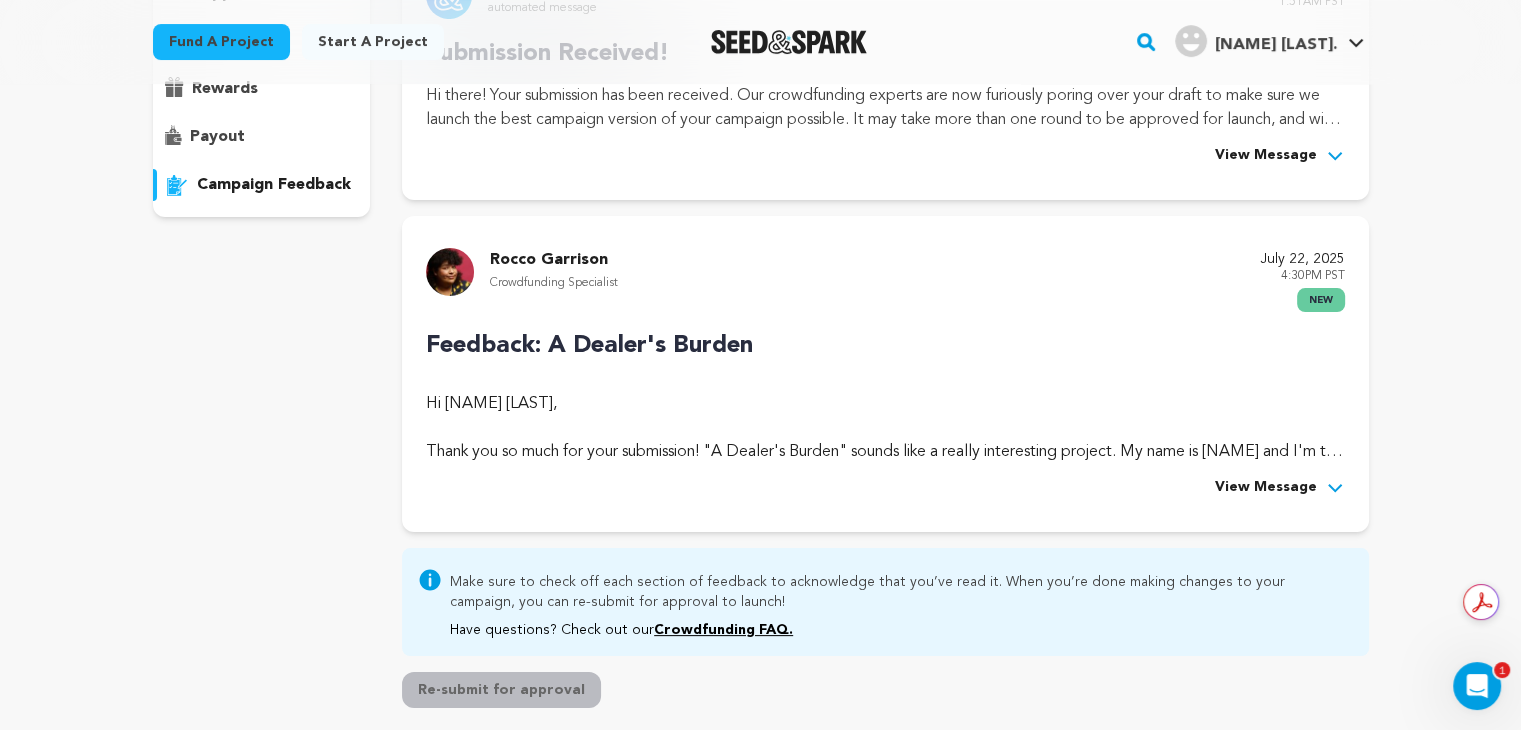 click on "View Message" at bounding box center (1266, 488) 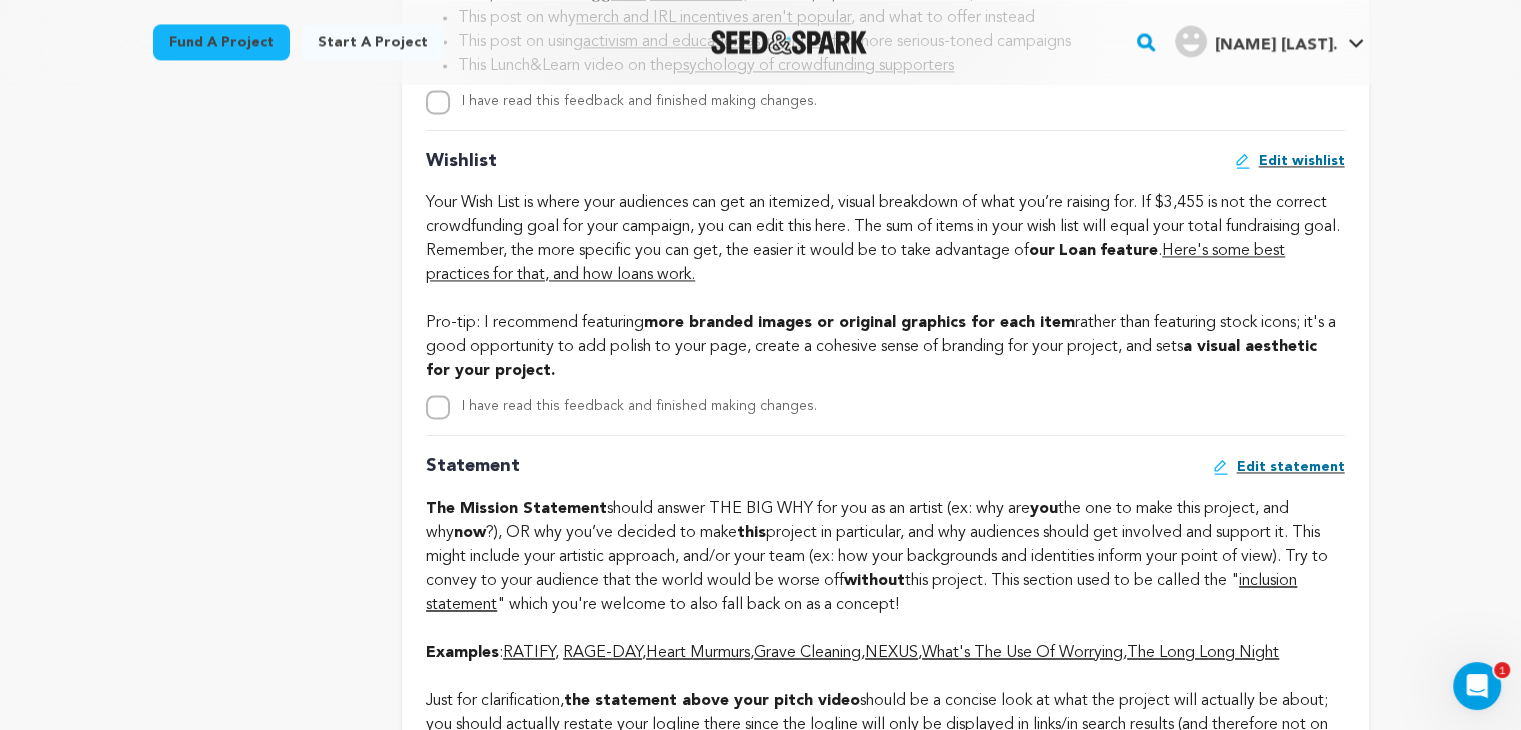 scroll, scrollTop: 2996, scrollLeft: 0, axis: vertical 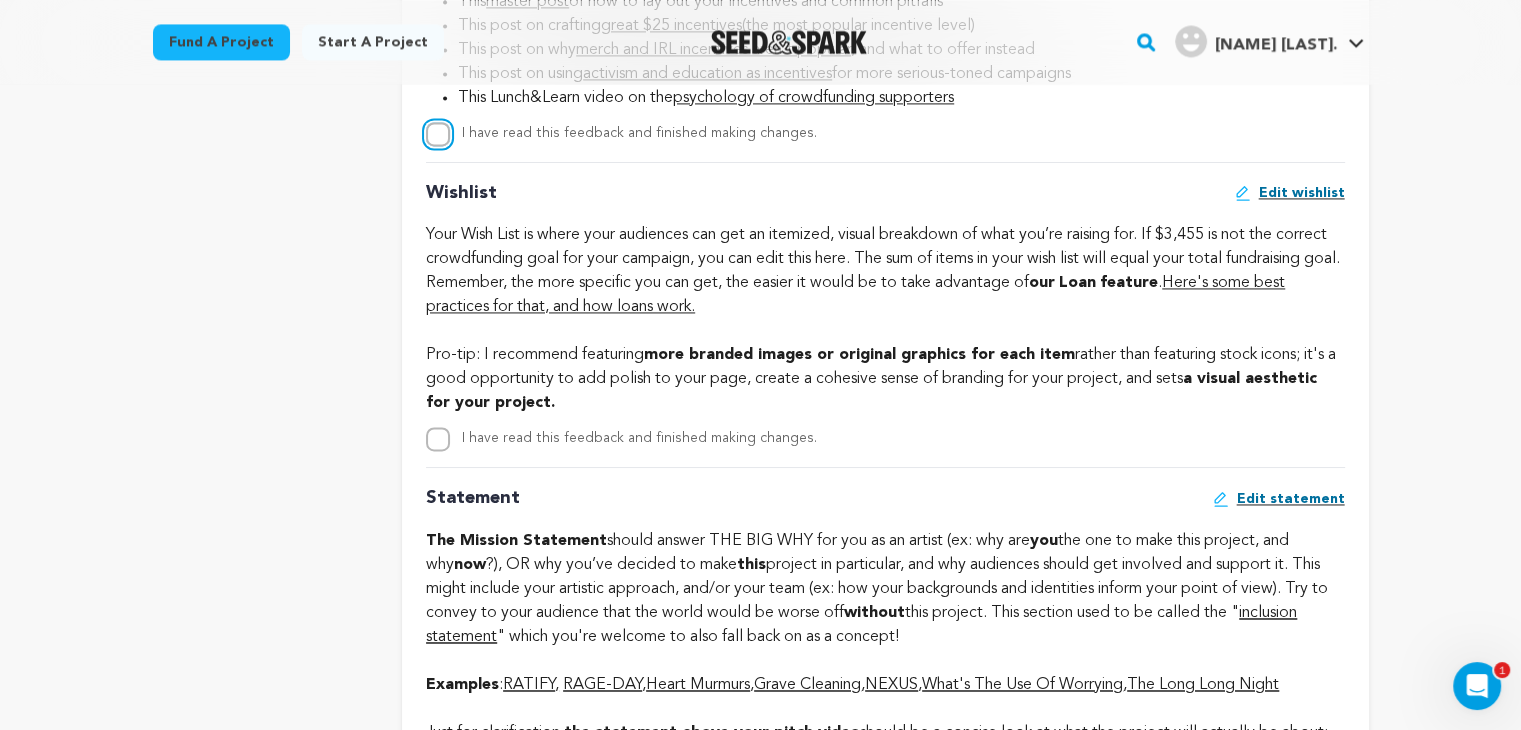 click on "I have read this feedback and finished making changes." at bounding box center [438, 134] 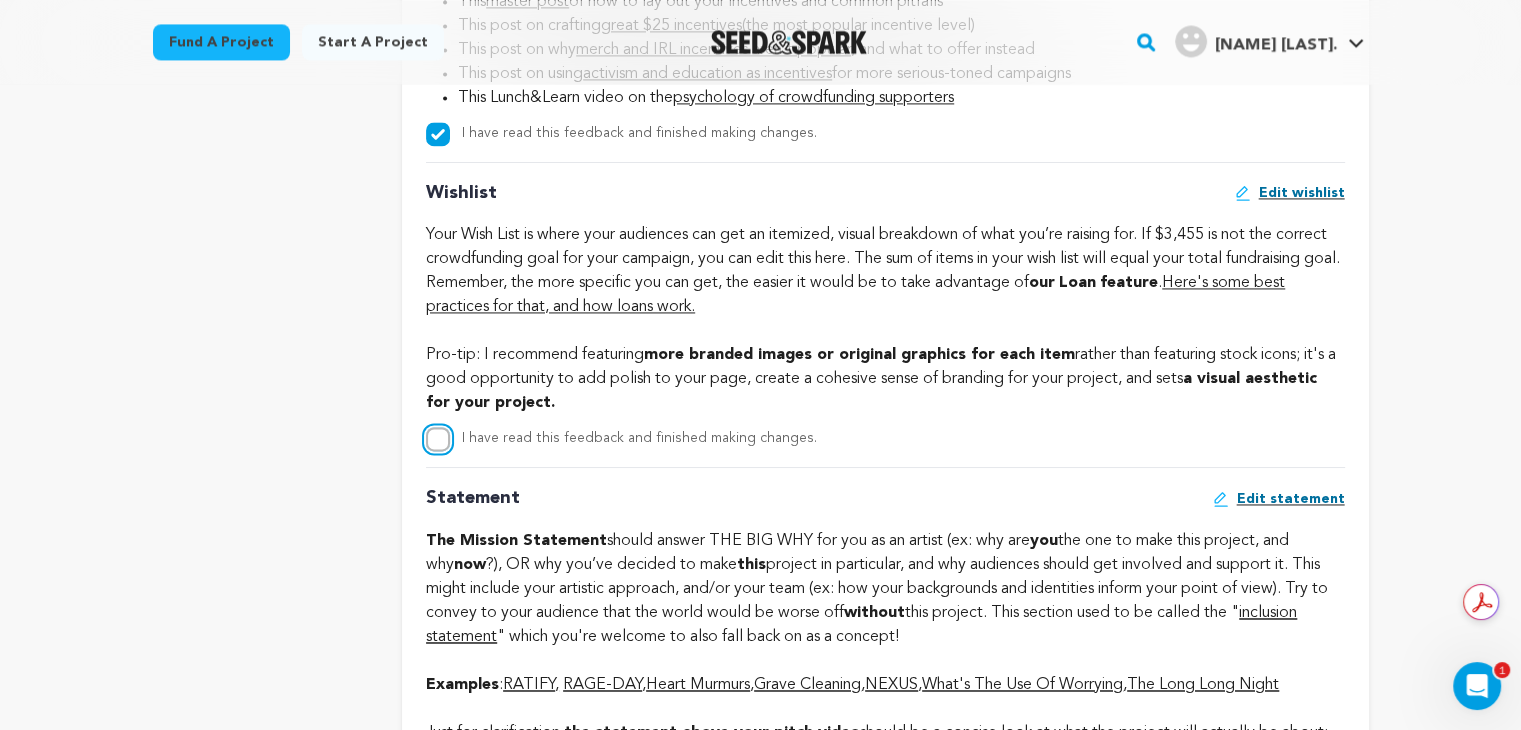 click on "I have read this feedback and finished making changes." at bounding box center (438, 439) 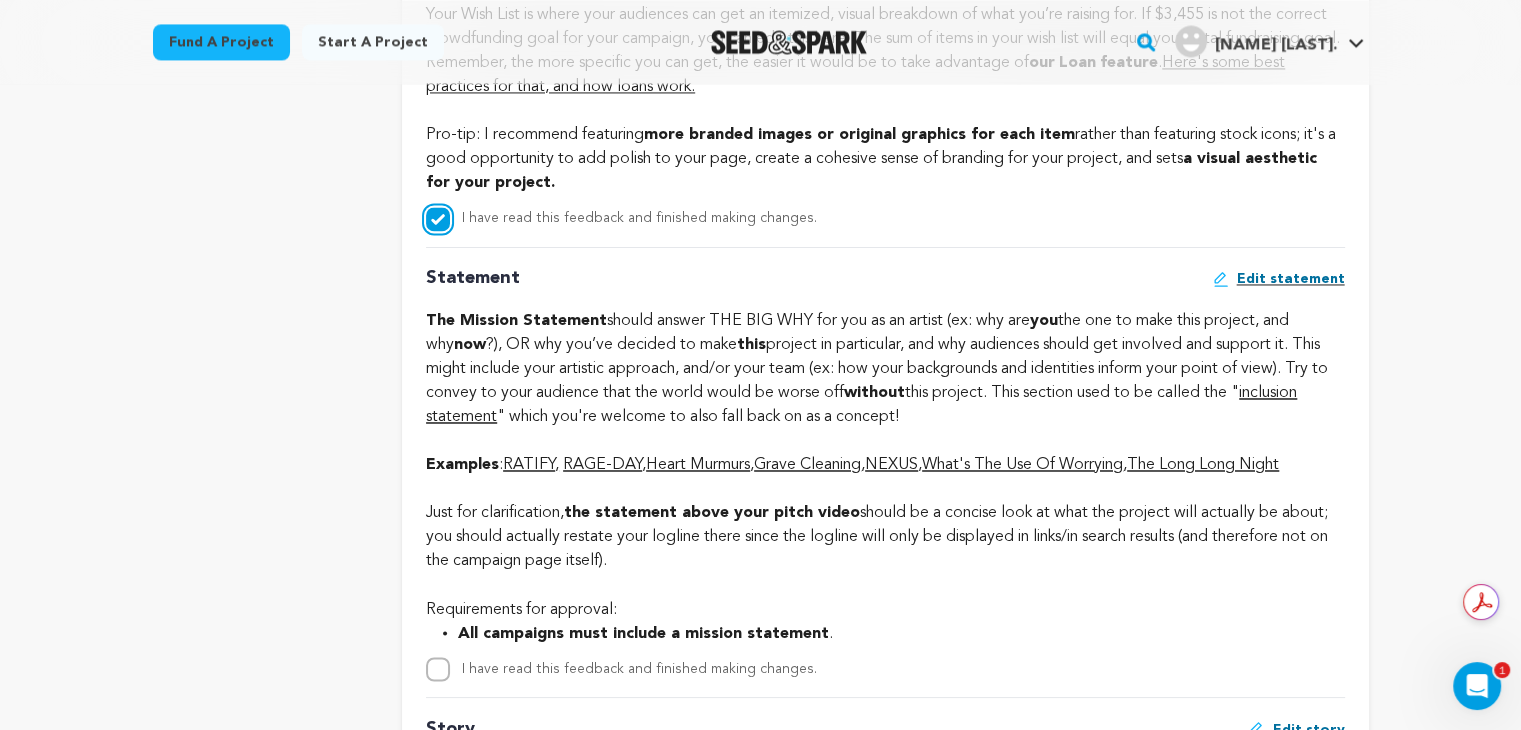scroll, scrollTop: 3226, scrollLeft: 0, axis: vertical 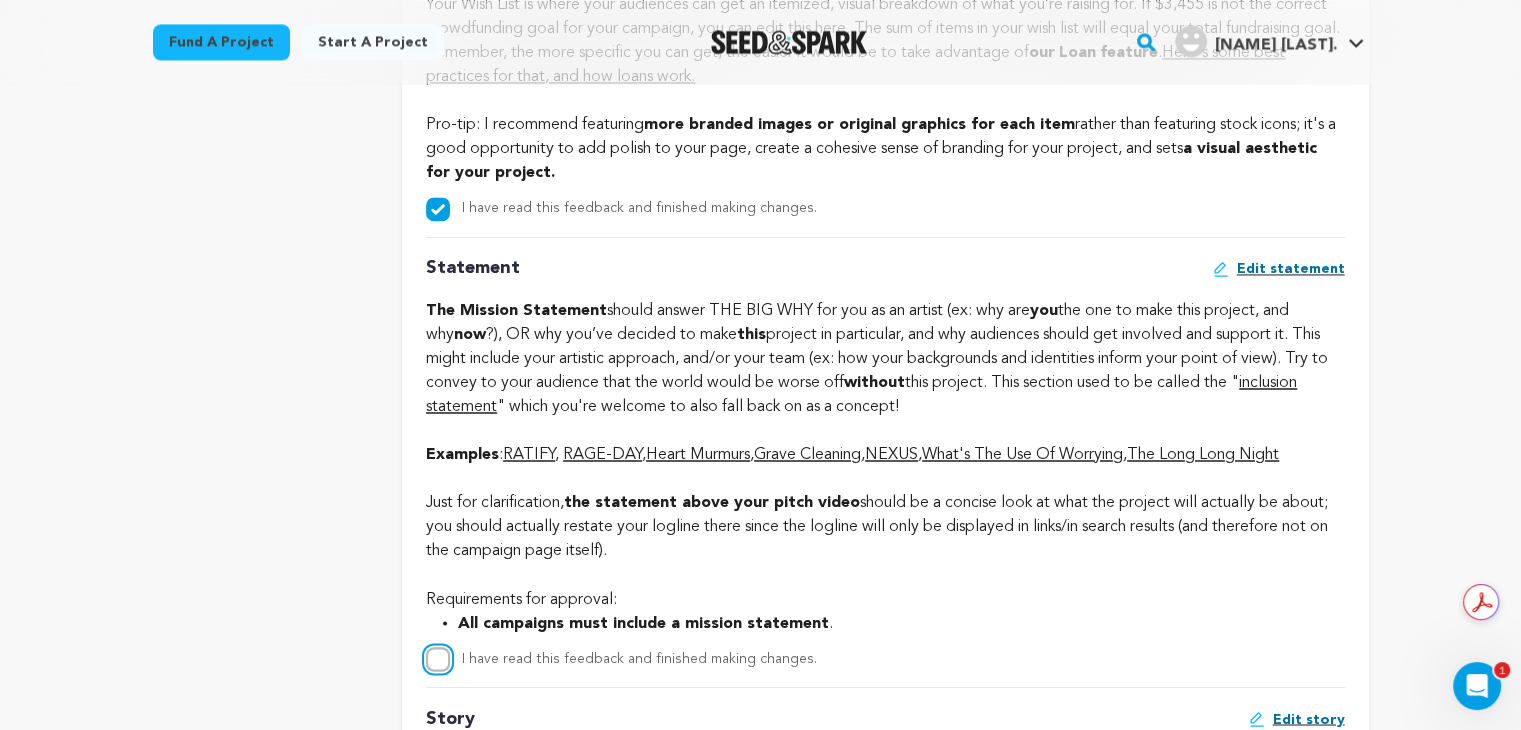 click on "I have read this feedback and finished making changes." at bounding box center (438, 659) 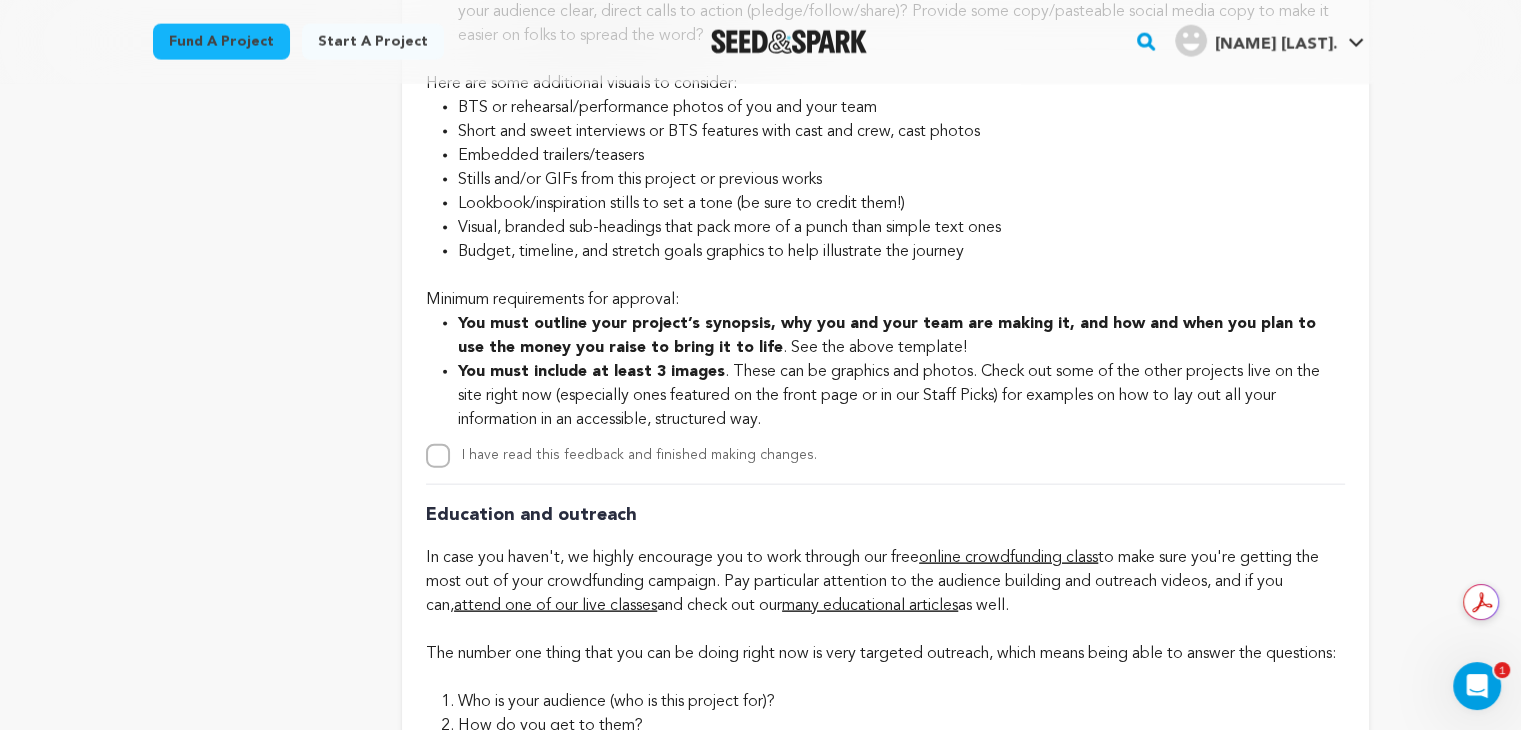 scroll, scrollTop: 4387, scrollLeft: 0, axis: vertical 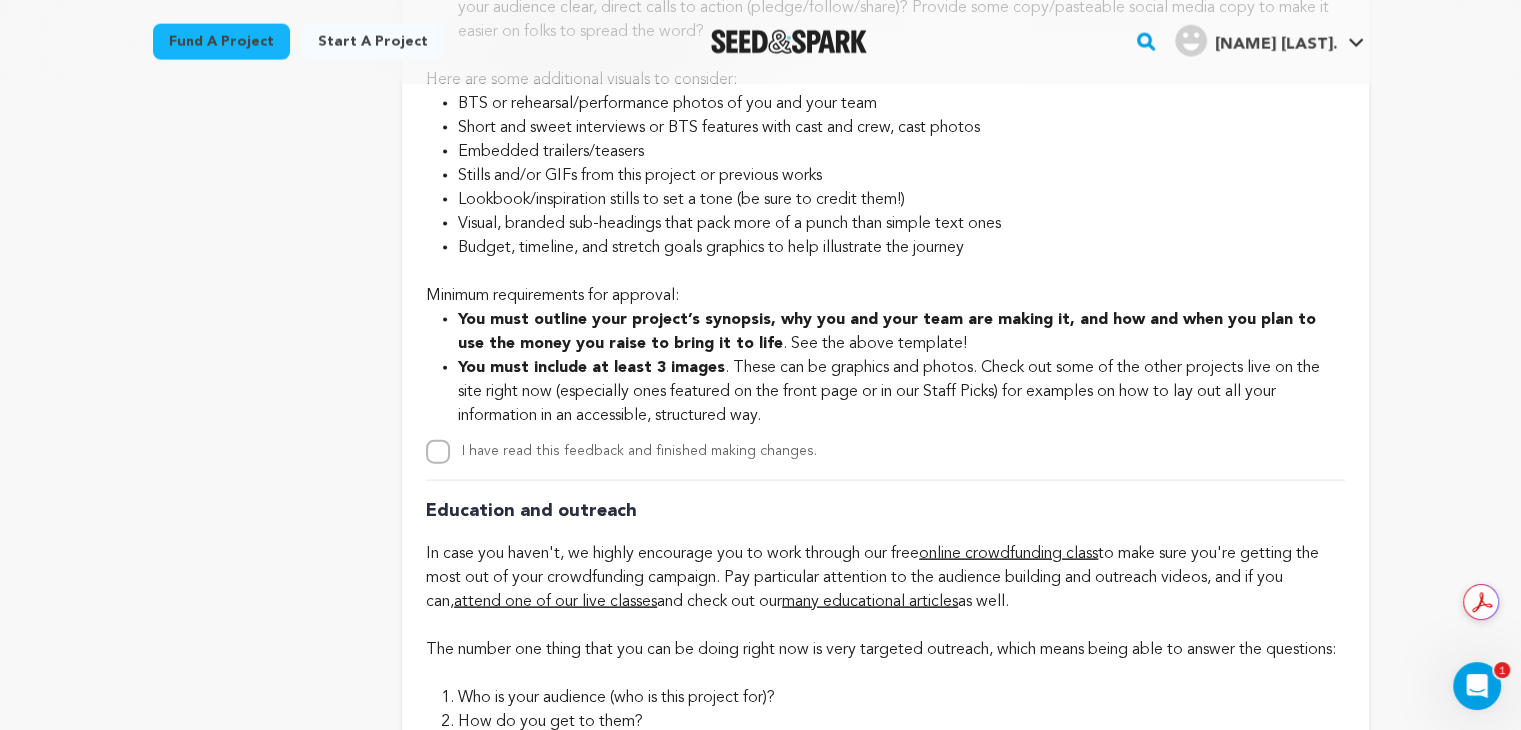 click on "Hi [NAME] [LAST], Thank you so much for your submission! "A Dealer's Burden" sounds like a really interesting project. My name is [NAME] and I'm the Seed&Spark crowdfunding specialist who will work with you on getting this project launched. Below, you'll find my personalized recommendations for each section of your page, plus helpful resources to help get you prepared to run your campaign successfully. While I strongly encourage you to apply the feedback in good faith, you’re only required to implement what’s listed here in our bare minimum requirements to launch. This is our way of keeping things transparent so it's easy for you to get through this process if you’re on a time crunch. Let’s talk about your goal first. Please be aware that you must raise at least 80% of your goal to receive your funds on our platform. According to the information you've filled out, you'd like to raise $3,455" at bounding box center [885, -928] 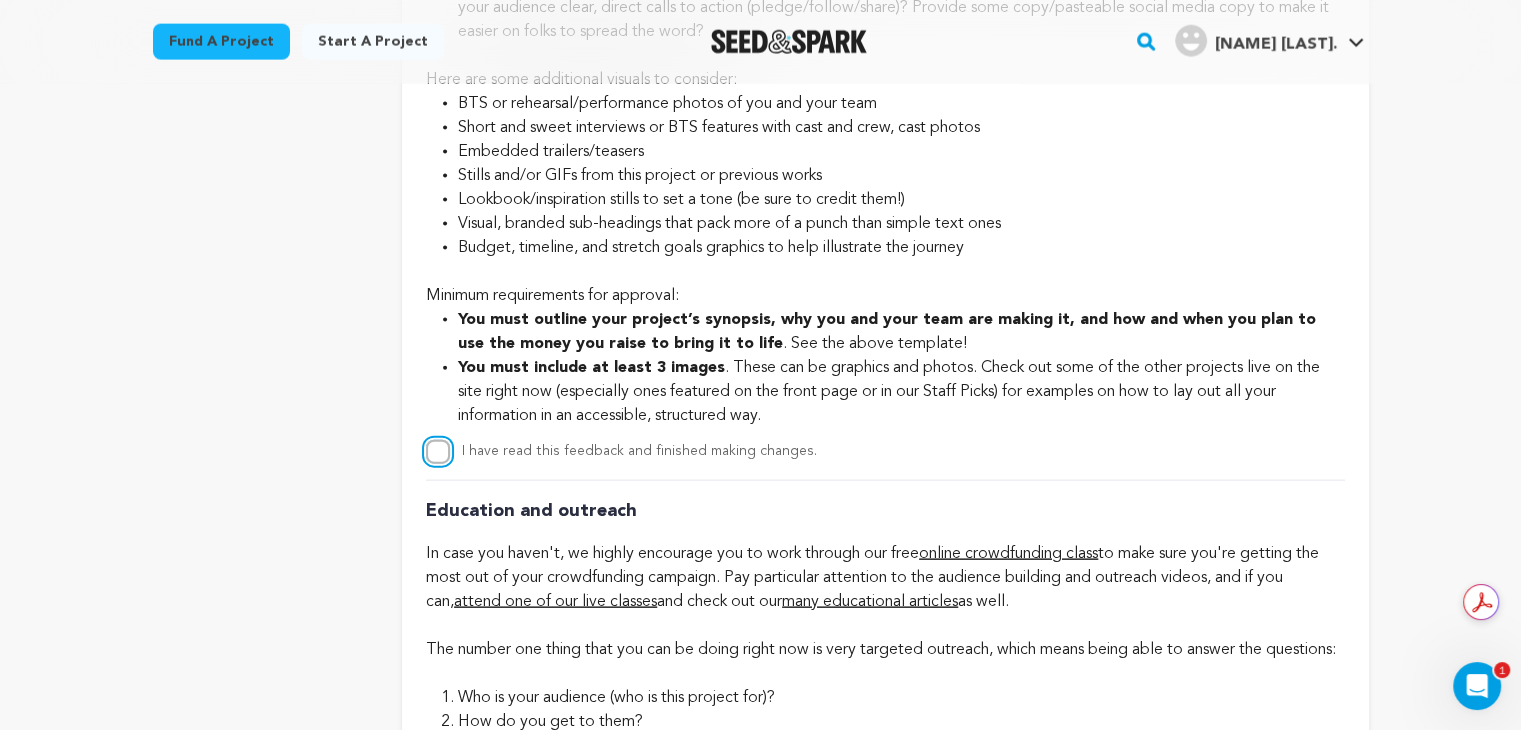 click on "I have read this feedback and finished making changes." at bounding box center [438, 452] 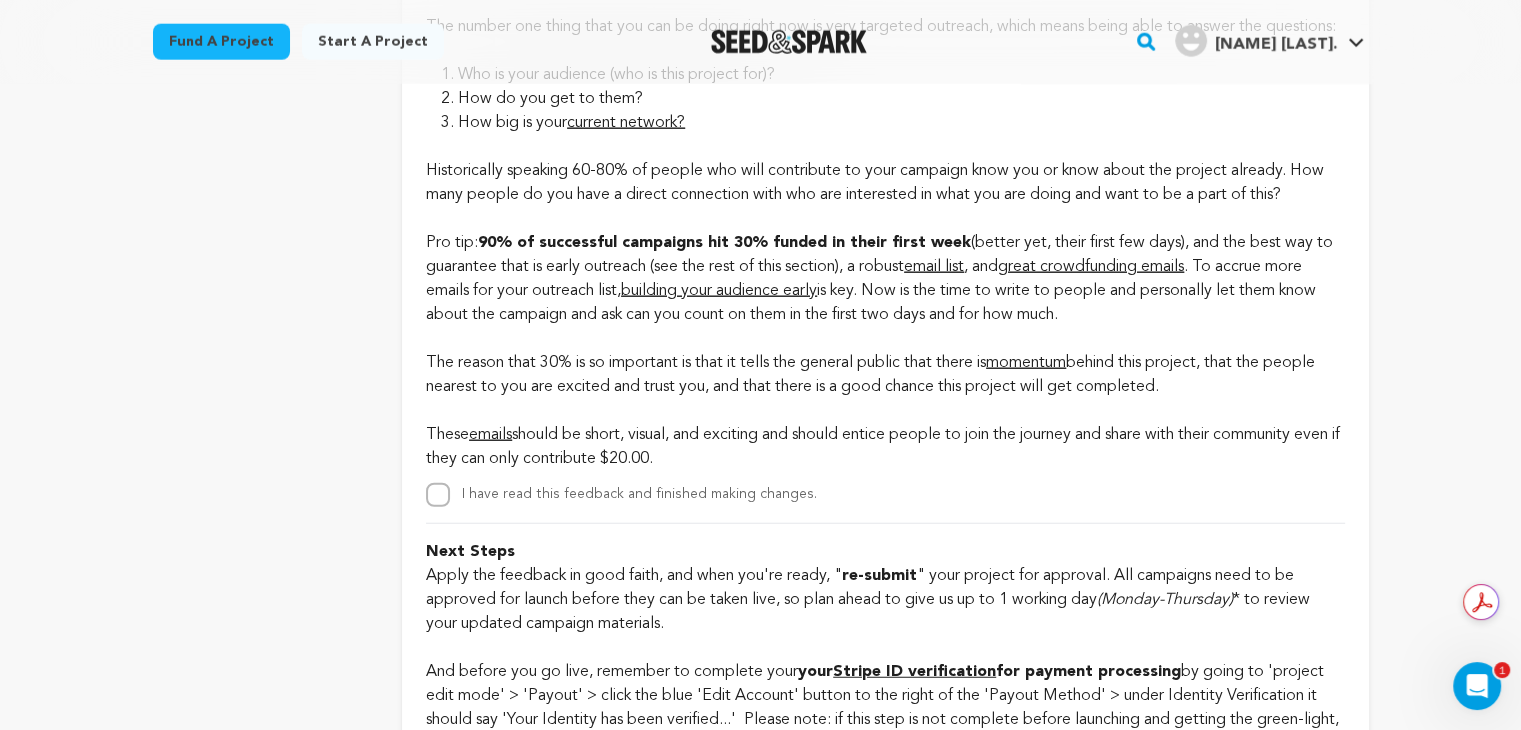 scroll, scrollTop: 5012, scrollLeft: 0, axis: vertical 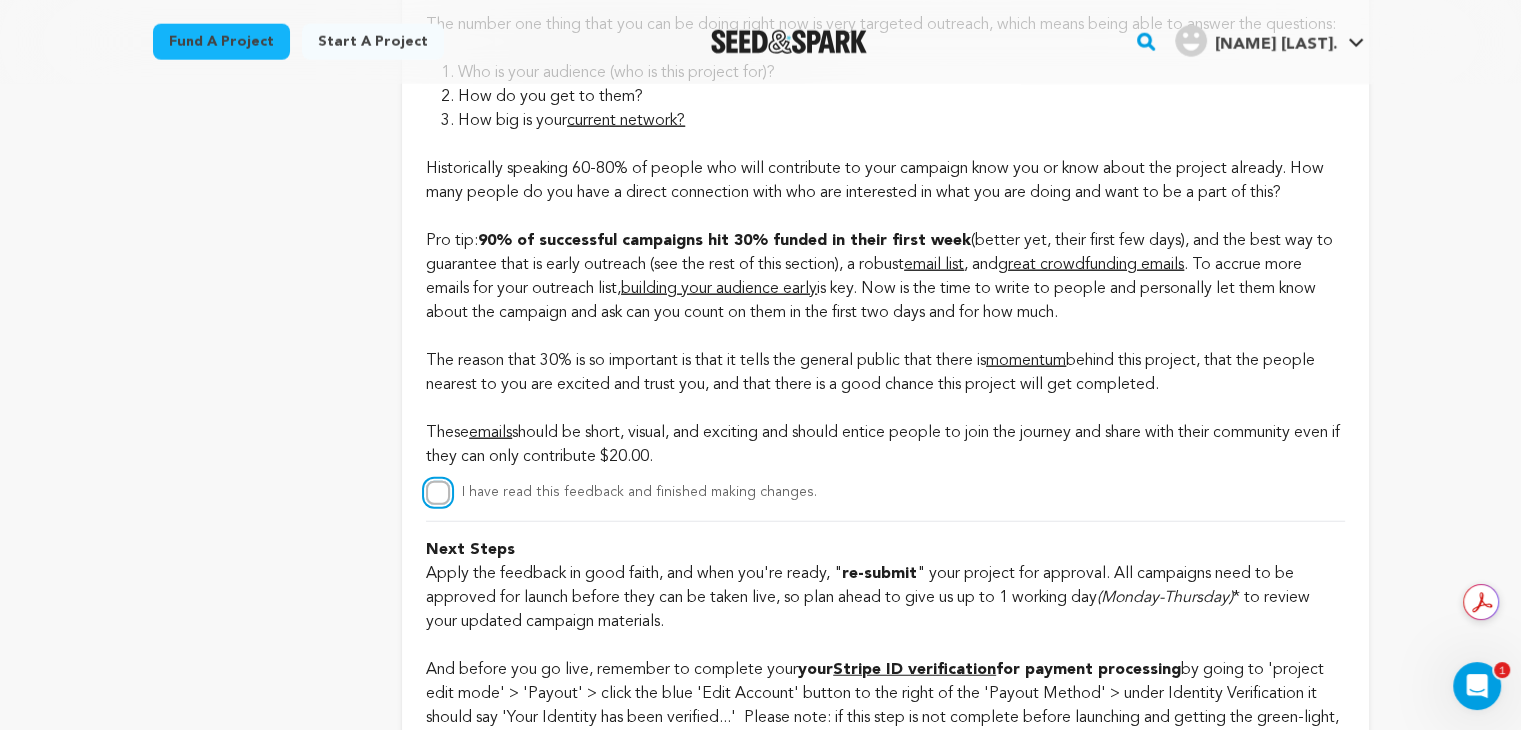 click on "I have read this feedback and finished making changes." at bounding box center [438, 493] 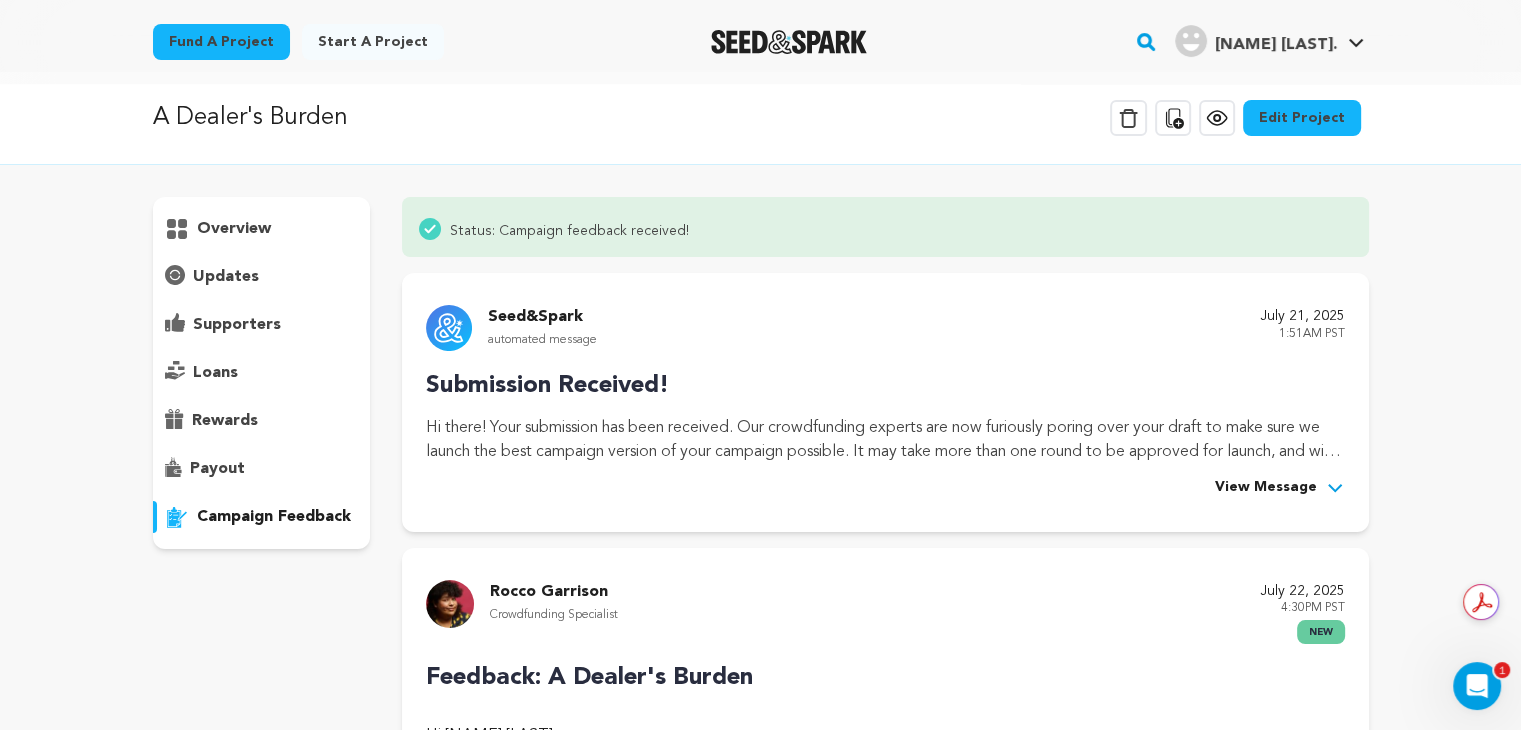 scroll, scrollTop: 0, scrollLeft: 0, axis: both 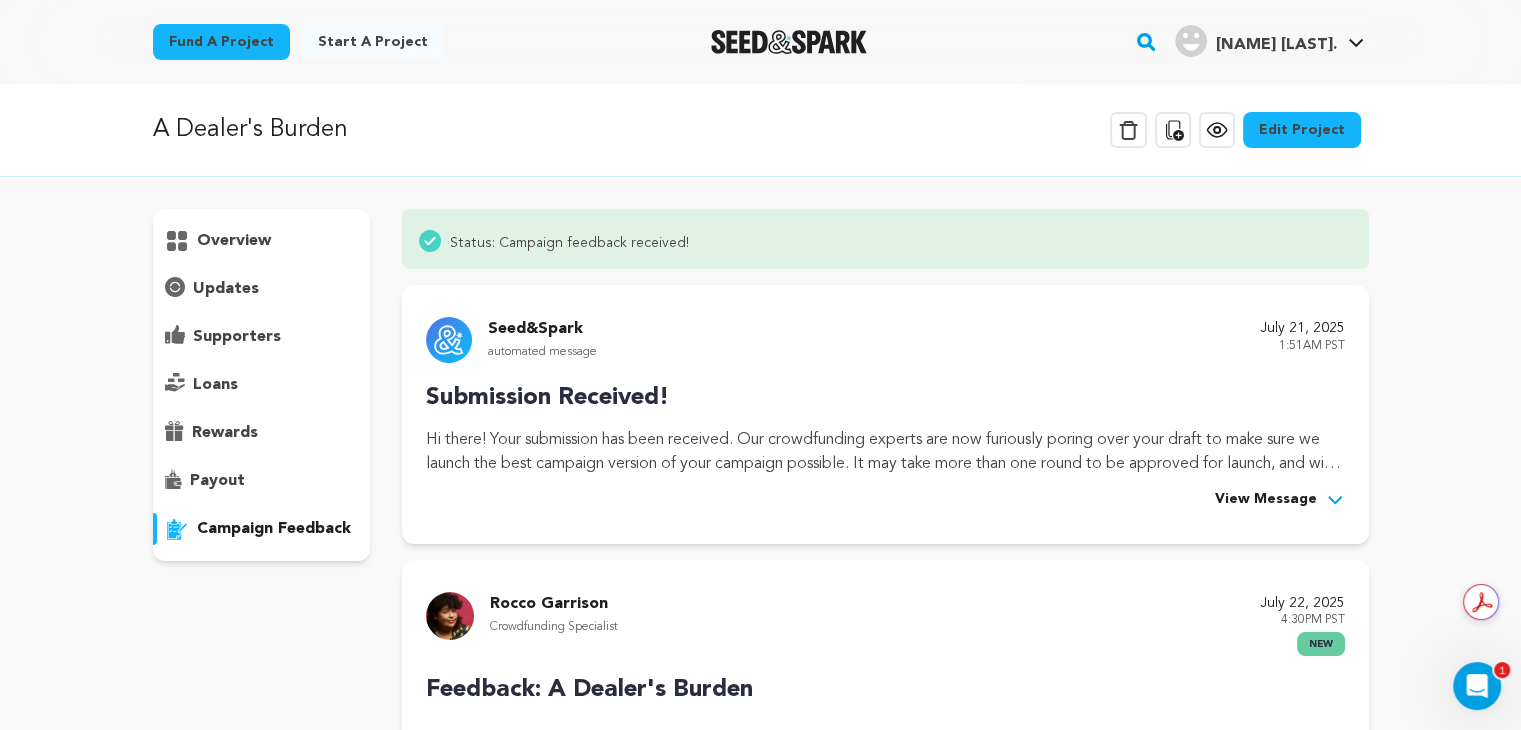 click on "overview" at bounding box center [234, 241] 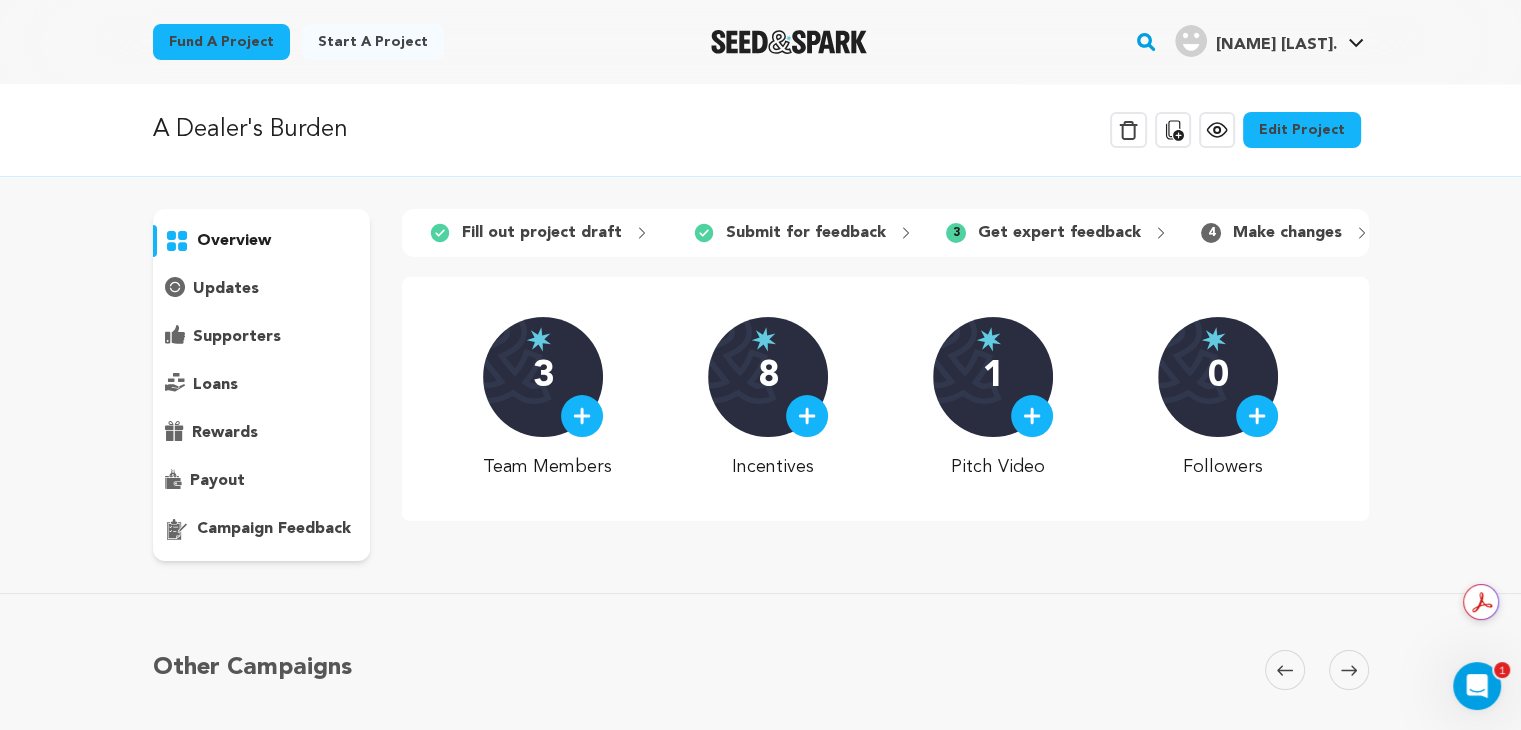 click on "Make changes" at bounding box center [1287, 233] 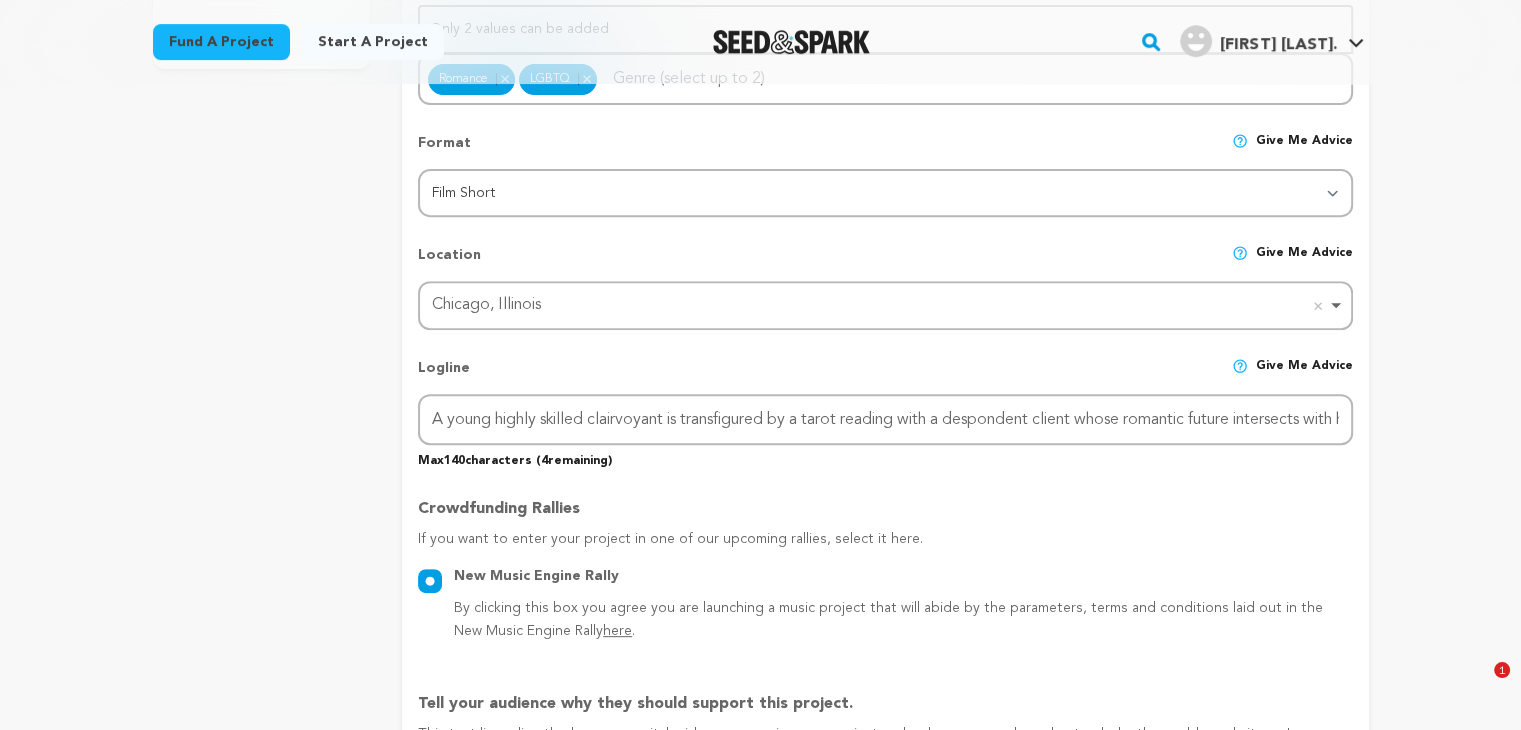 scroll, scrollTop: 1367, scrollLeft: 0, axis: vertical 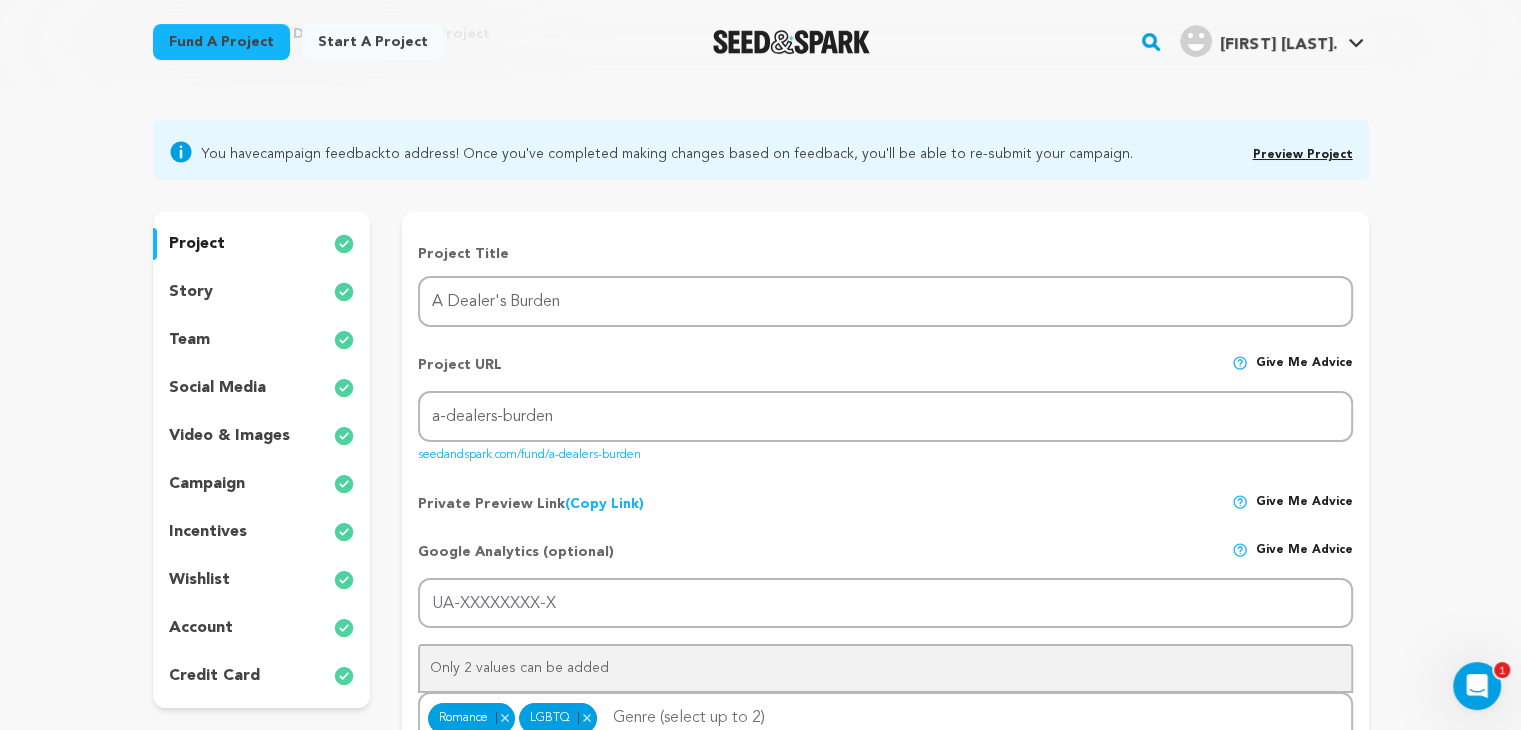 click on "story" at bounding box center [262, 292] 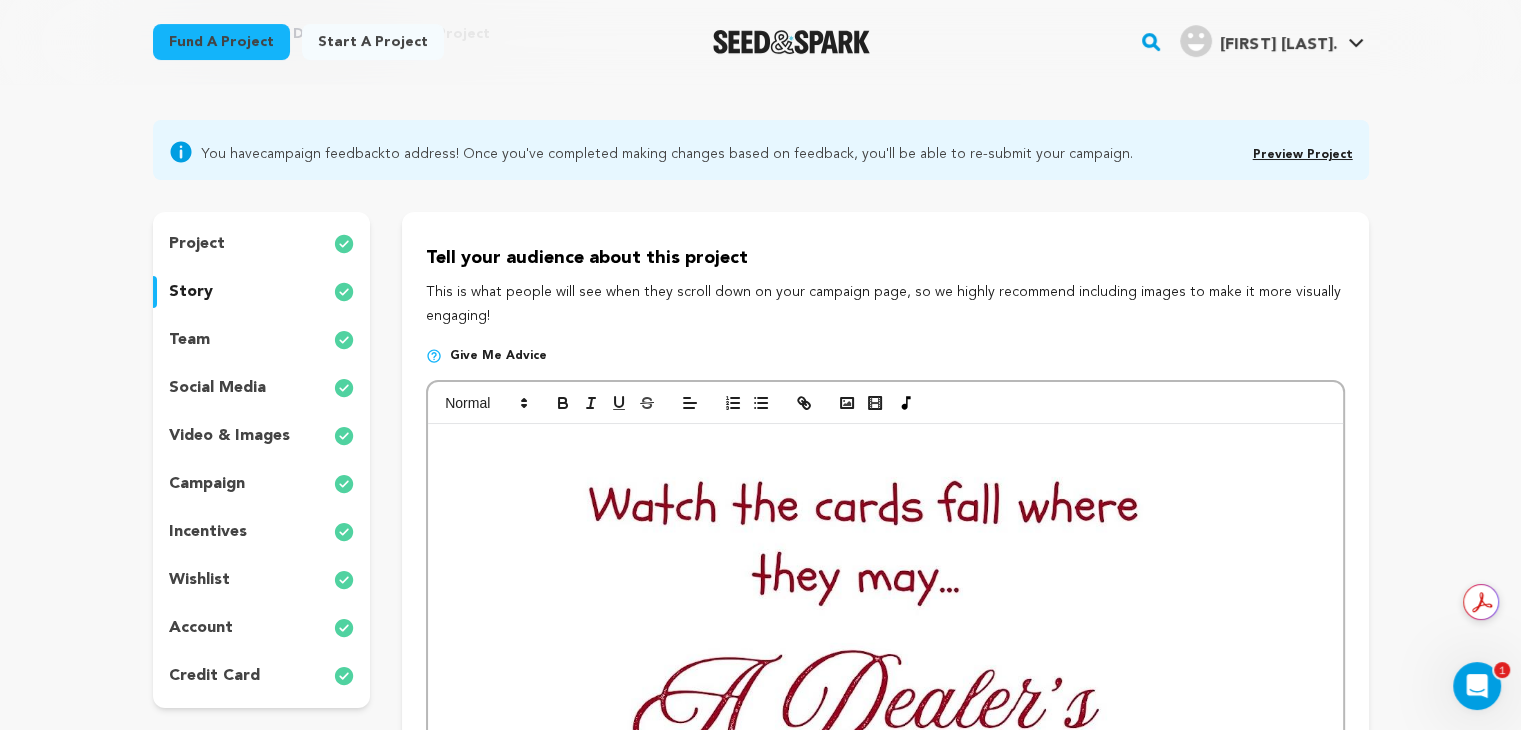 click on "video & images" at bounding box center [229, 436] 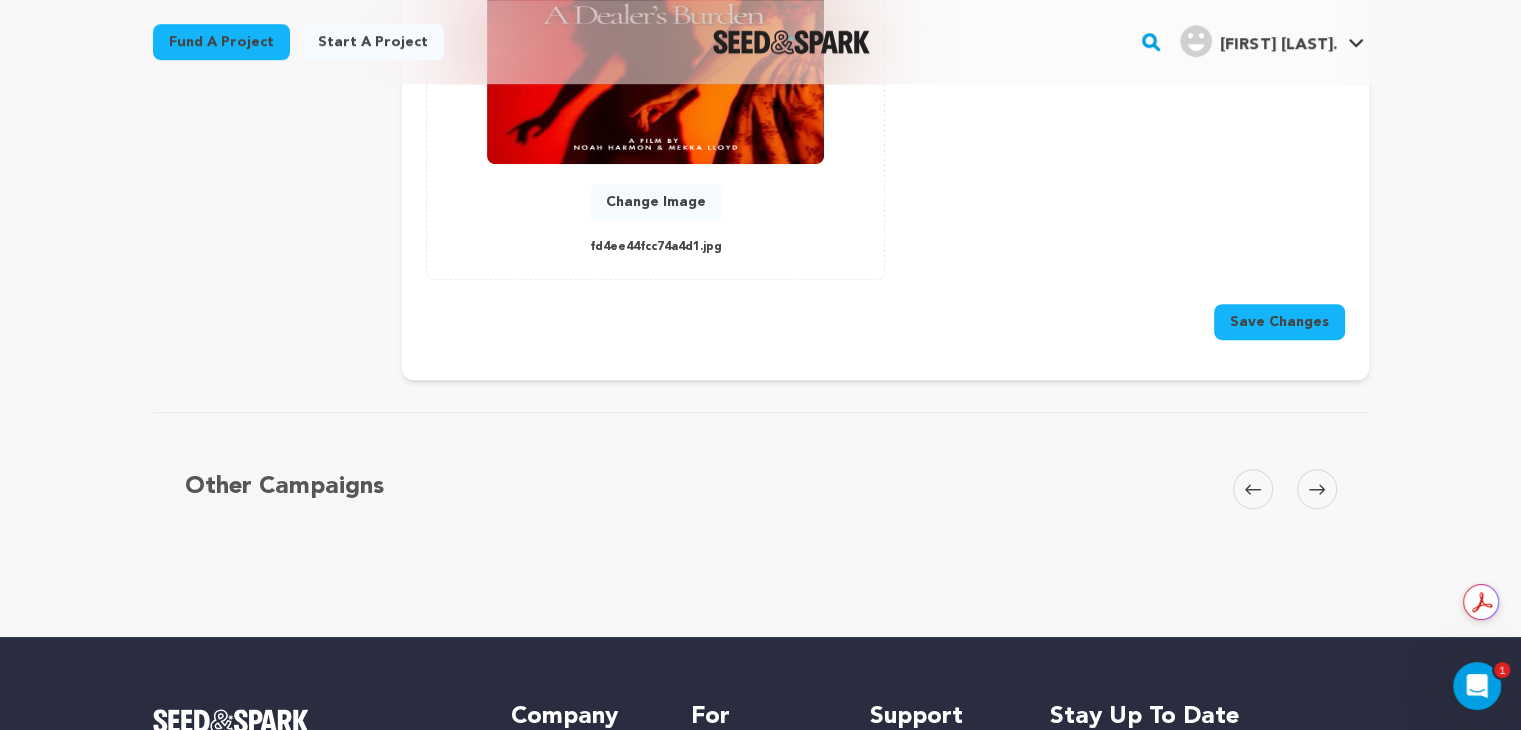 scroll, scrollTop: 1148, scrollLeft: 0, axis: vertical 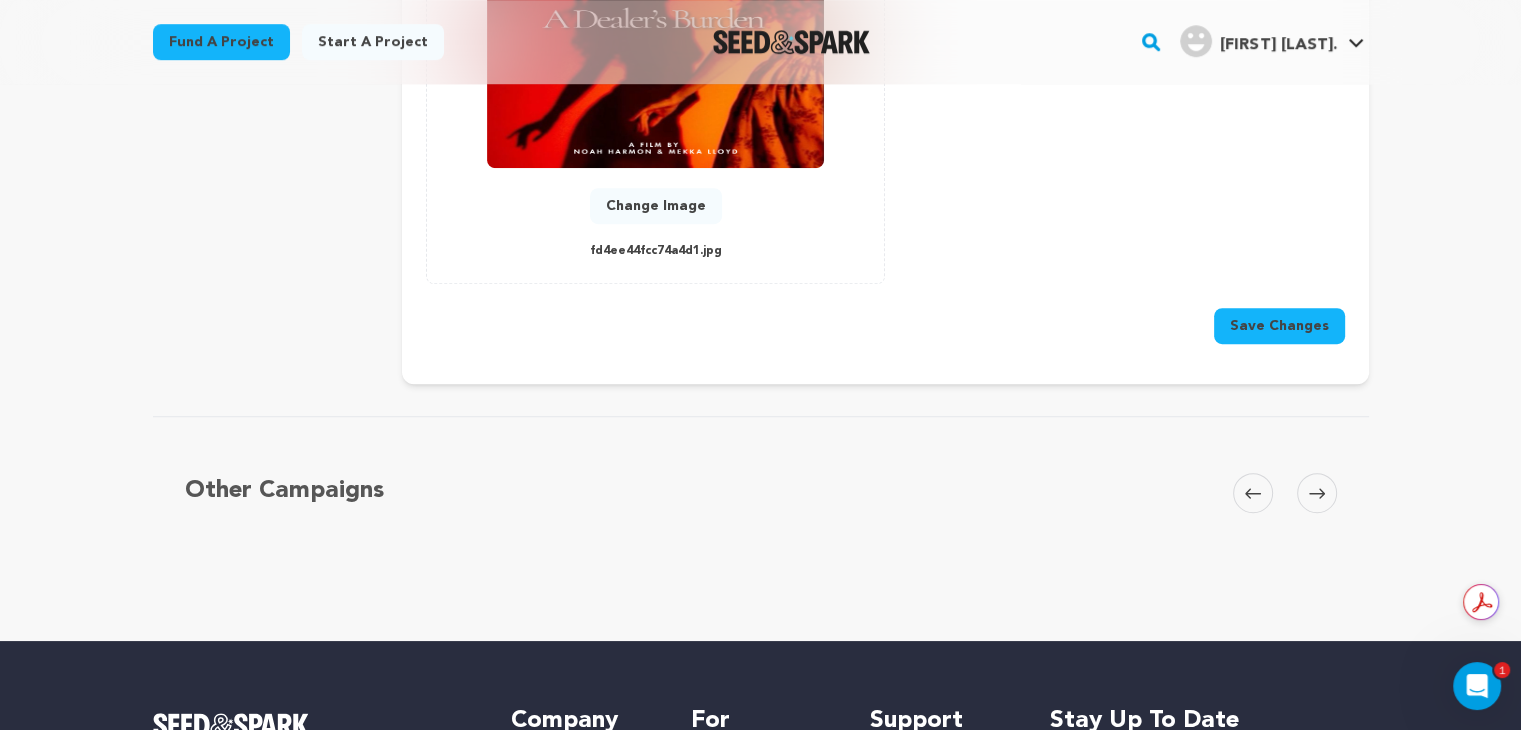 click on "Save Changes" at bounding box center (1279, 326) 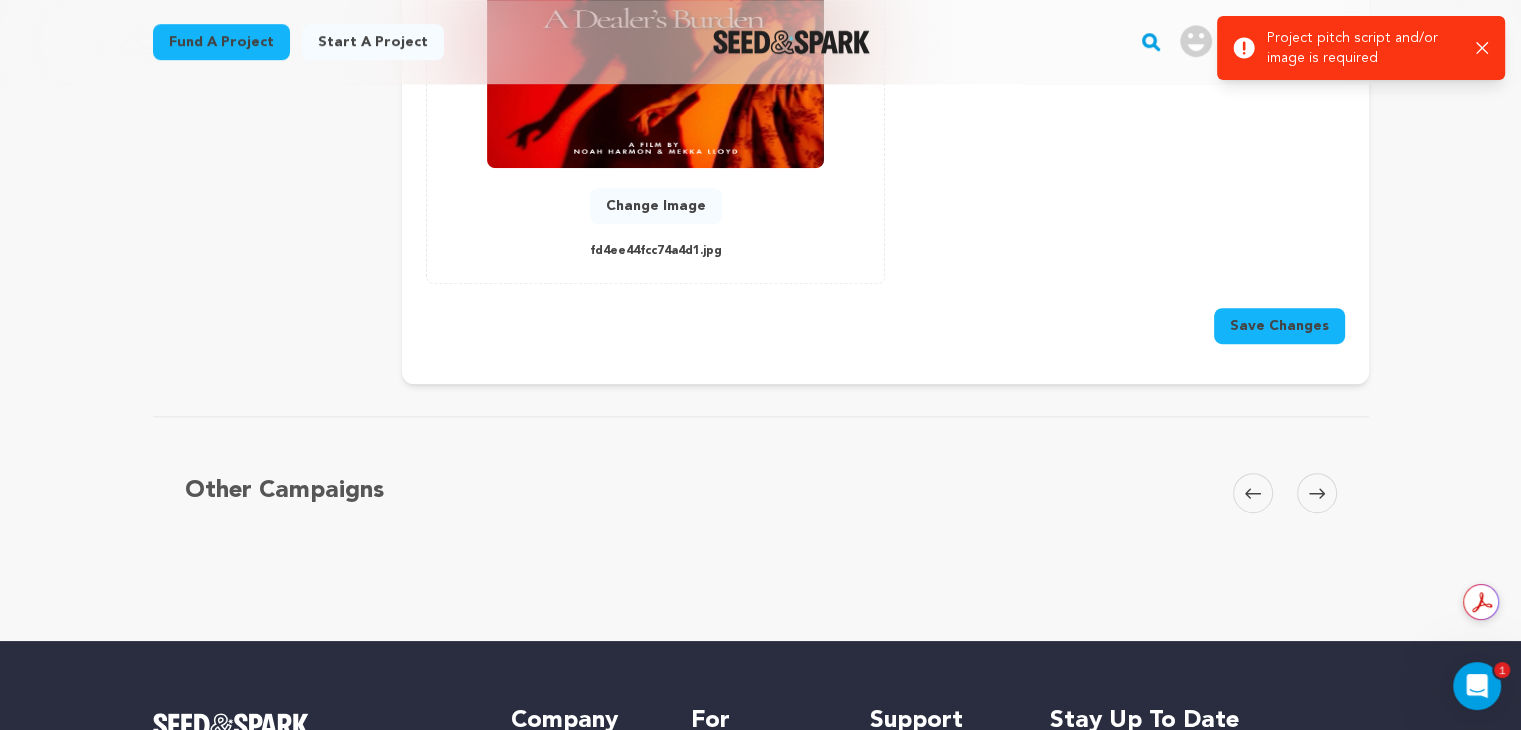 click on "Save Changes" at bounding box center (1279, 326) 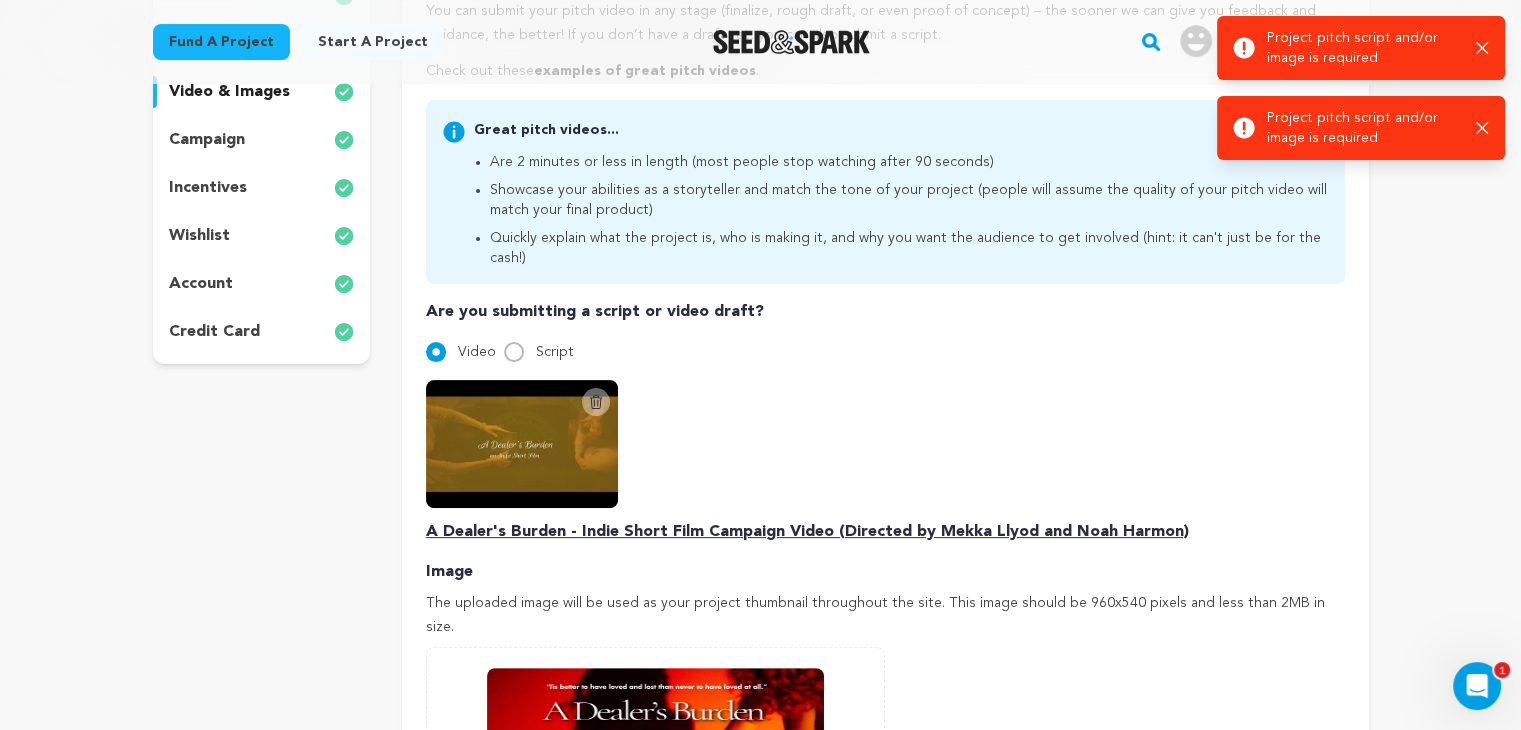 scroll, scrollTop: 456, scrollLeft: 0, axis: vertical 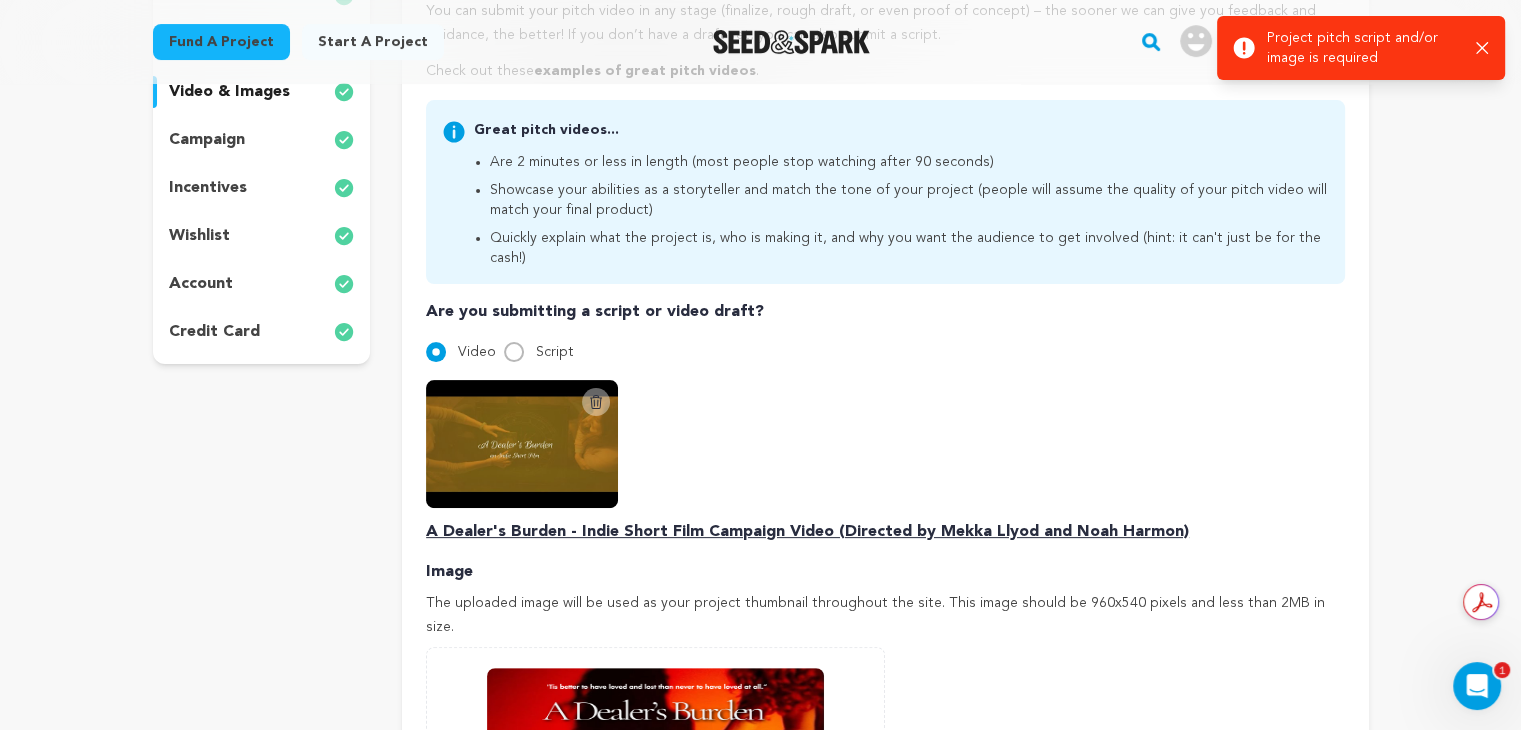 click on "A Dealer's Burden - Indie Short Film Campaign Video (Directed by Mekka Llyod and Noah Harmon)" at bounding box center [885, 532] 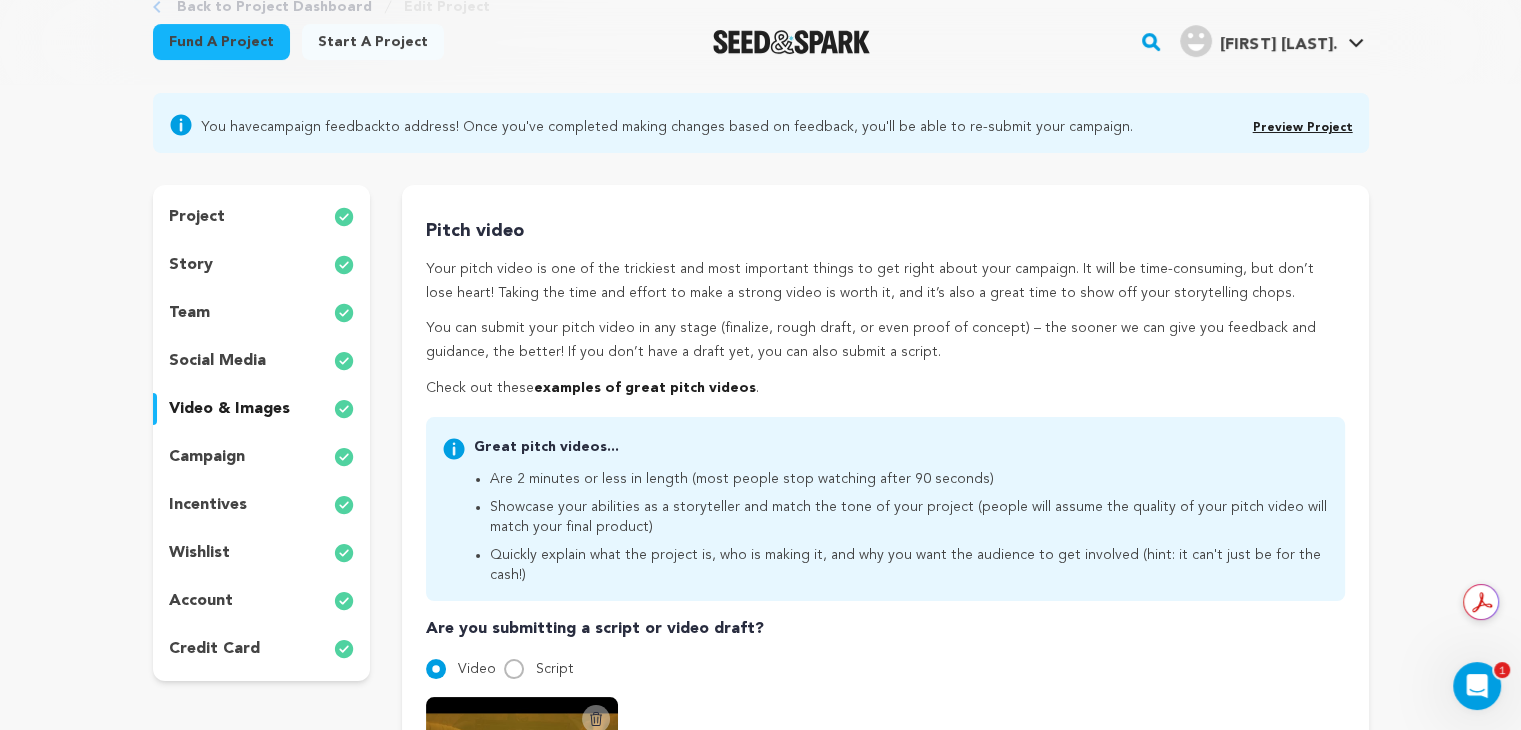 scroll, scrollTop: 138, scrollLeft: 0, axis: vertical 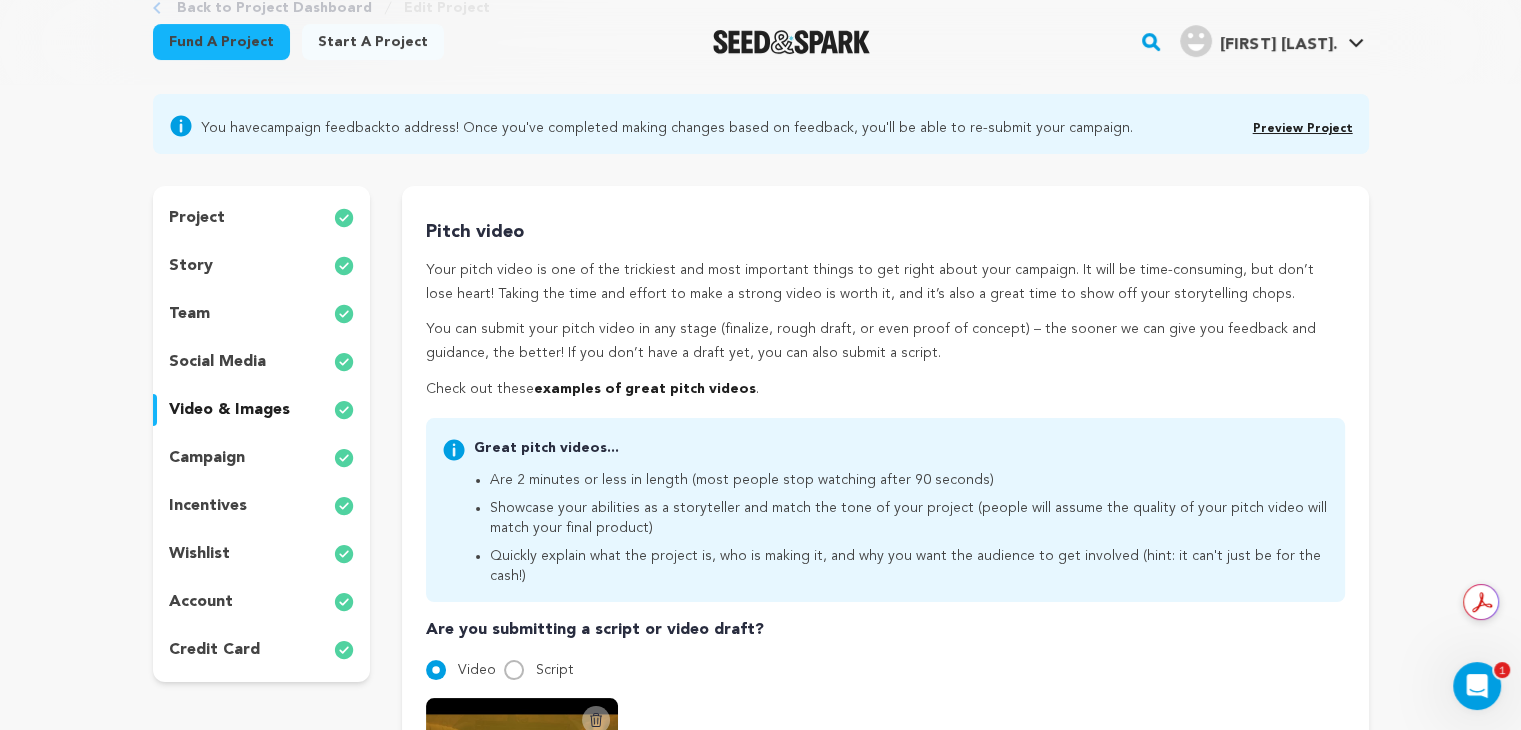 click on "Back to Project Dashboard
Edit Project
You have  campaign feedback  to address! Once you've completed making changes based on feedback, you'll be able to re-submit your campaign." at bounding box center [760, 1055] 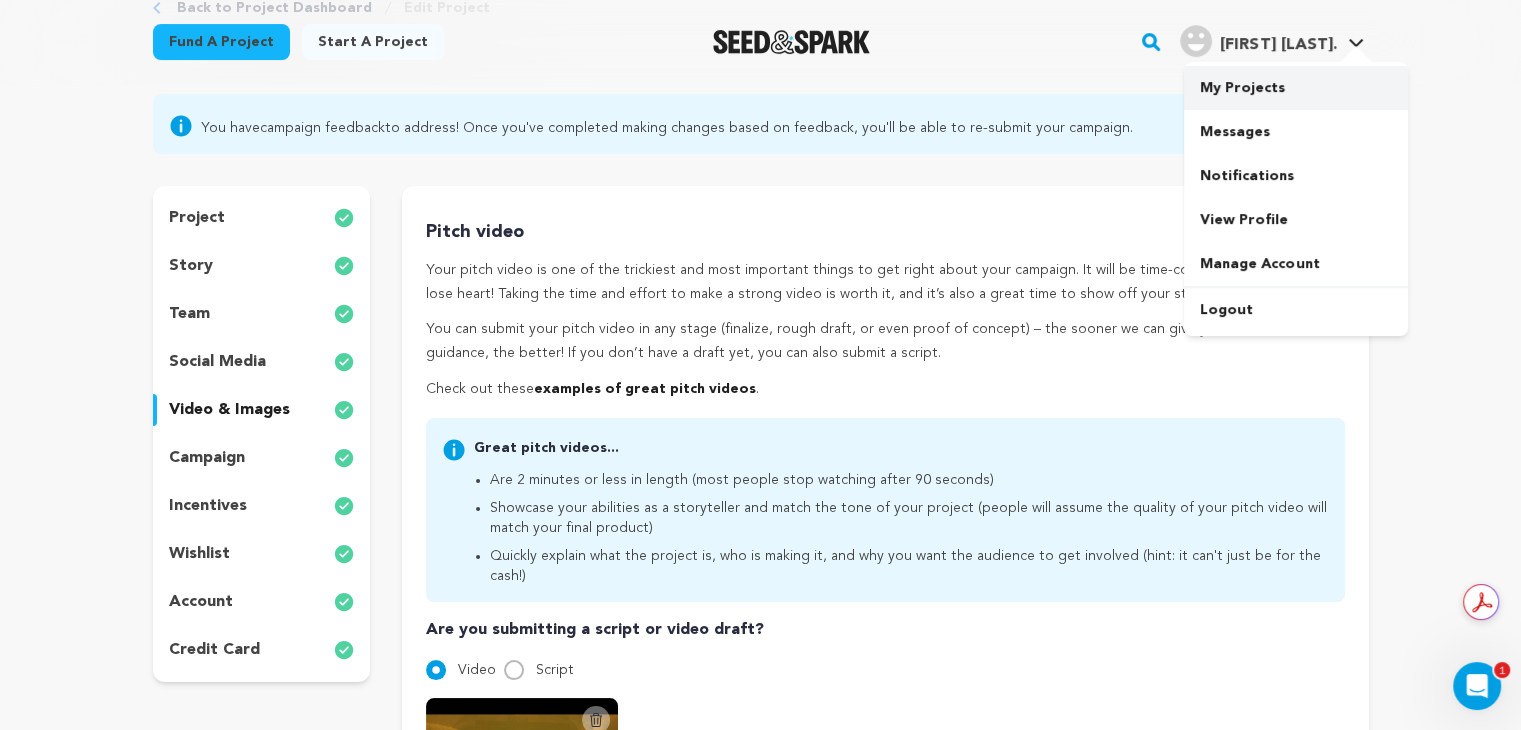 click on "My Projects" at bounding box center [1296, 88] 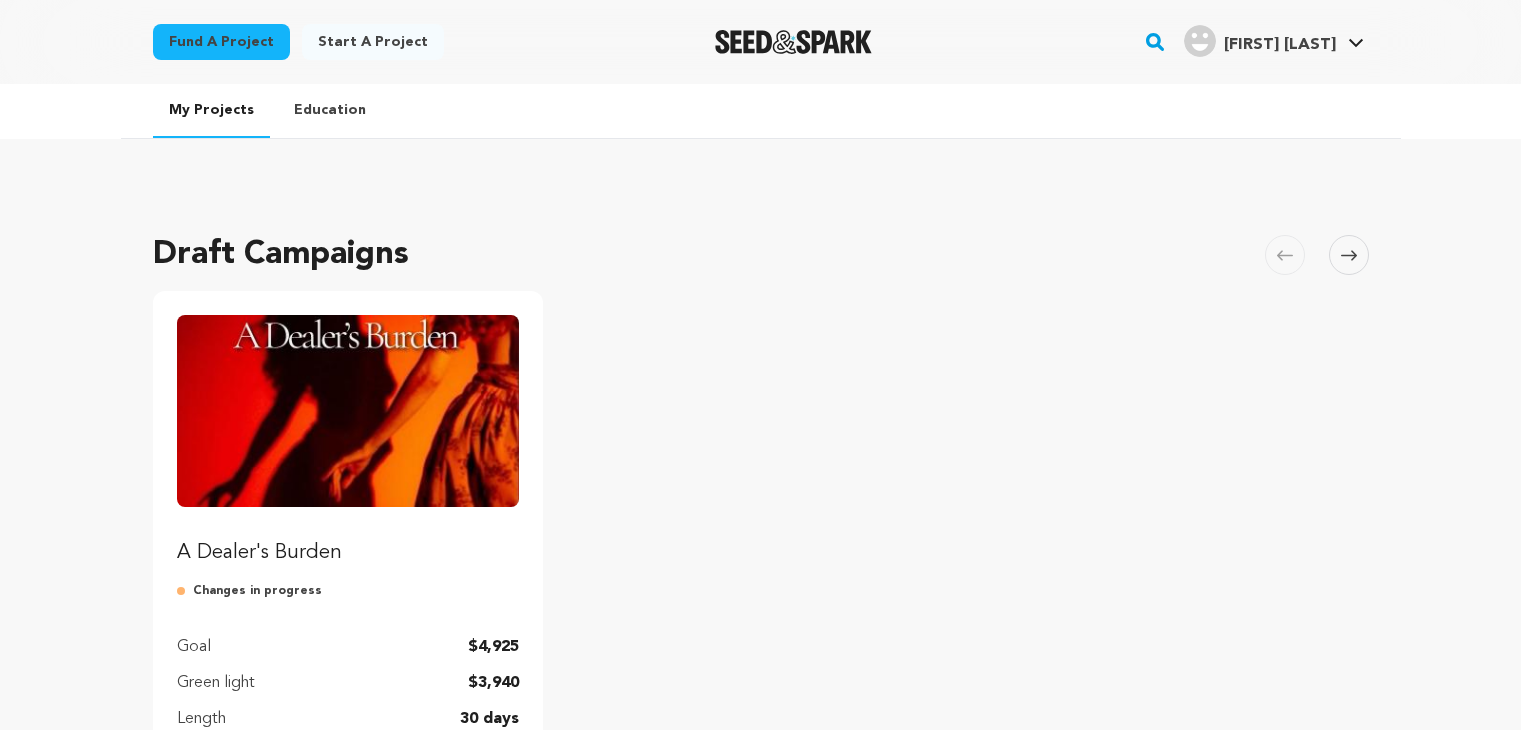 scroll, scrollTop: 0, scrollLeft: 0, axis: both 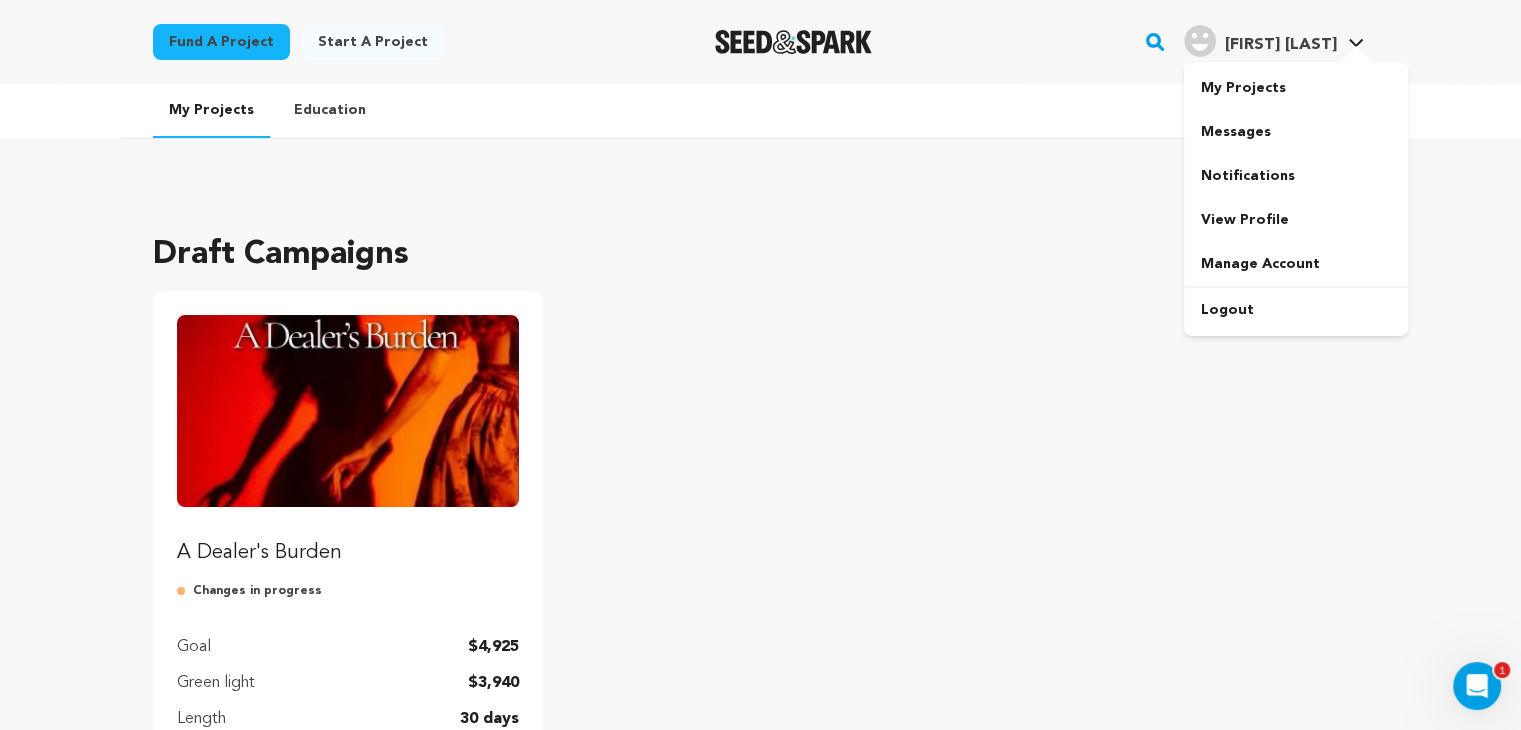 click on "[FIRST] [LAST]." at bounding box center (1280, 45) 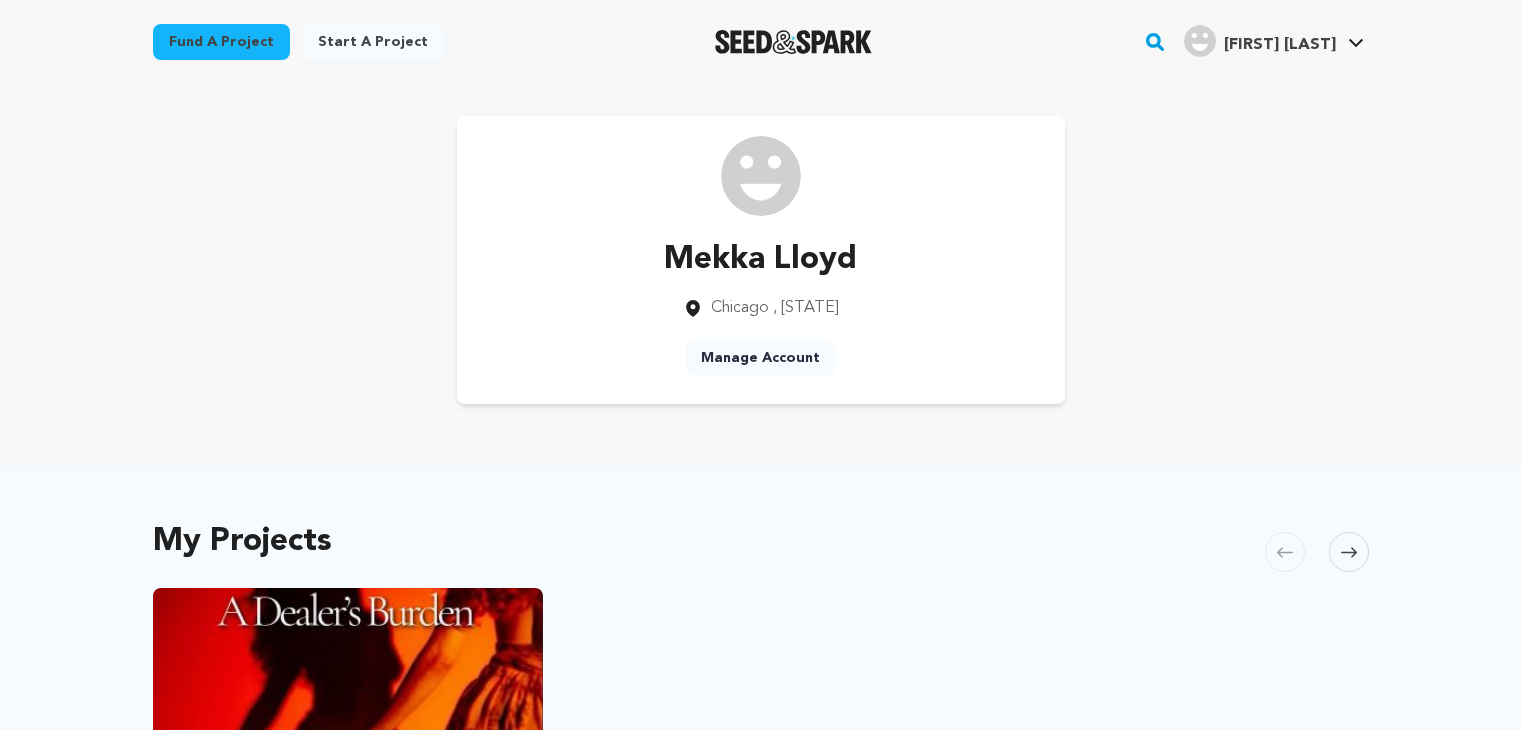 scroll, scrollTop: 0, scrollLeft: 0, axis: both 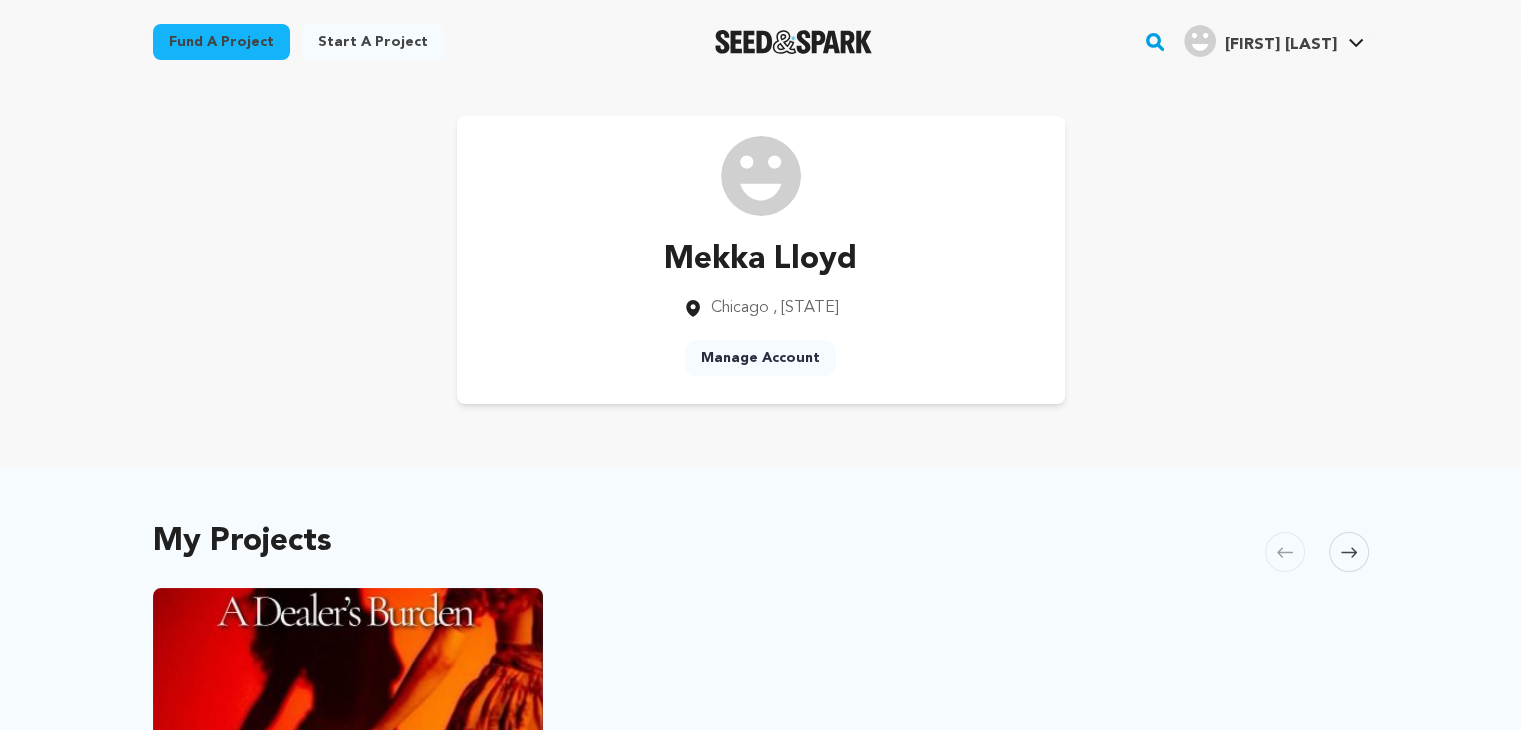 click on "[FIRST] [LAST]" at bounding box center (1280, 45) 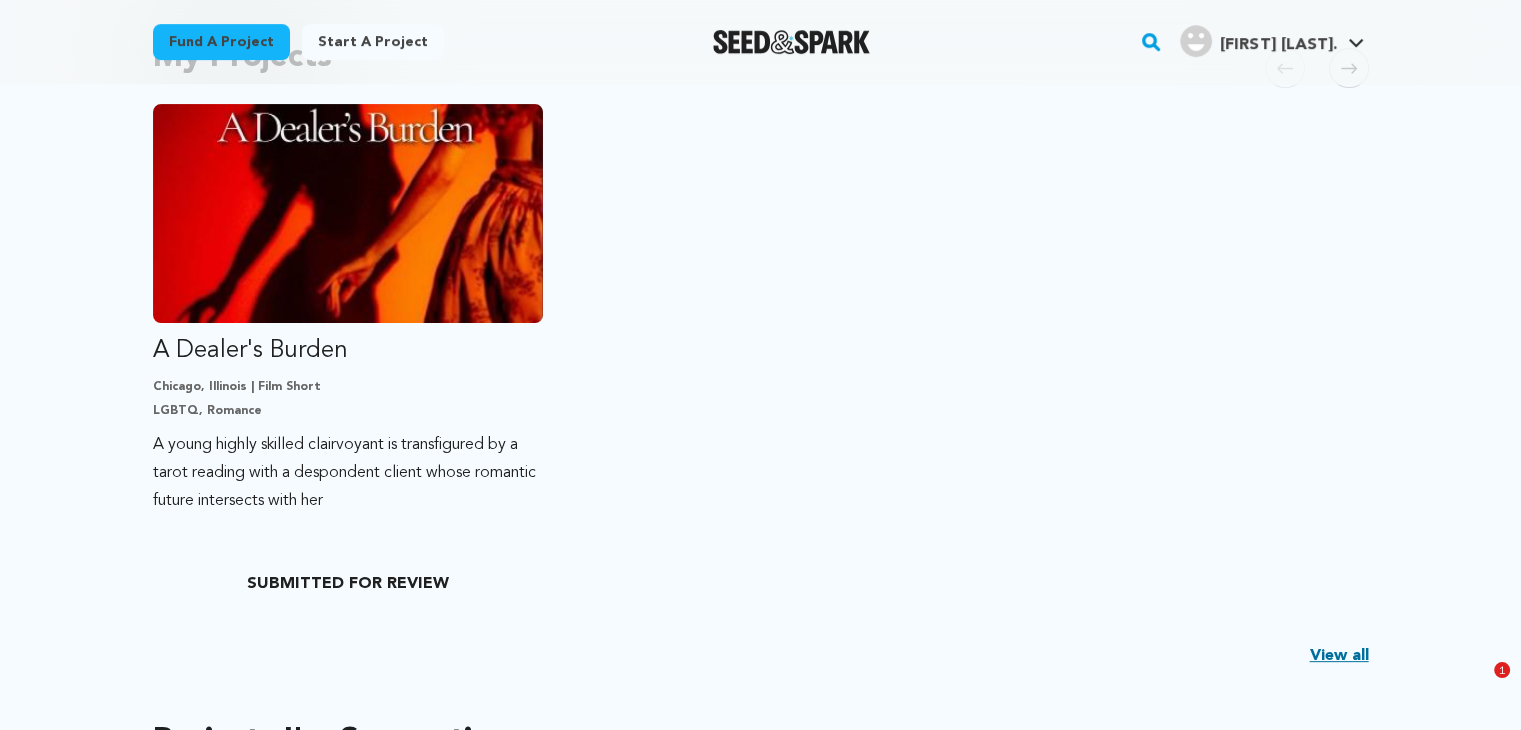 scroll, scrollTop: 944, scrollLeft: 0, axis: vertical 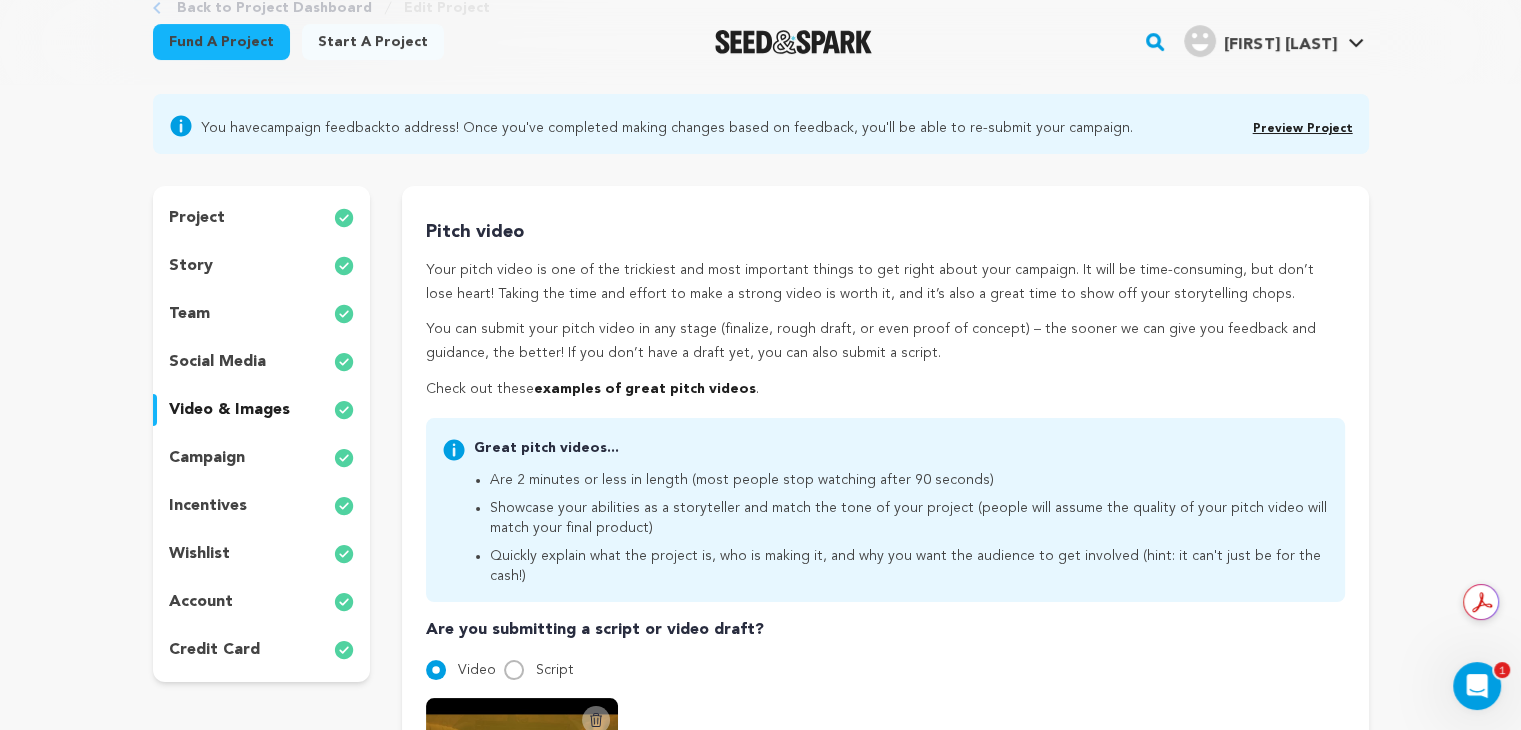 click on "team" at bounding box center [189, 314] 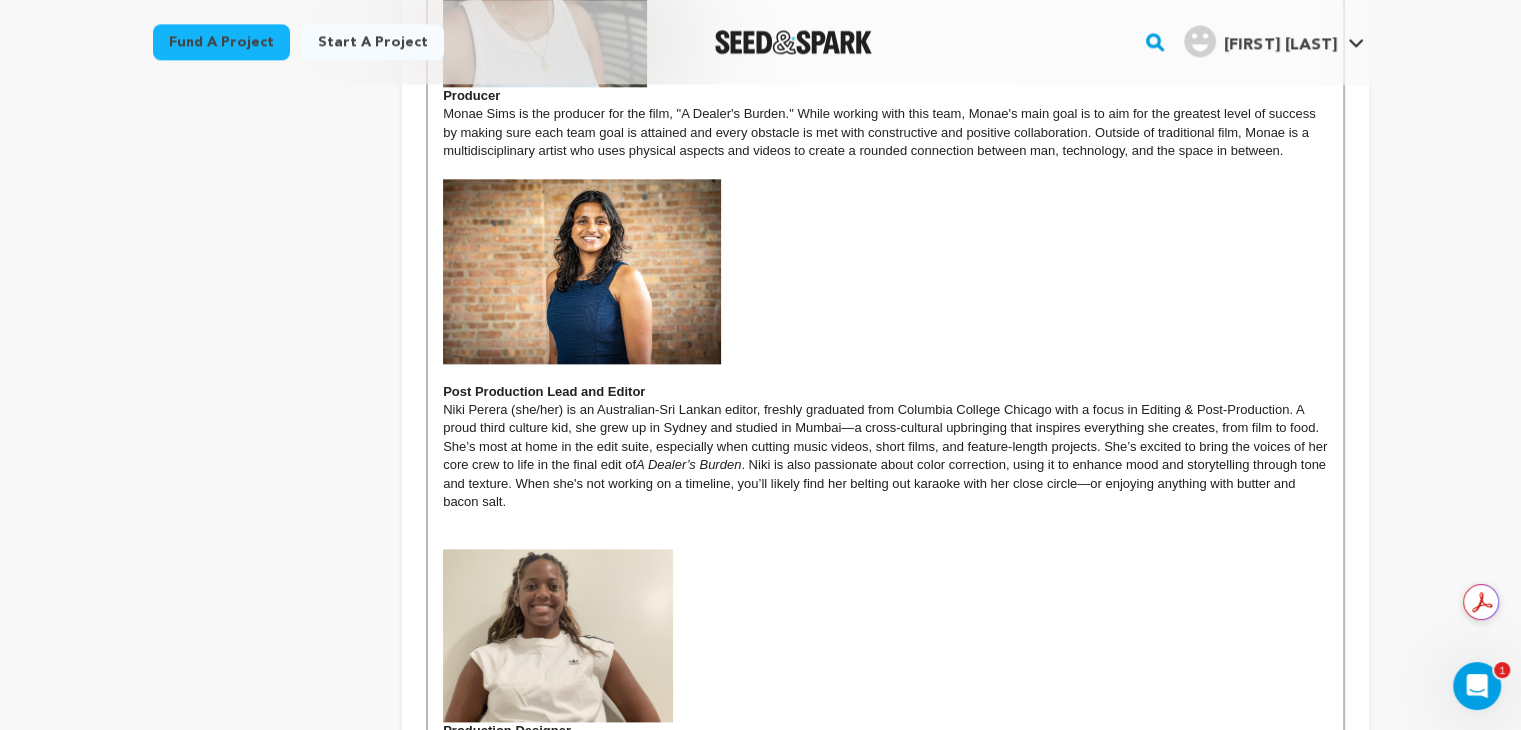 click on "project
story
team
social media
video & images
campaign
incentives
wishlist" at bounding box center (262, -561) 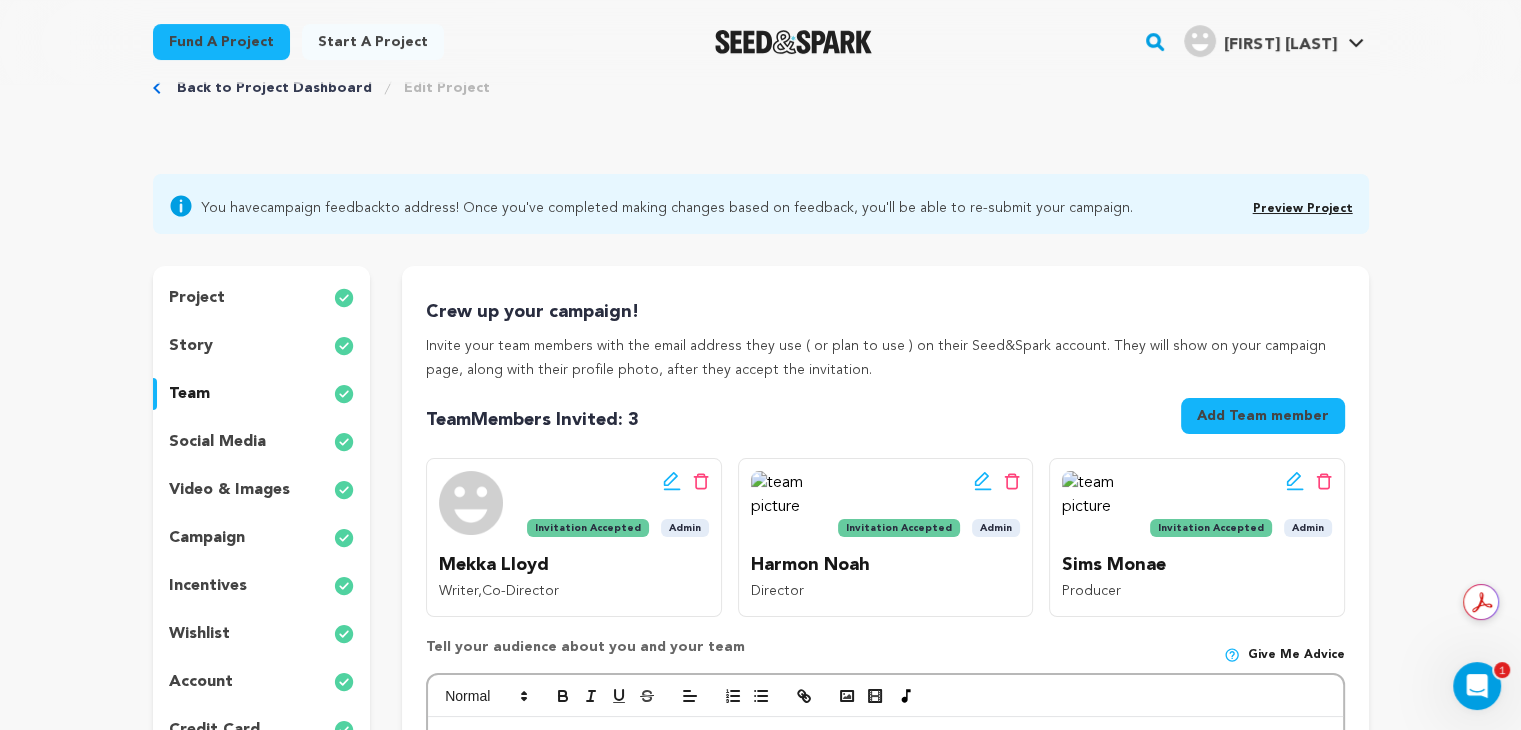 scroll, scrollTop: 0, scrollLeft: 0, axis: both 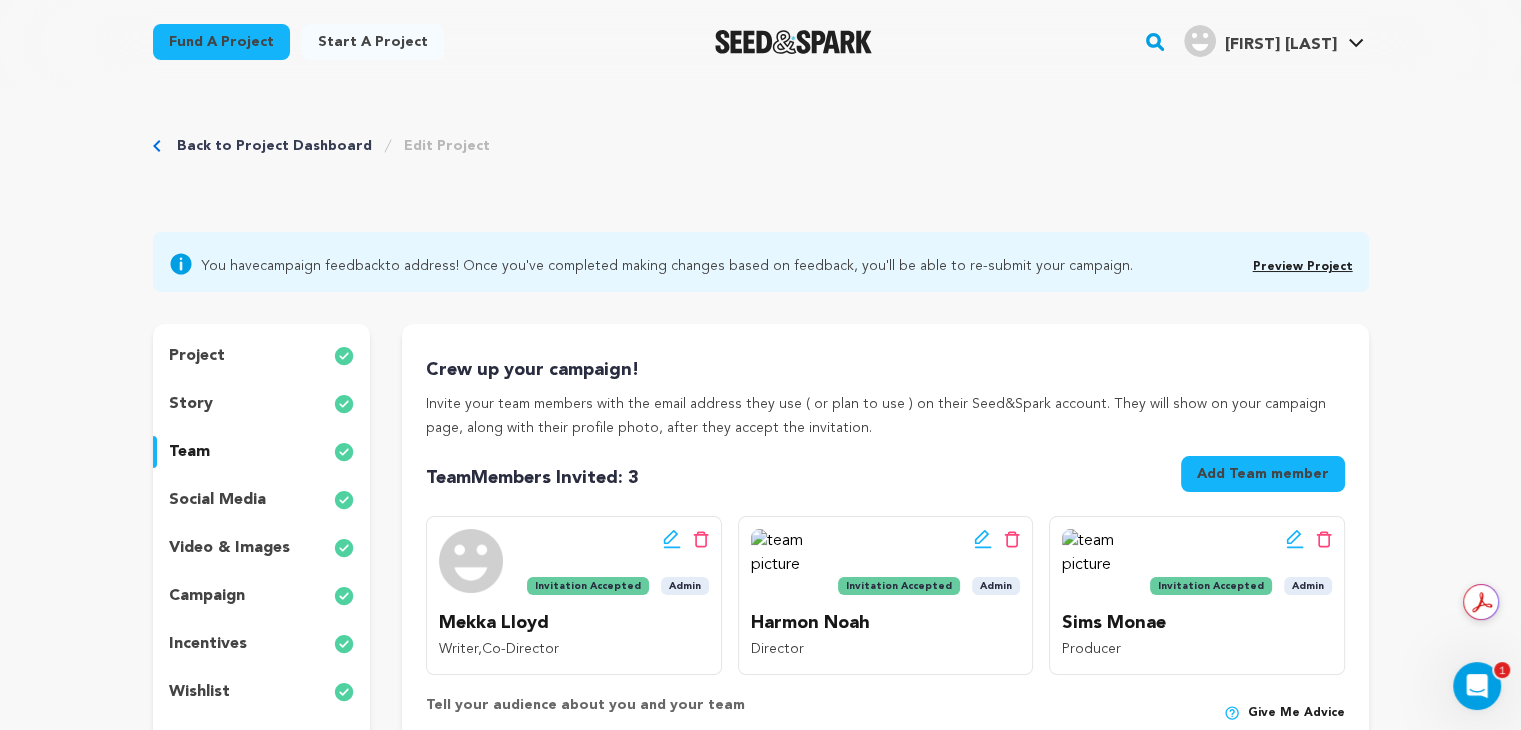 click on "video & images" at bounding box center [229, 548] 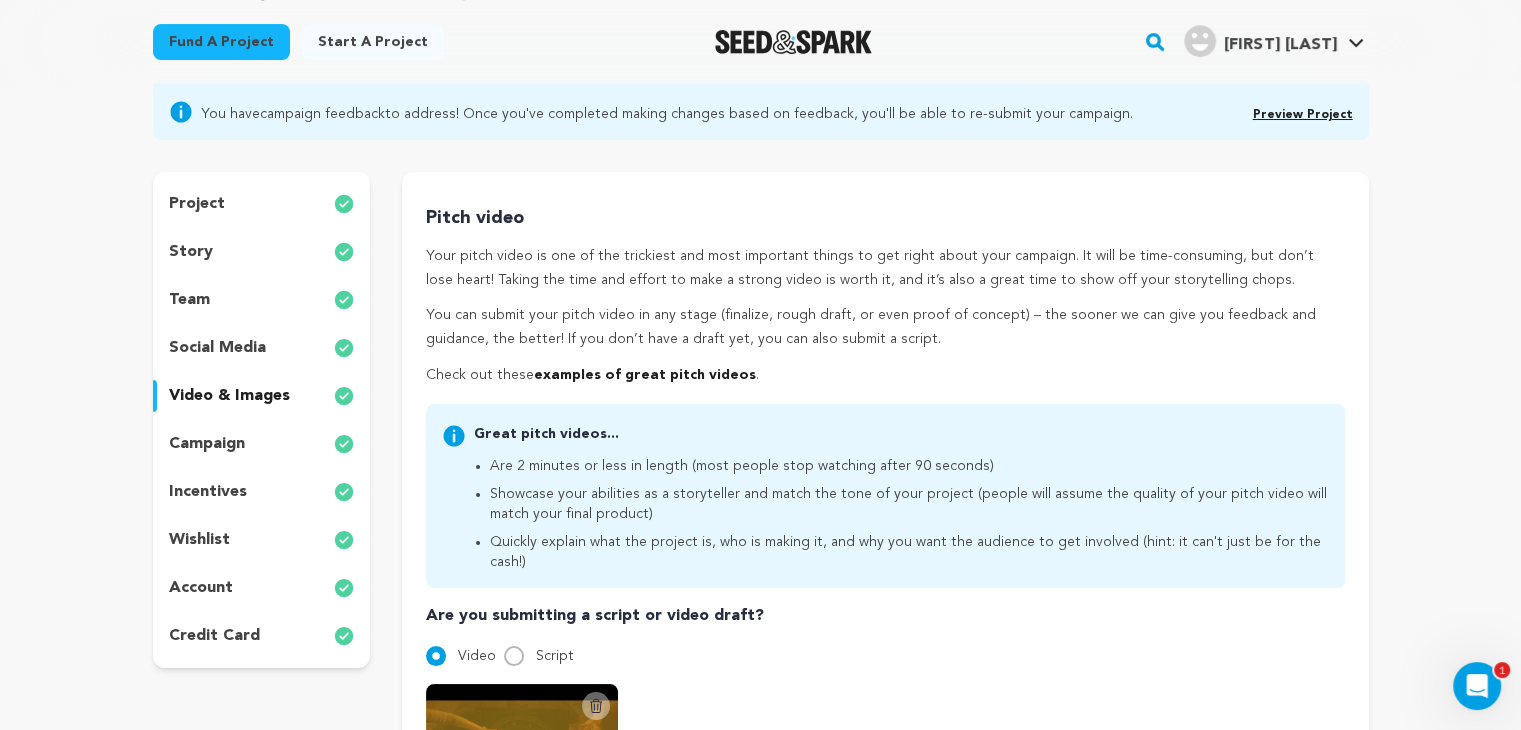 scroll, scrollTop: 0, scrollLeft: 0, axis: both 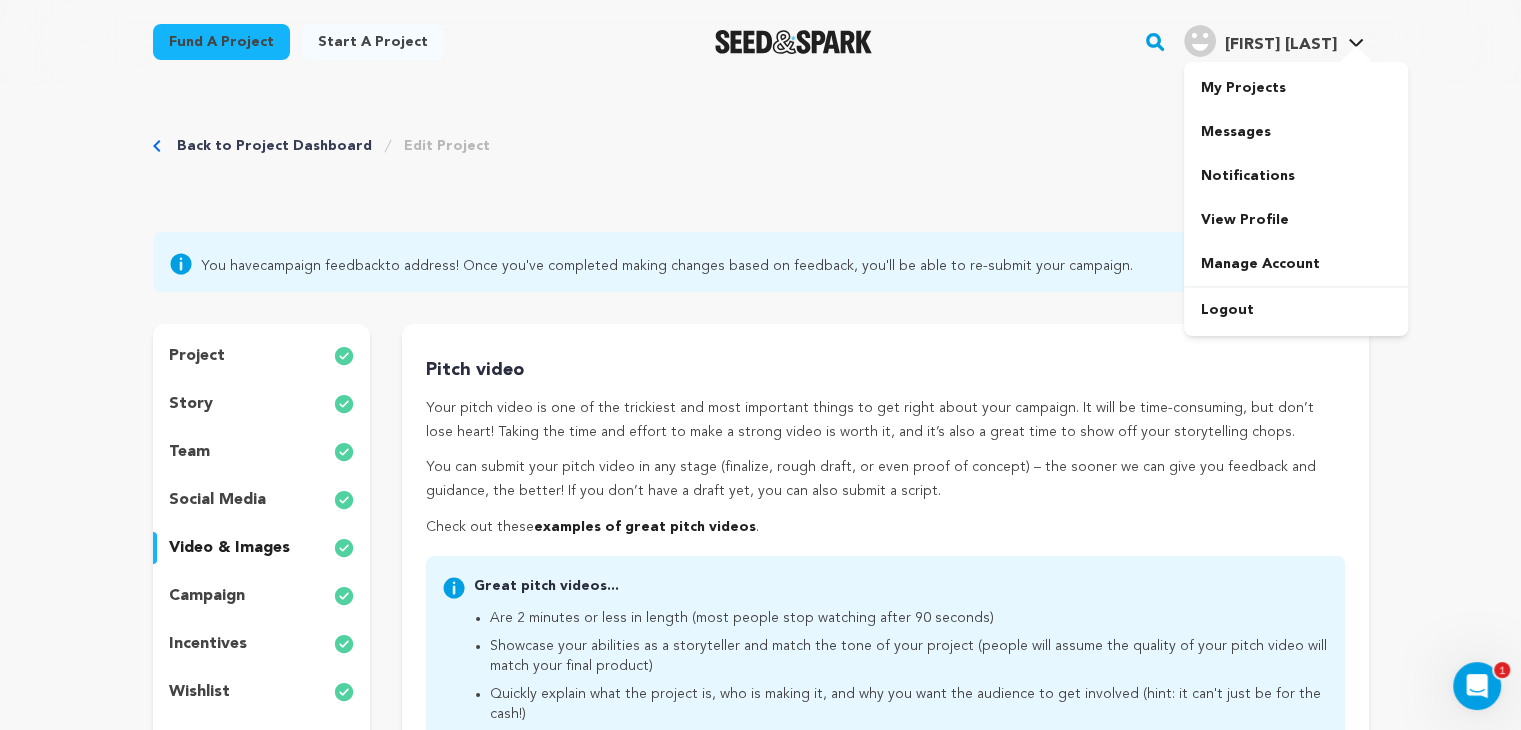 click on "Mekka L.
Mekka L." at bounding box center [1274, 39] 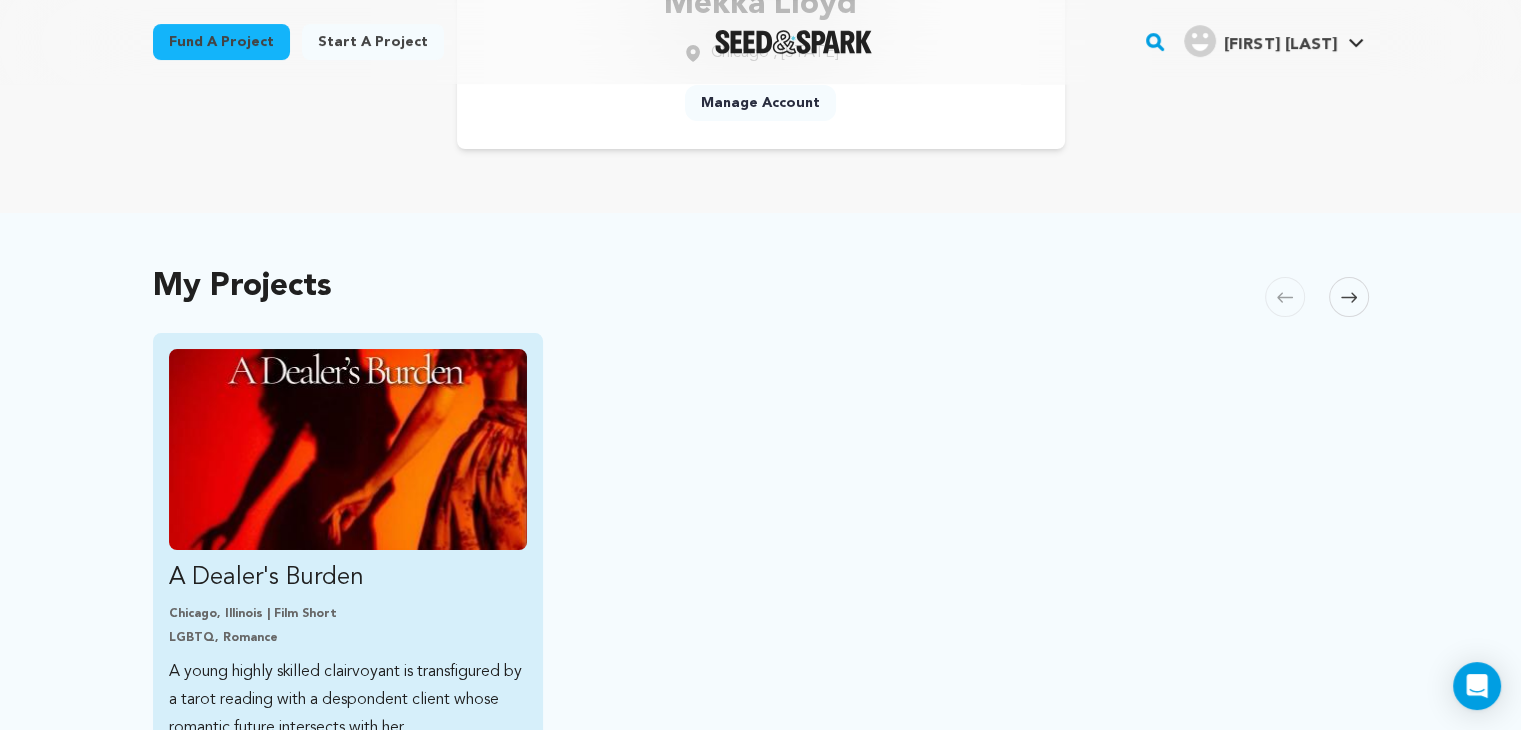 scroll, scrollTop: 256, scrollLeft: 0, axis: vertical 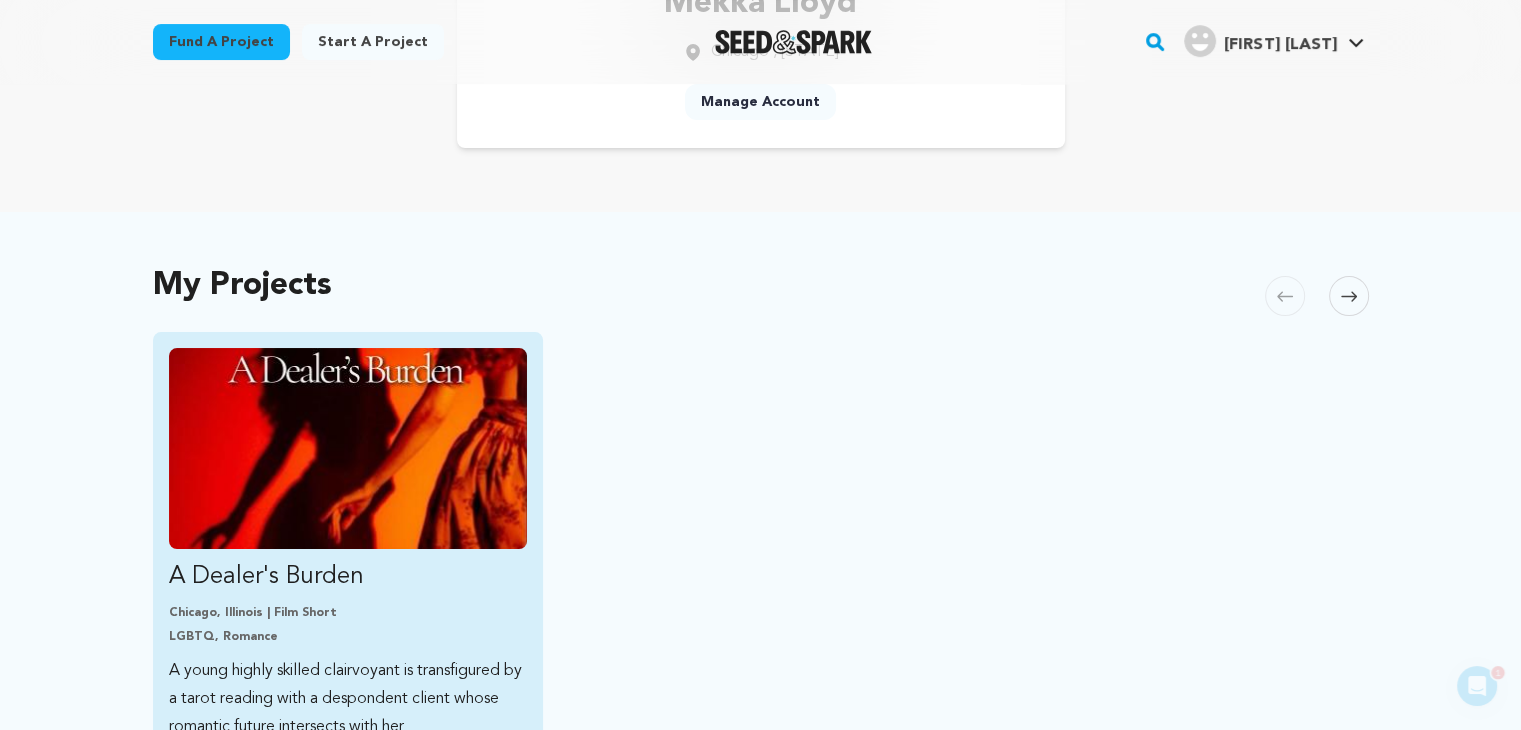 click on "A Dealer's Burden
[CITY], [STATE] | Film Short
LGBTQ, Romance
A young highly skilled clairvoyant is transfigured by a tarot reading with a despondent client whose romantic future intersects with her
SUBMITTED FOR REVIEW" at bounding box center [348, 582] 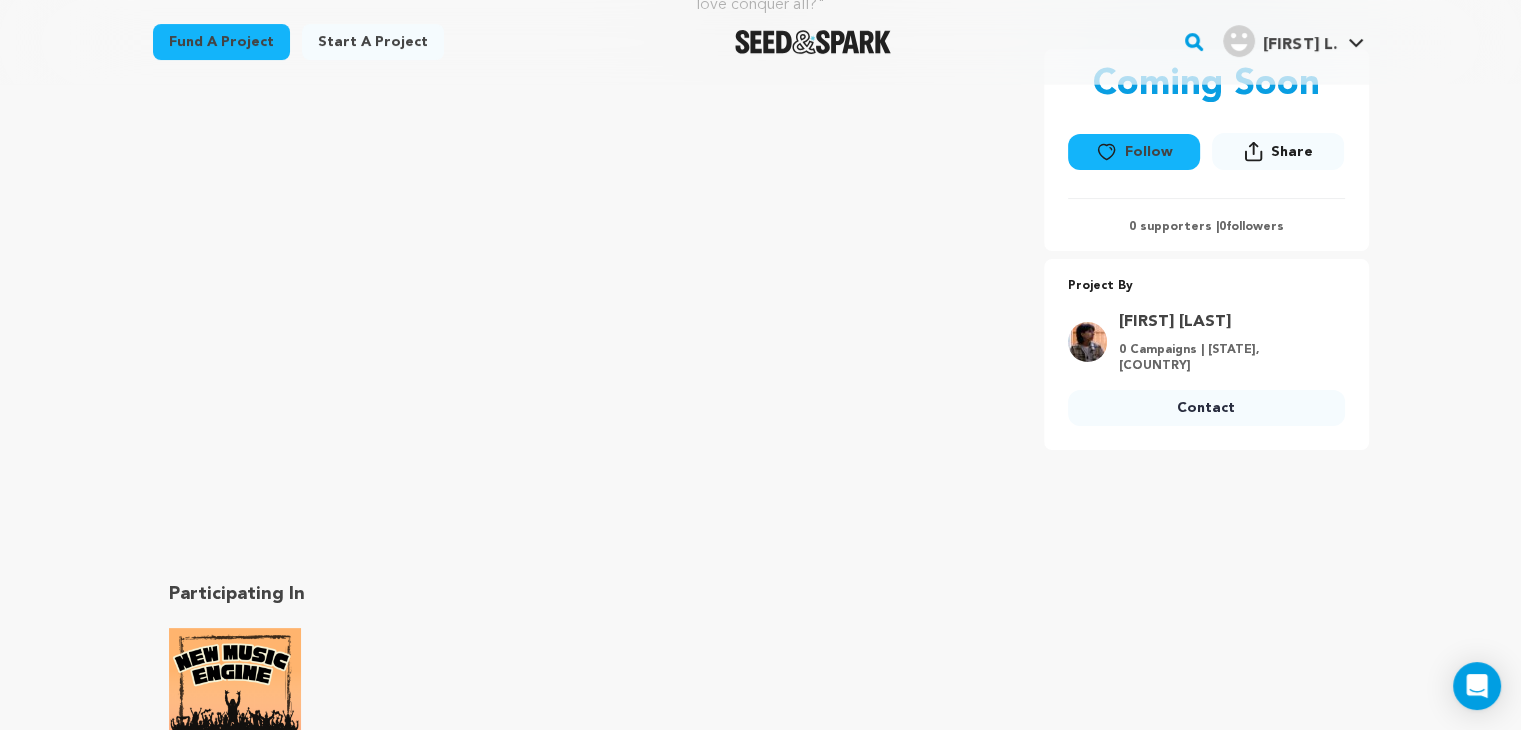 scroll, scrollTop: 360, scrollLeft: 0, axis: vertical 